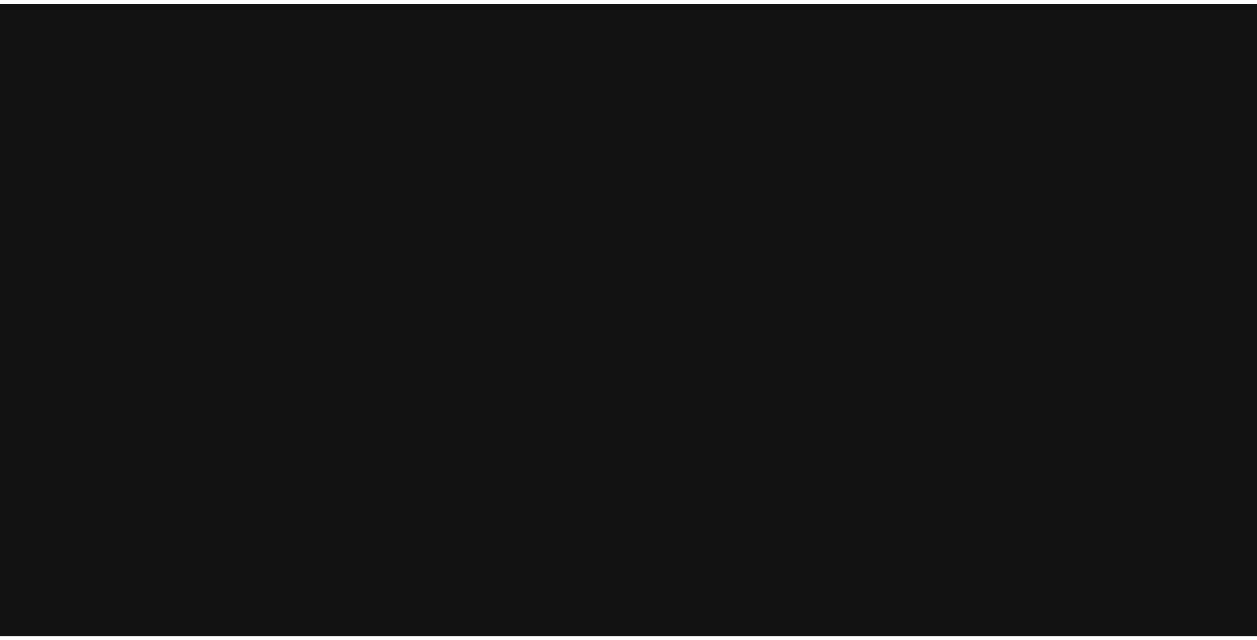 scroll, scrollTop: 0, scrollLeft: 0, axis: both 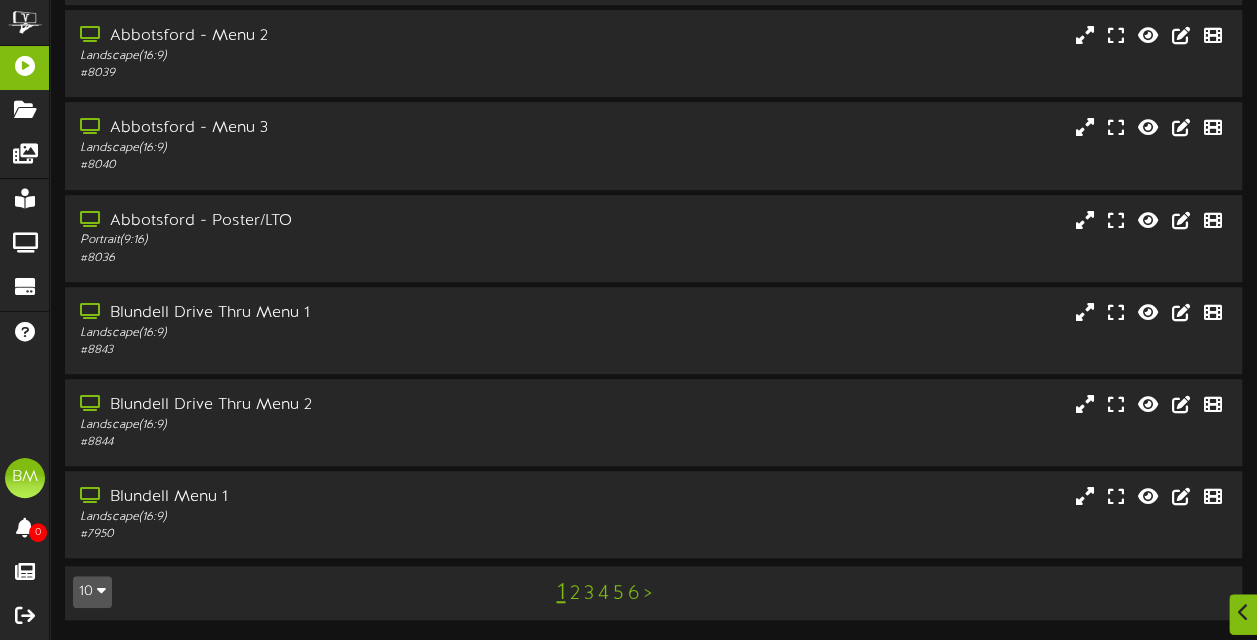 click on "4" at bounding box center (602, 594) 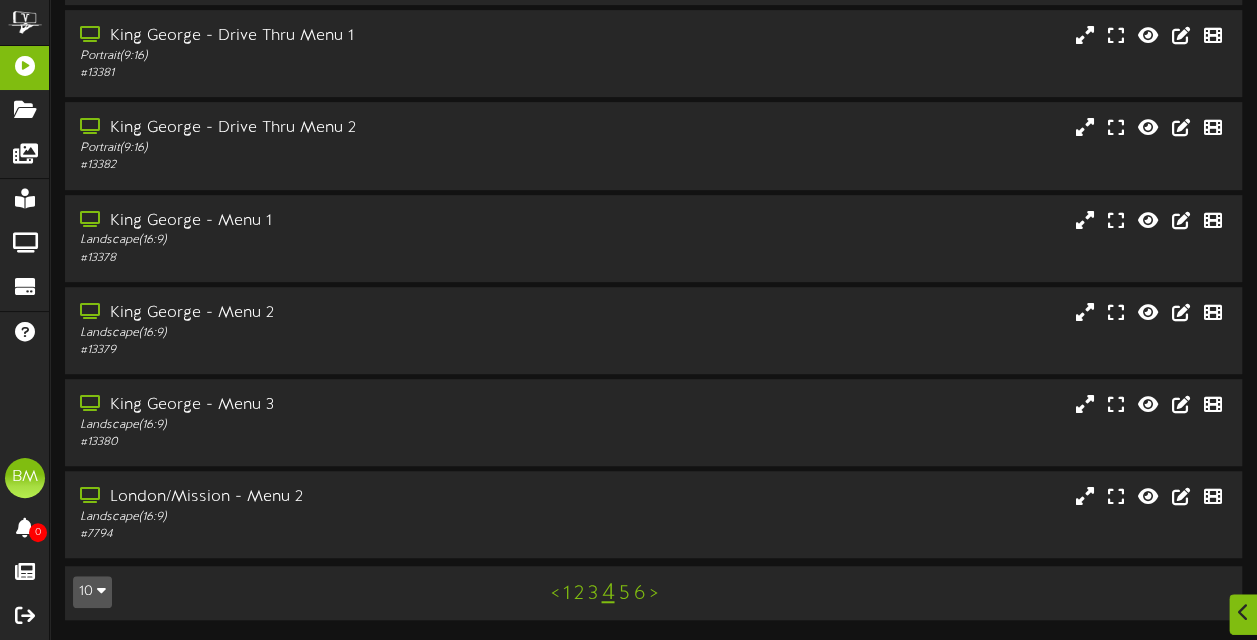 scroll, scrollTop: 451, scrollLeft: 0, axis: vertical 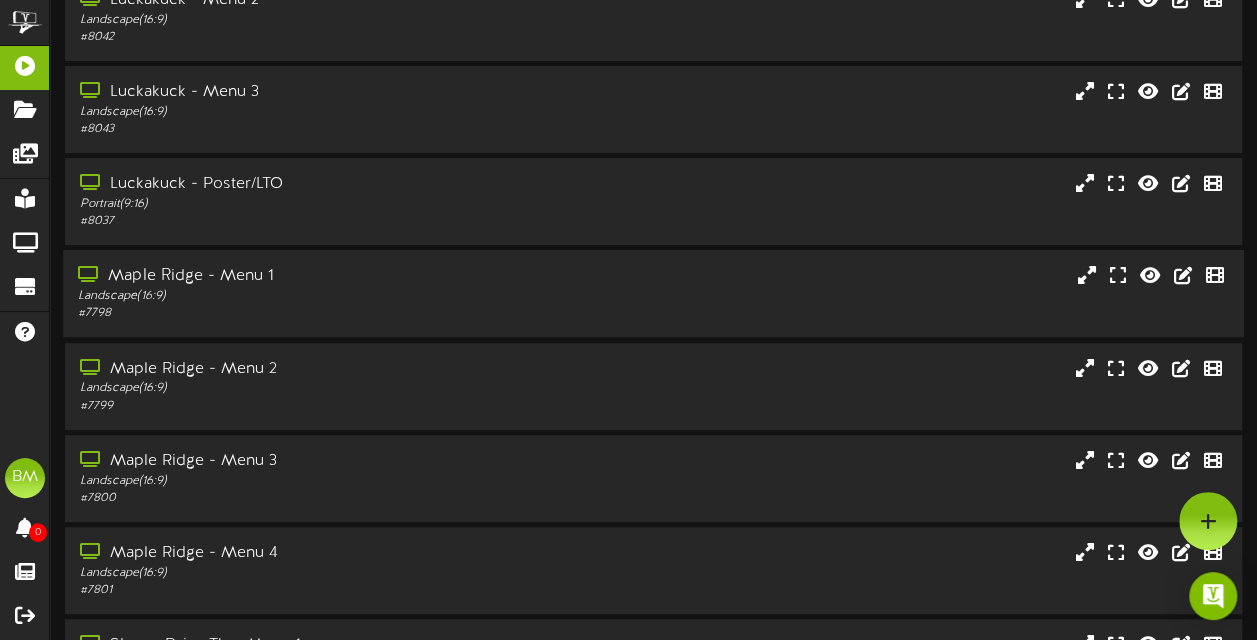 click on "Landscape  ( 16:9 )" at bounding box center [309, 296] 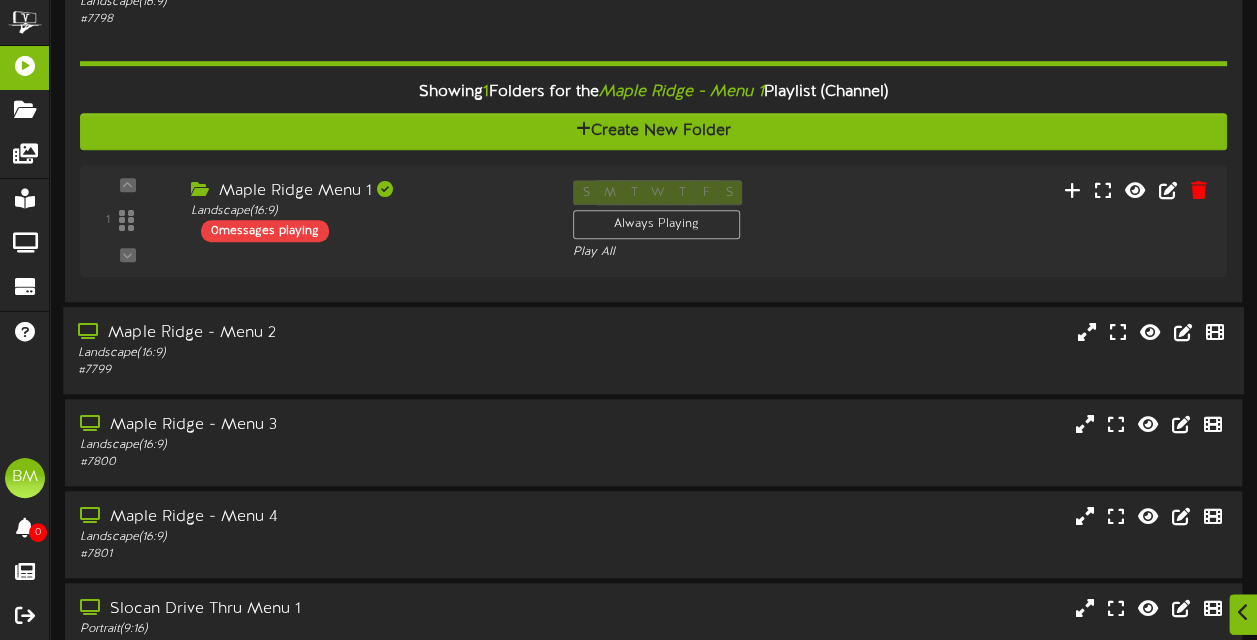 scroll, scrollTop: 592, scrollLeft: 0, axis: vertical 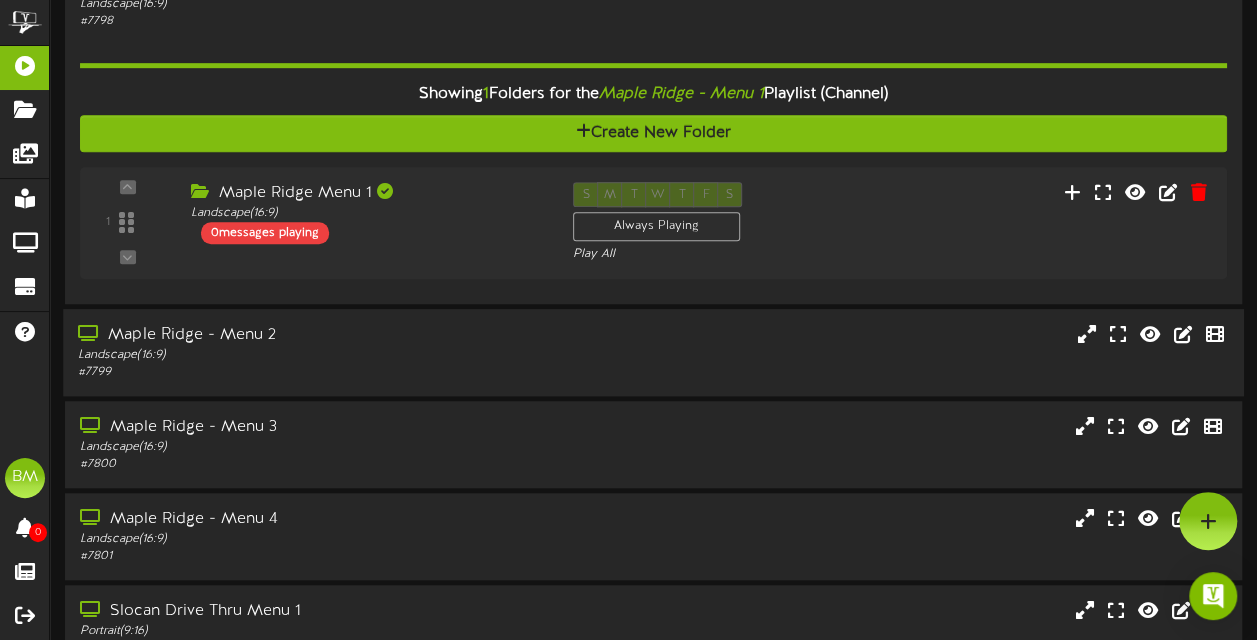 click on "Landscape  ( 16:9 )" at bounding box center (309, 354) 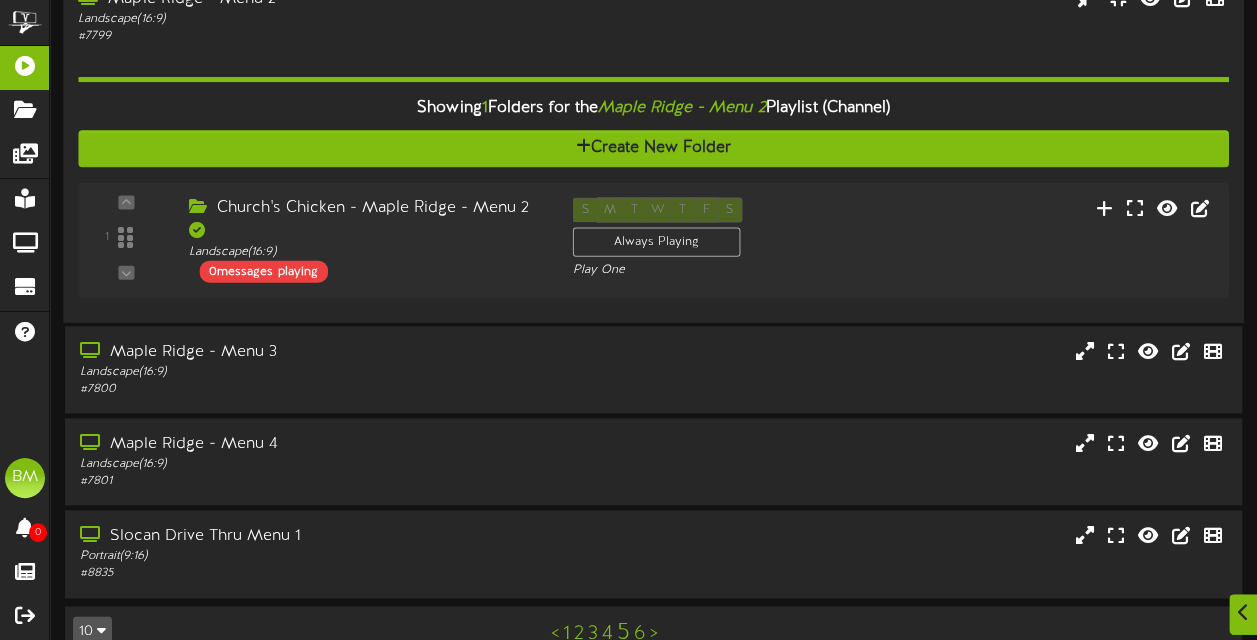 scroll, scrollTop: 963, scrollLeft: 0, axis: vertical 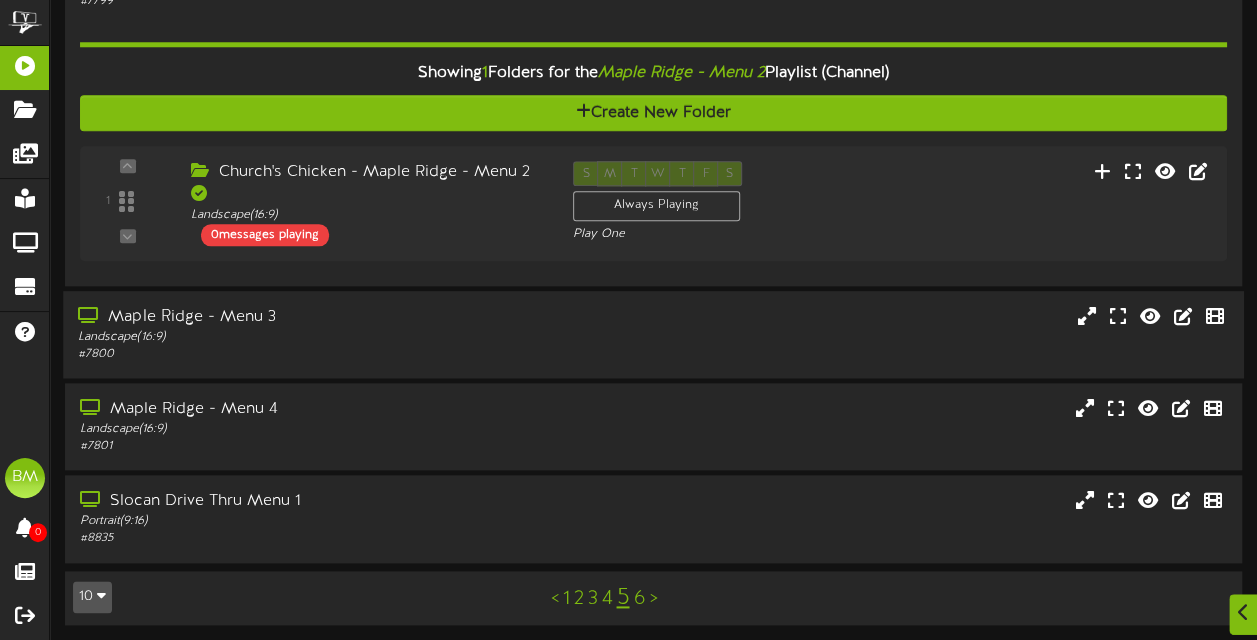 click on "# 7800" at bounding box center (309, 354) 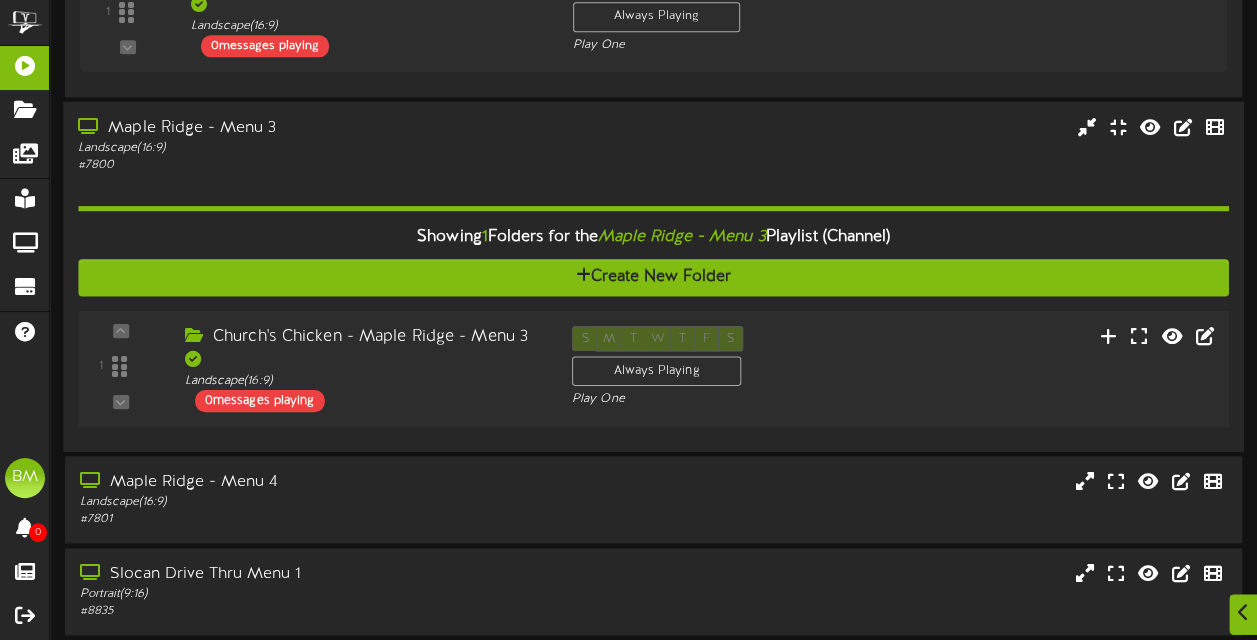 scroll, scrollTop: 1228, scrollLeft: 0, axis: vertical 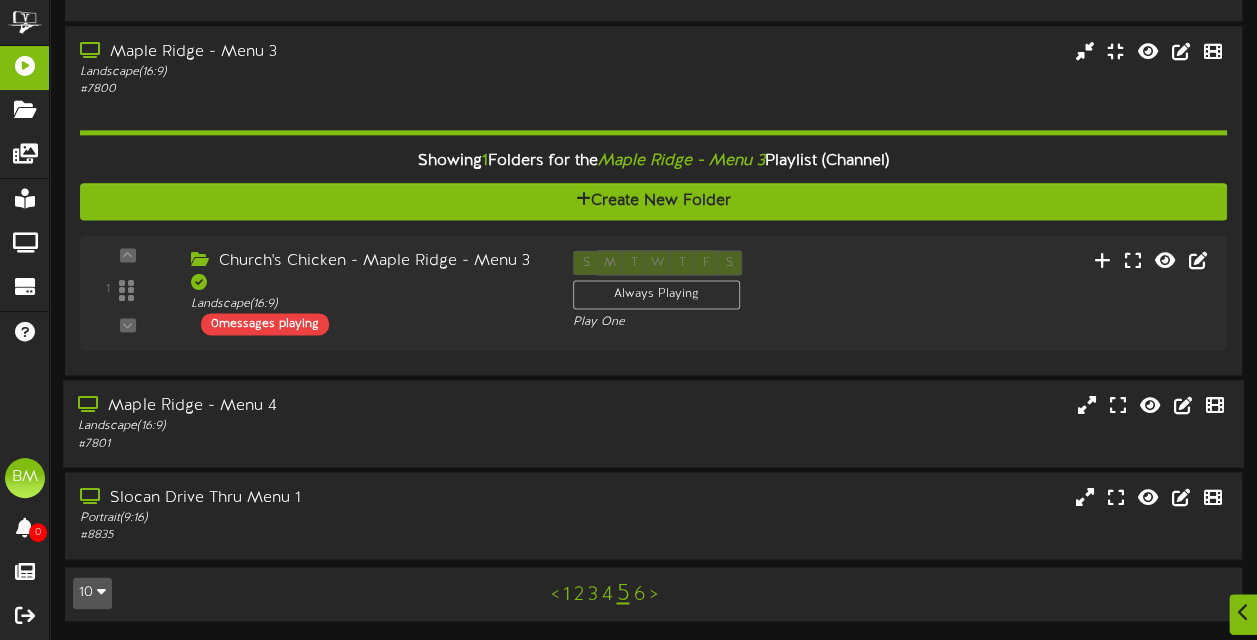 click on "Maple Ridge - Menu 4" at bounding box center (309, 406) 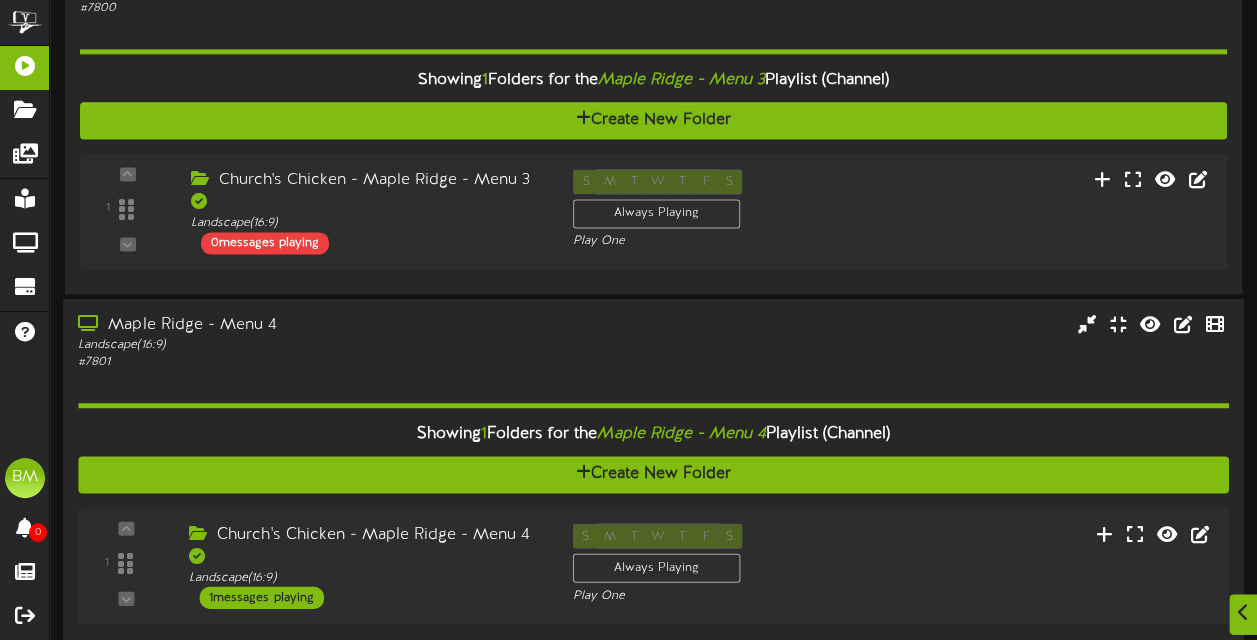 scroll, scrollTop: 1428, scrollLeft: 0, axis: vertical 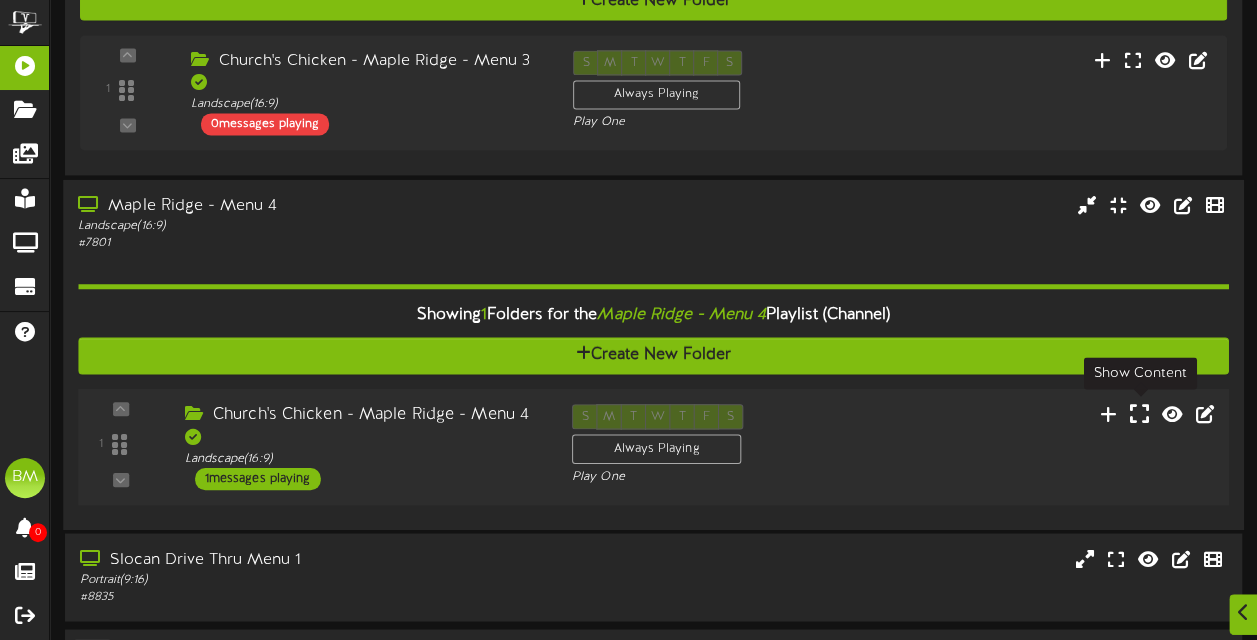 click at bounding box center [1138, 413] 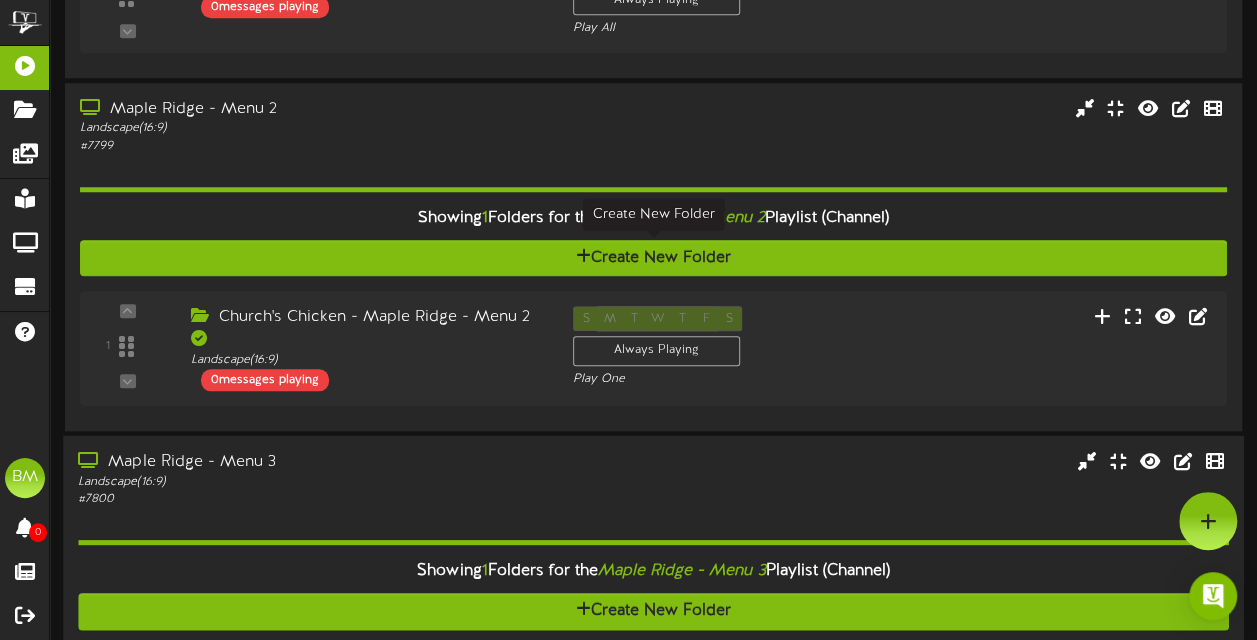 scroll, scrollTop: 627, scrollLeft: 0, axis: vertical 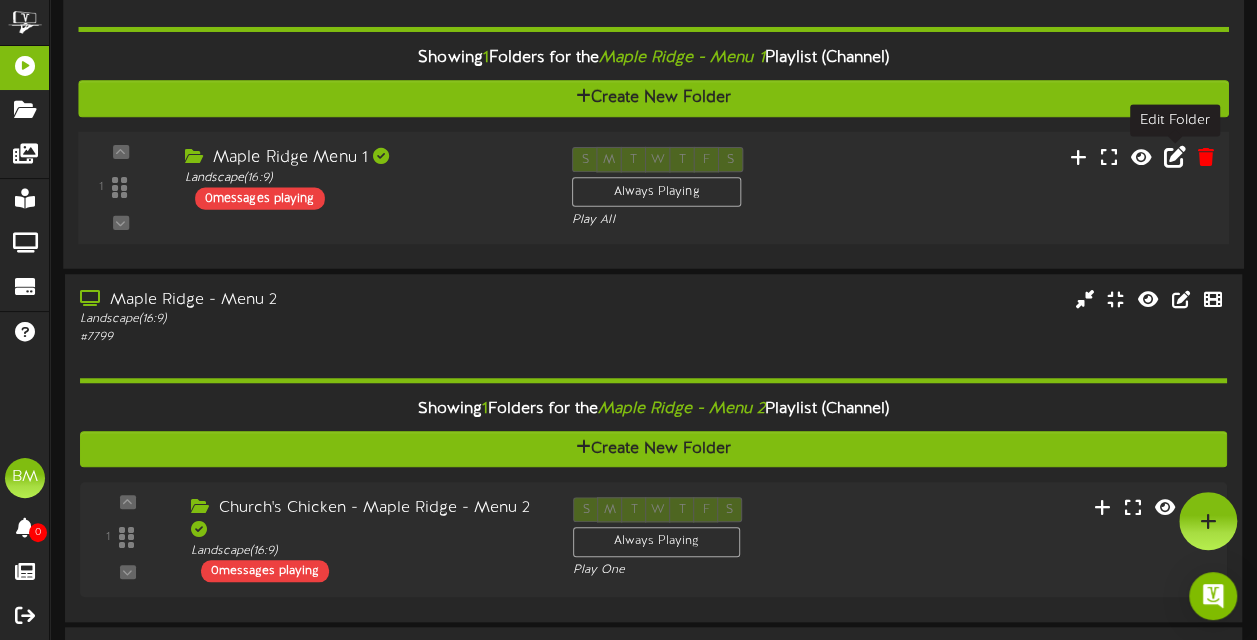 click at bounding box center [1175, 157] 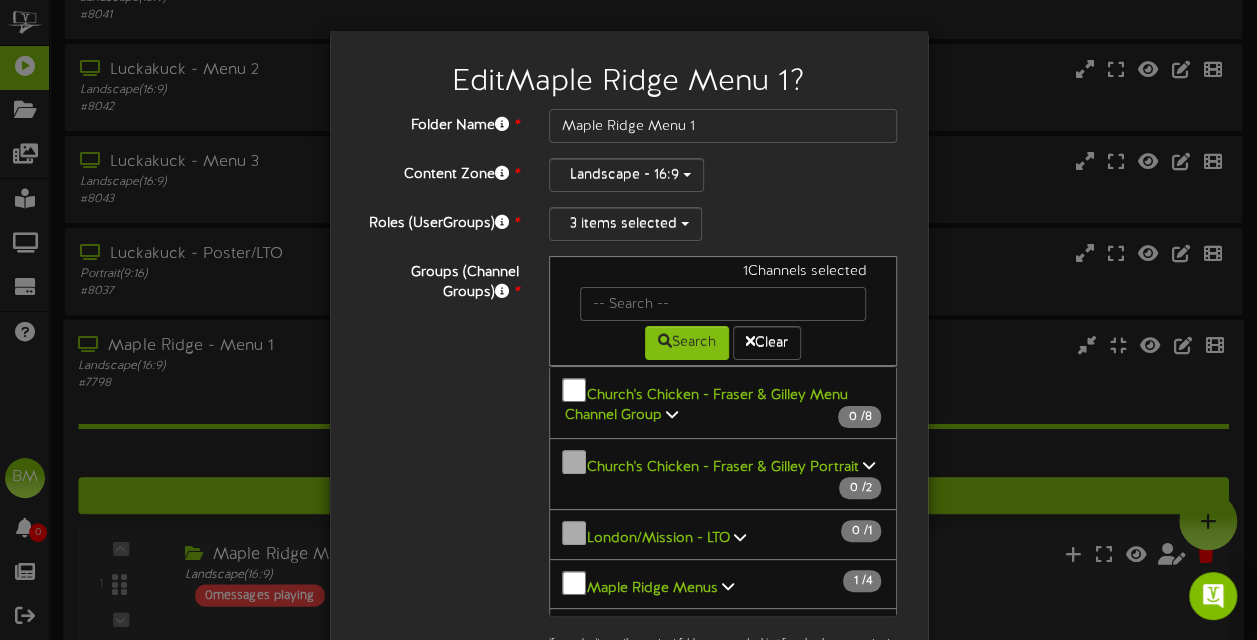 scroll, scrollTop: 227, scrollLeft: 0, axis: vertical 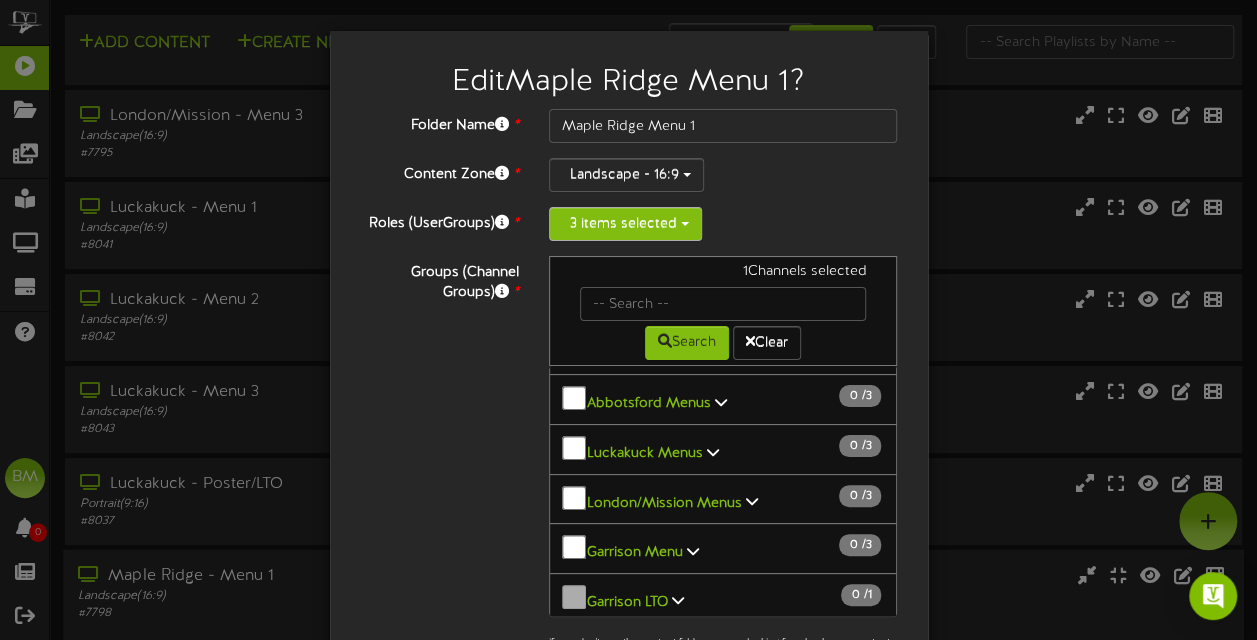 click on "3 items selected" at bounding box center [625, 224] 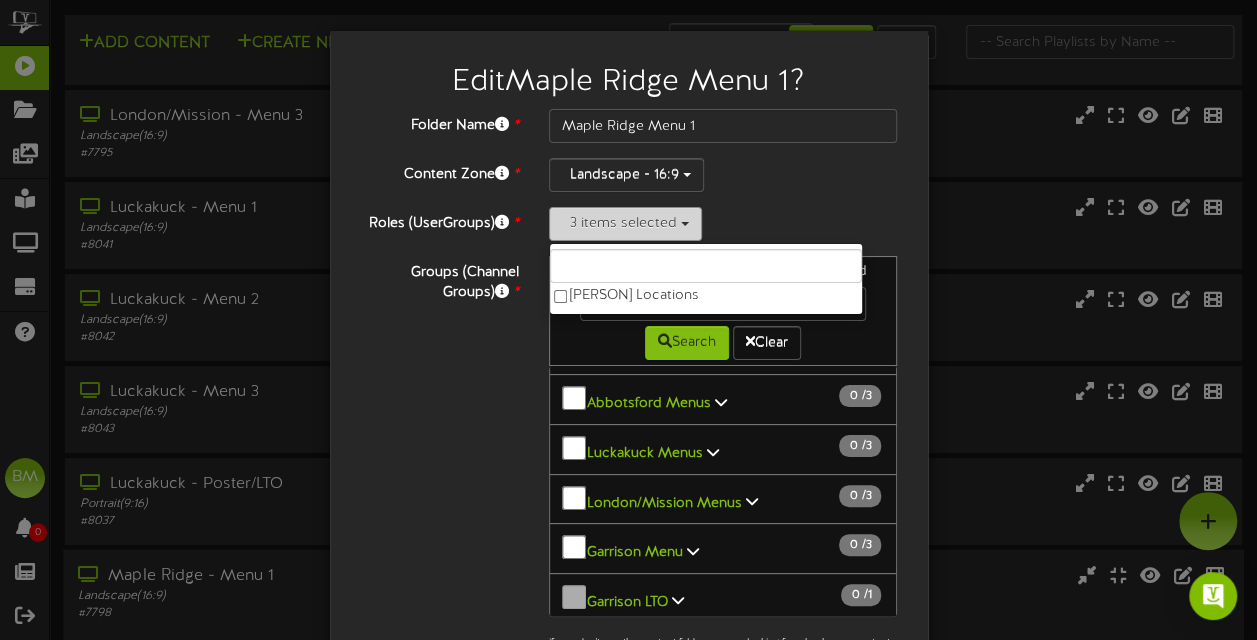 click on "3 items selected" at bounding box center [625, 224] 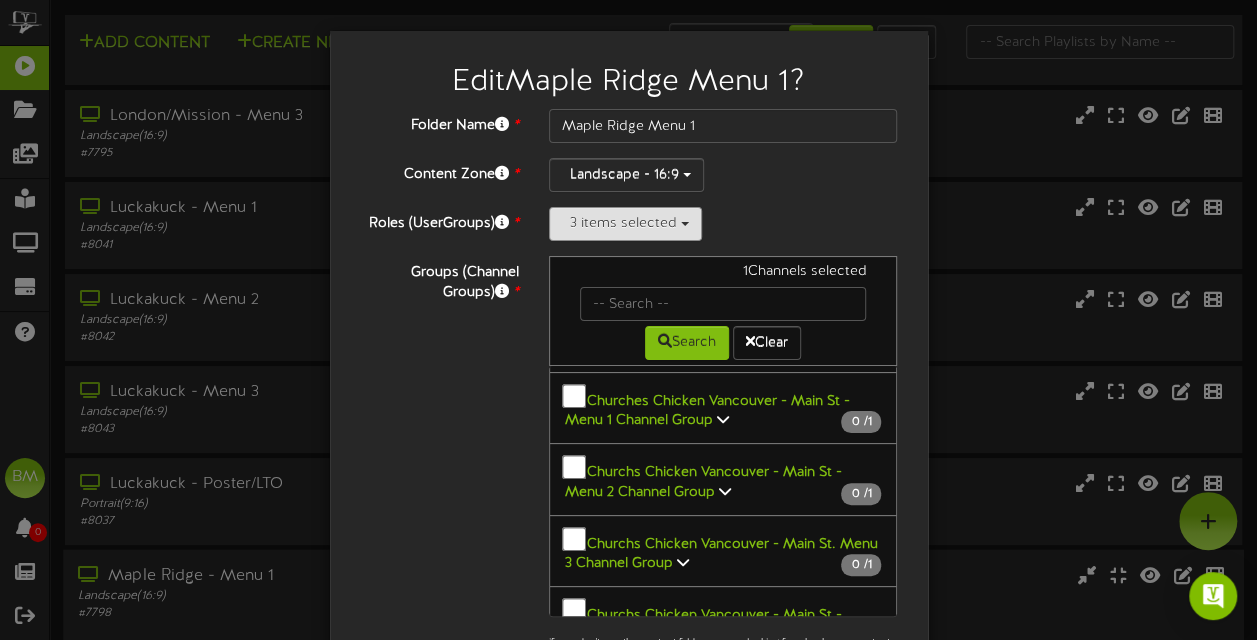 scroll, scrollTop: 86, scrollLeft: 0, axis: vertical 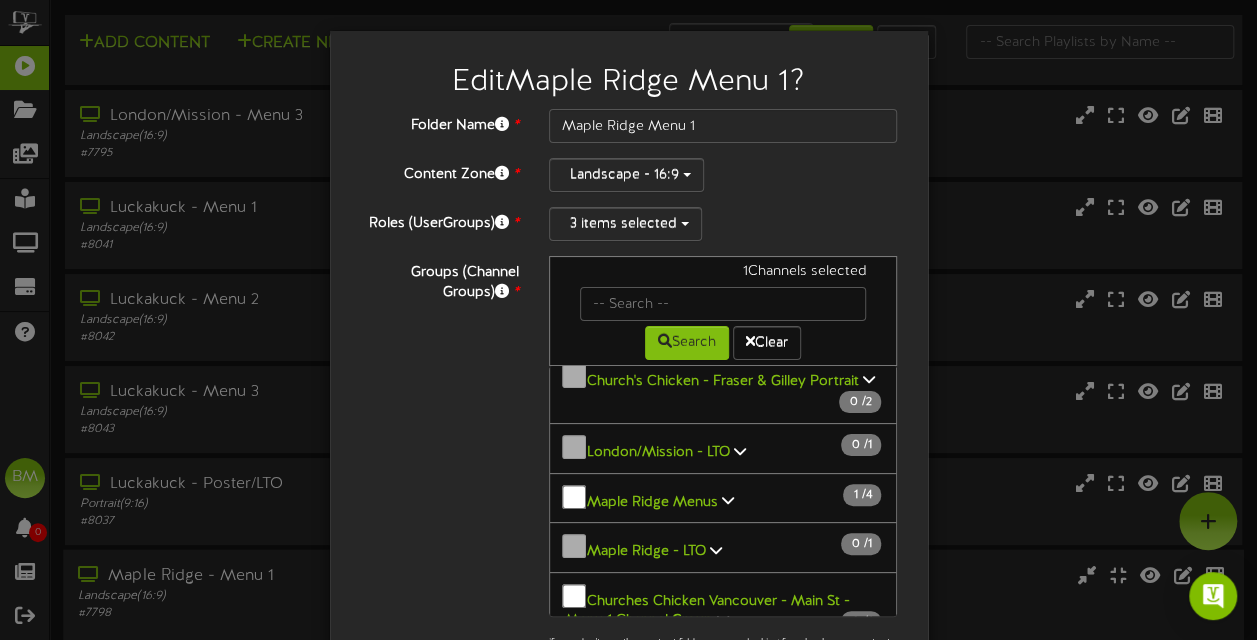 click on "Maple Ridge Menus
1
/
4" at bounding box center (723, 498) 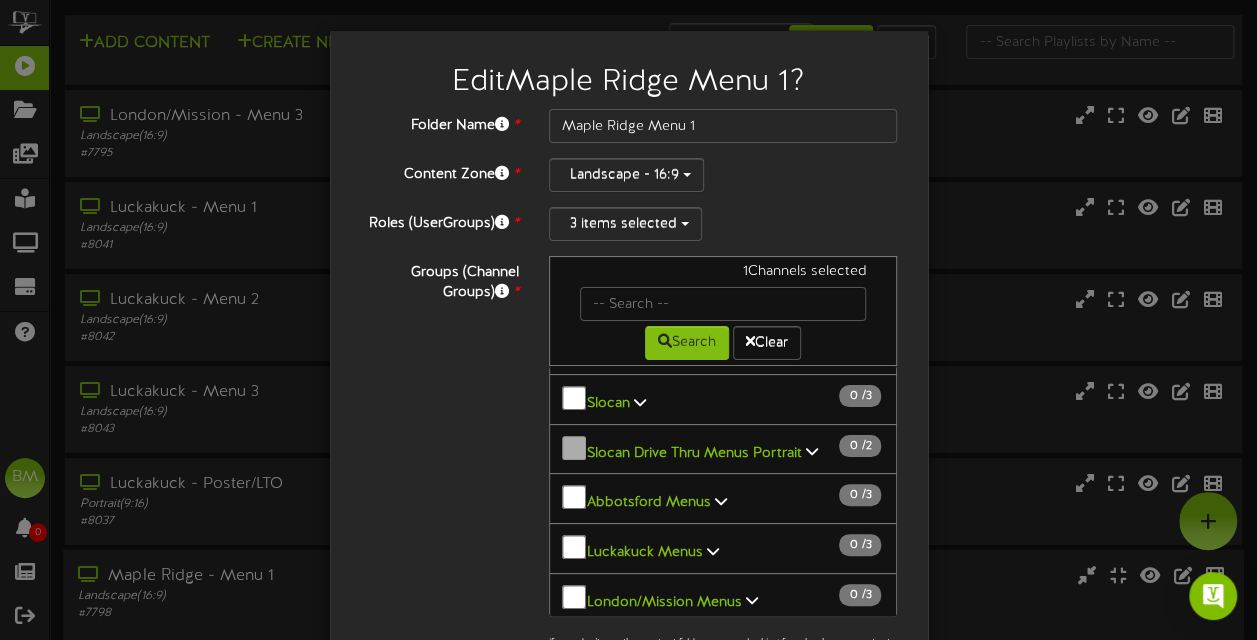 scroll, scrollTop: 1396, scrollLeft: 0, axis: vertical 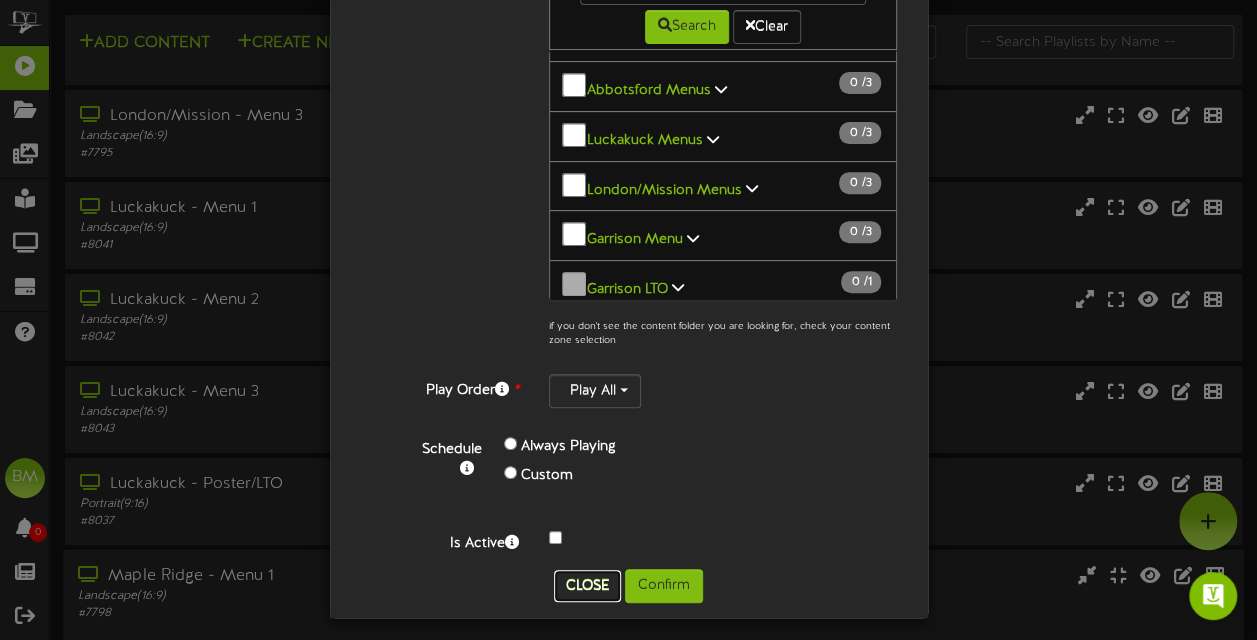 click on "Close" at bounding box center [587, 586] 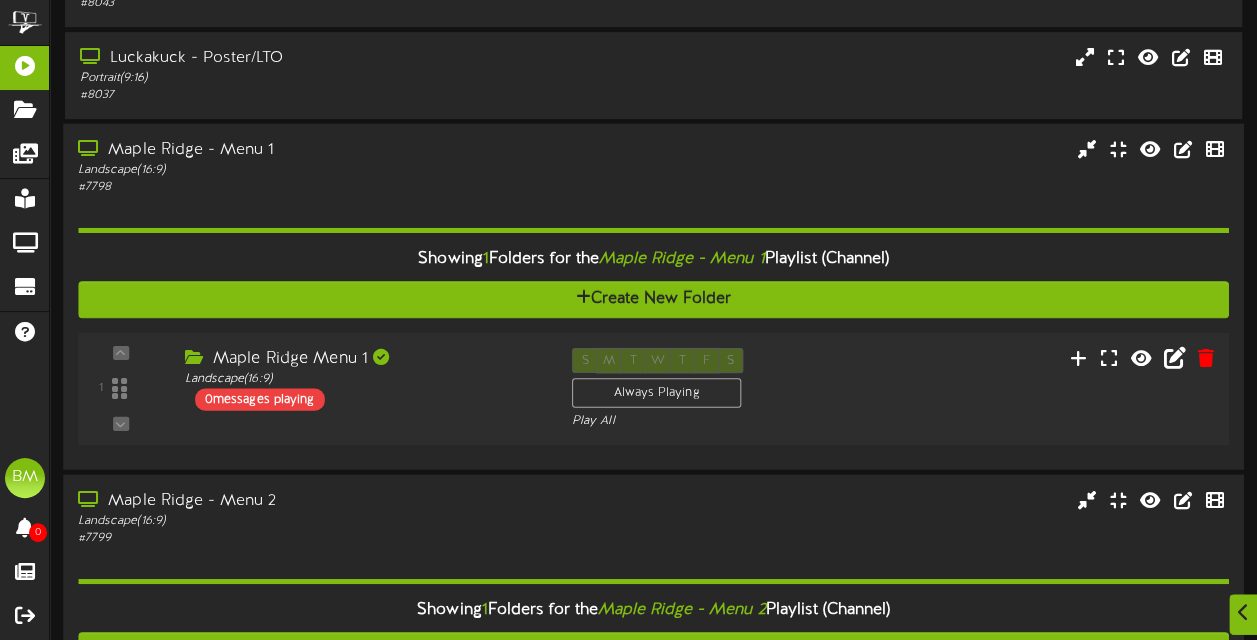 scroll, scrollTop: 500, scrollLeft: 0, axis: vertical 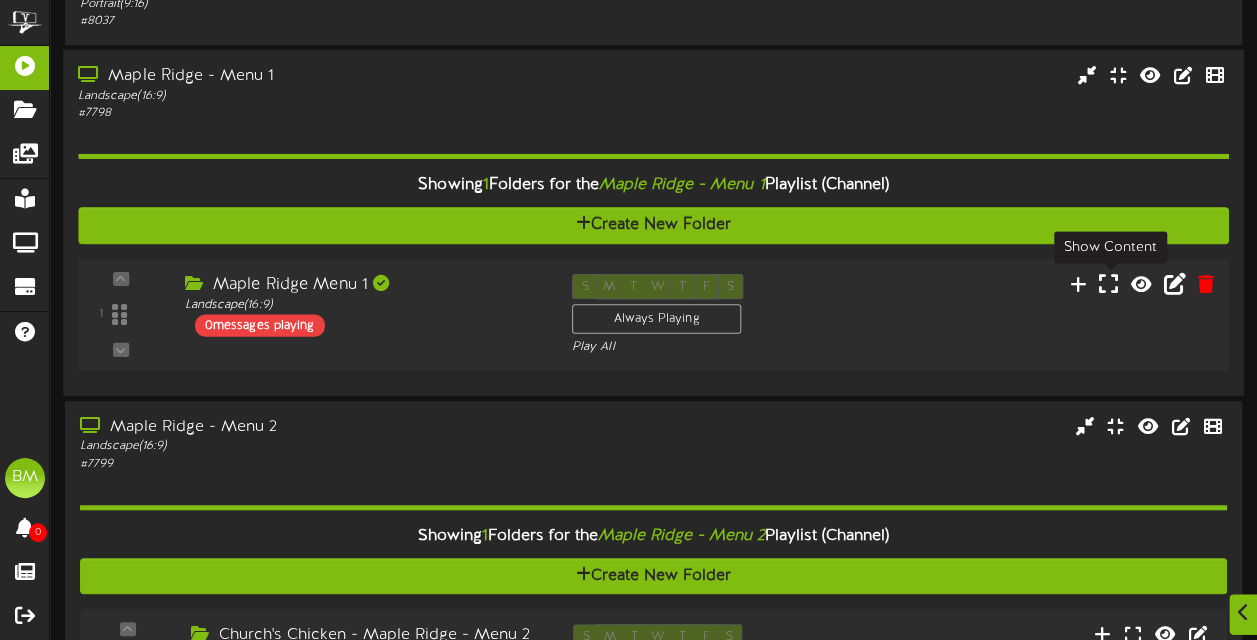 click at bounding box center [1108, 284] 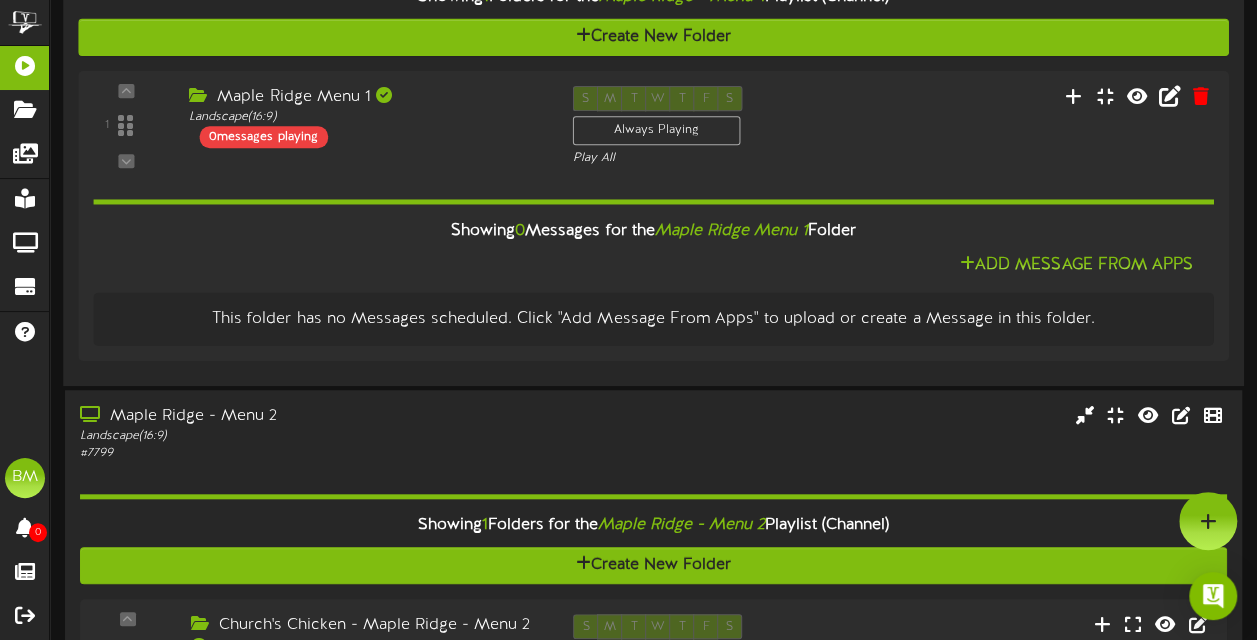 scroll, scrollTop: 688, scrollLeft: 0, axis: vertical 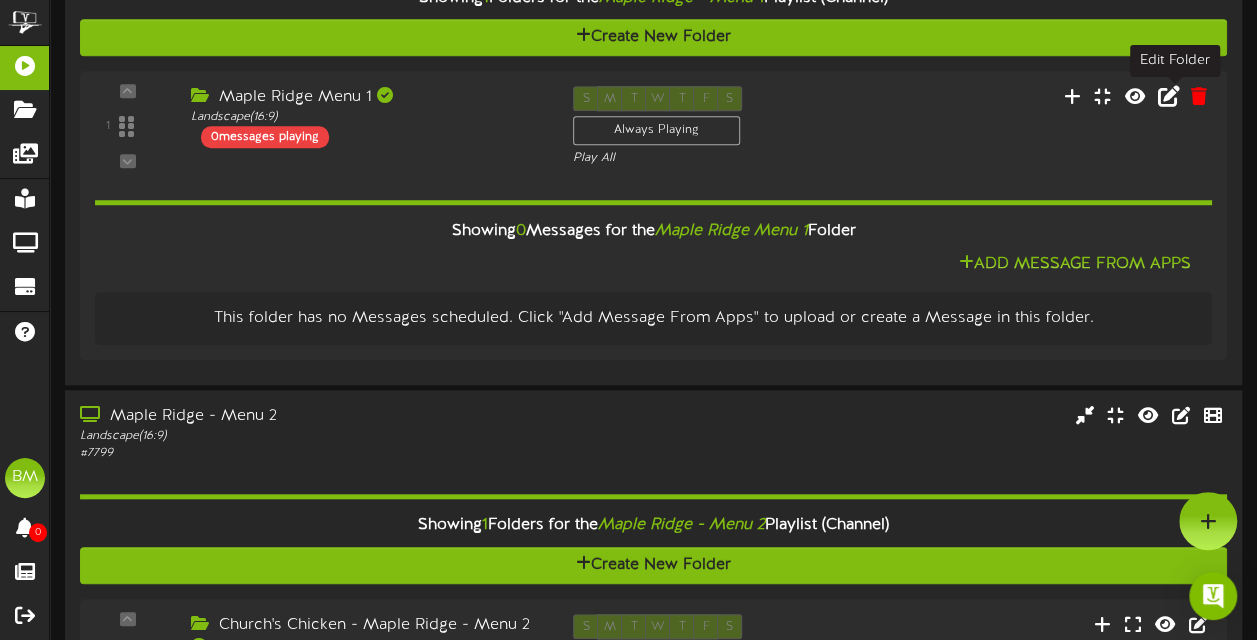 click at bounding box center [1168, 96] 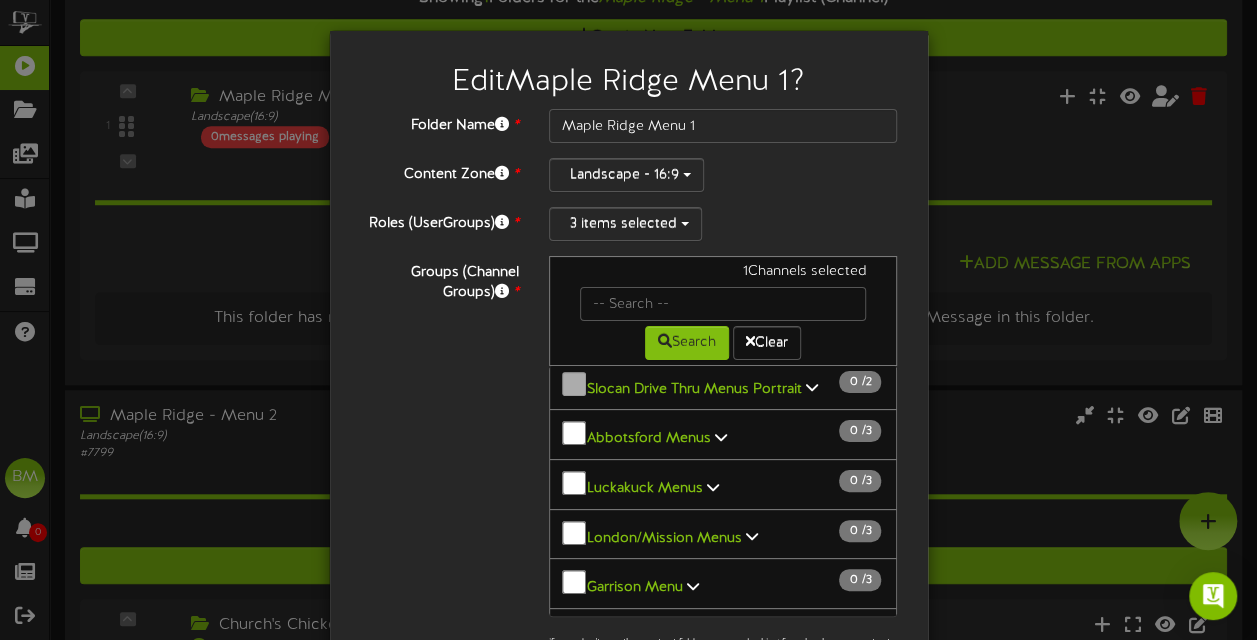 scroll, scrollTop: 1396, scrollLeft: 0, axis: vertical 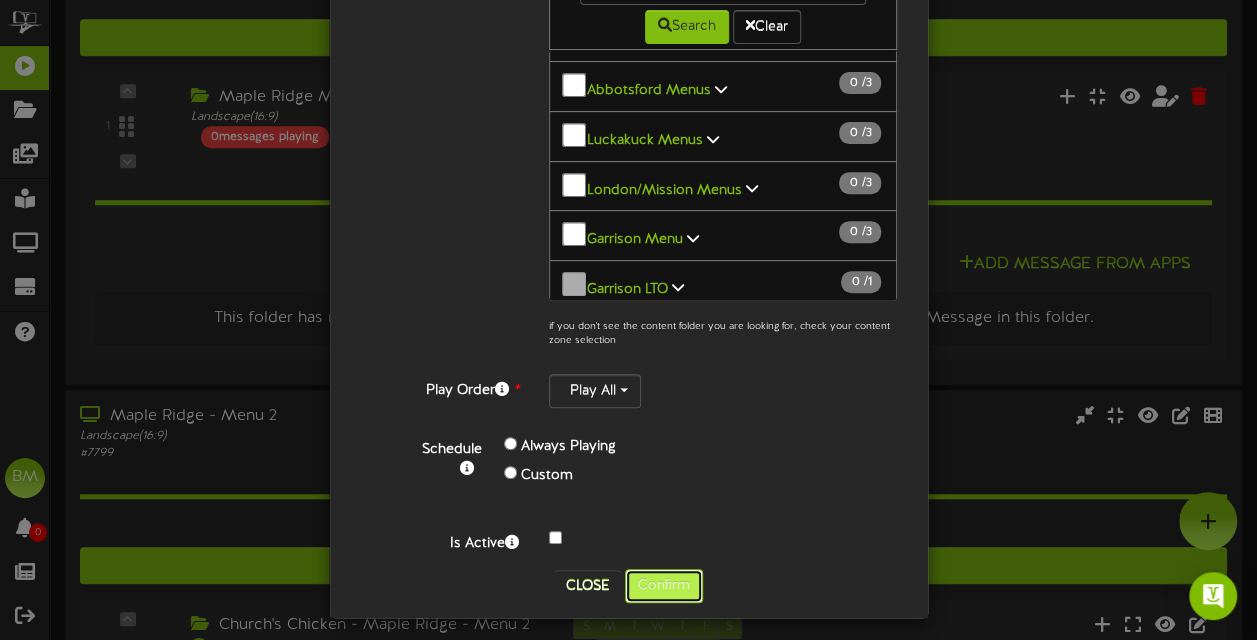 click on "Confirm" at bounding box center [664, 586] 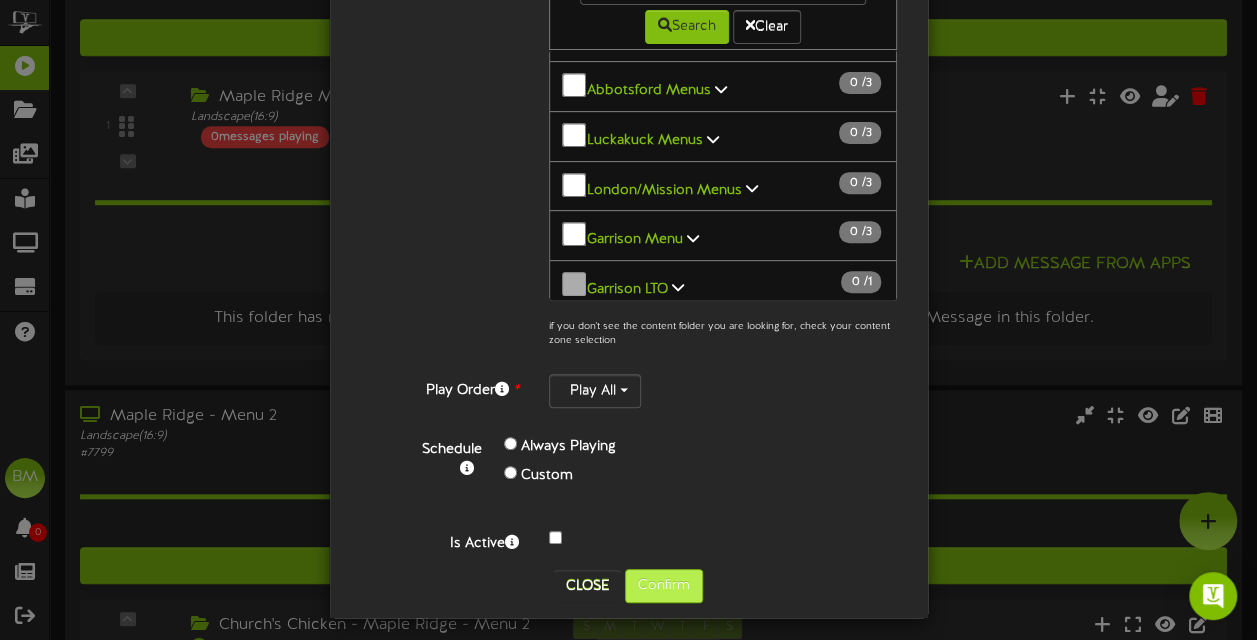 scroll, scrollTop: 0, scrollLeft: 0, axis: both 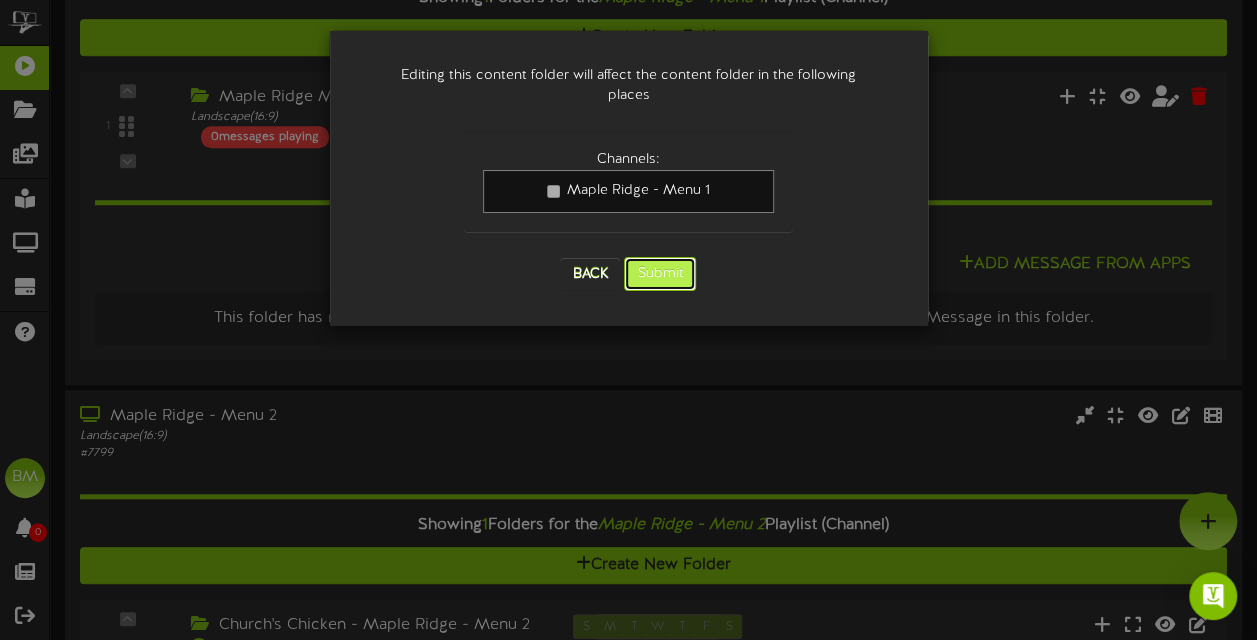 click on "Submit" at bounding box center [660, 274] 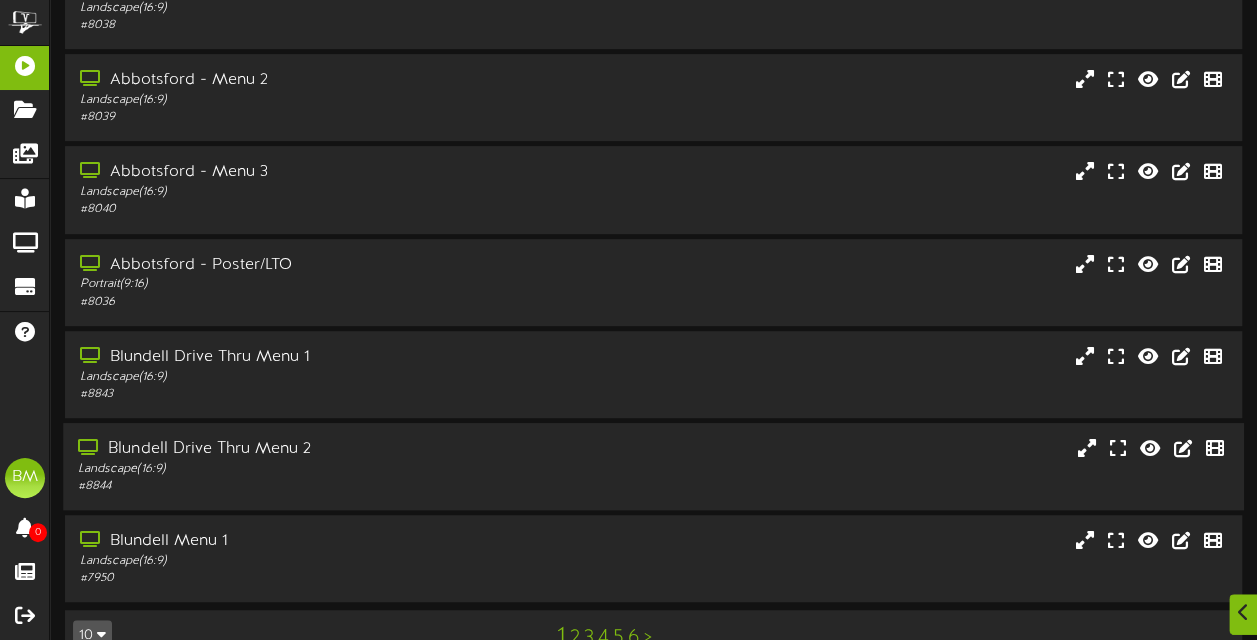 scroll, scrollTop: 448, scrollLeft: 0, axis: vertical 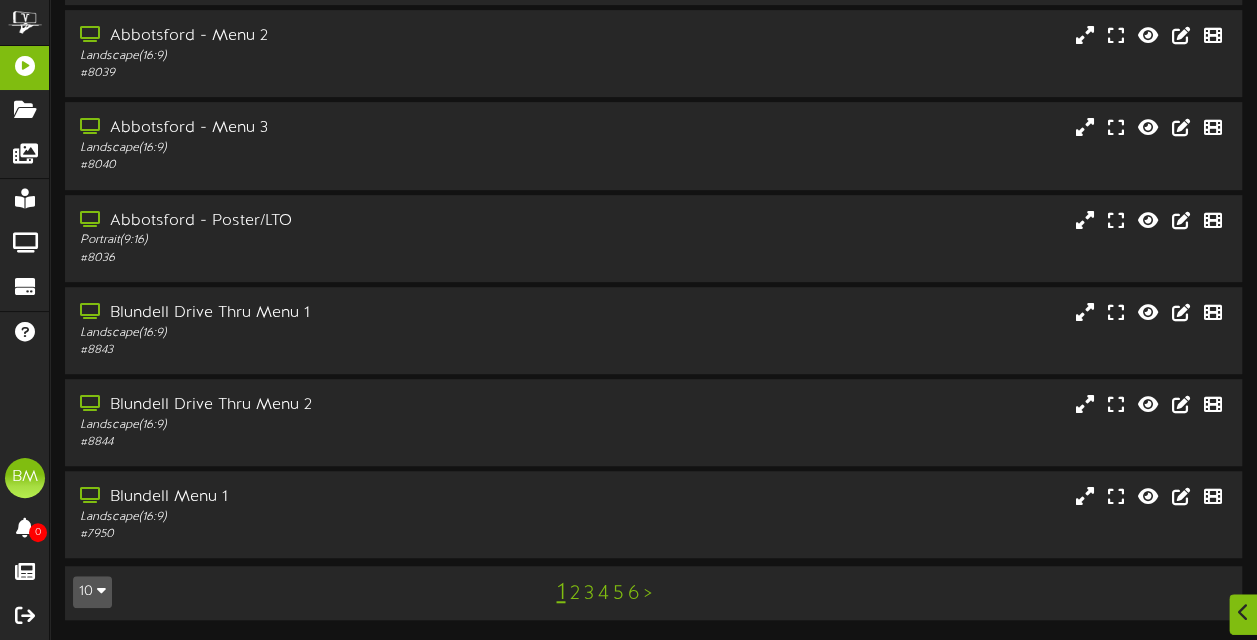 click on "2" at bounding box center (574, 594) 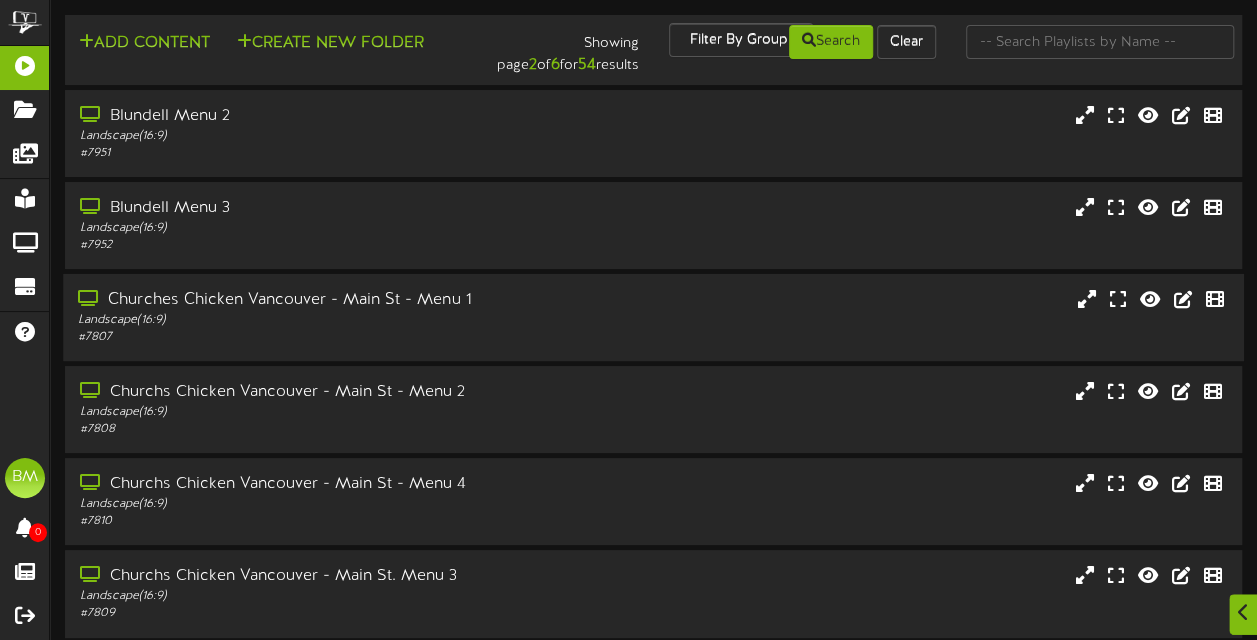 scroll, scrollTop: 100, scrollLeft: 0, axis: vertical 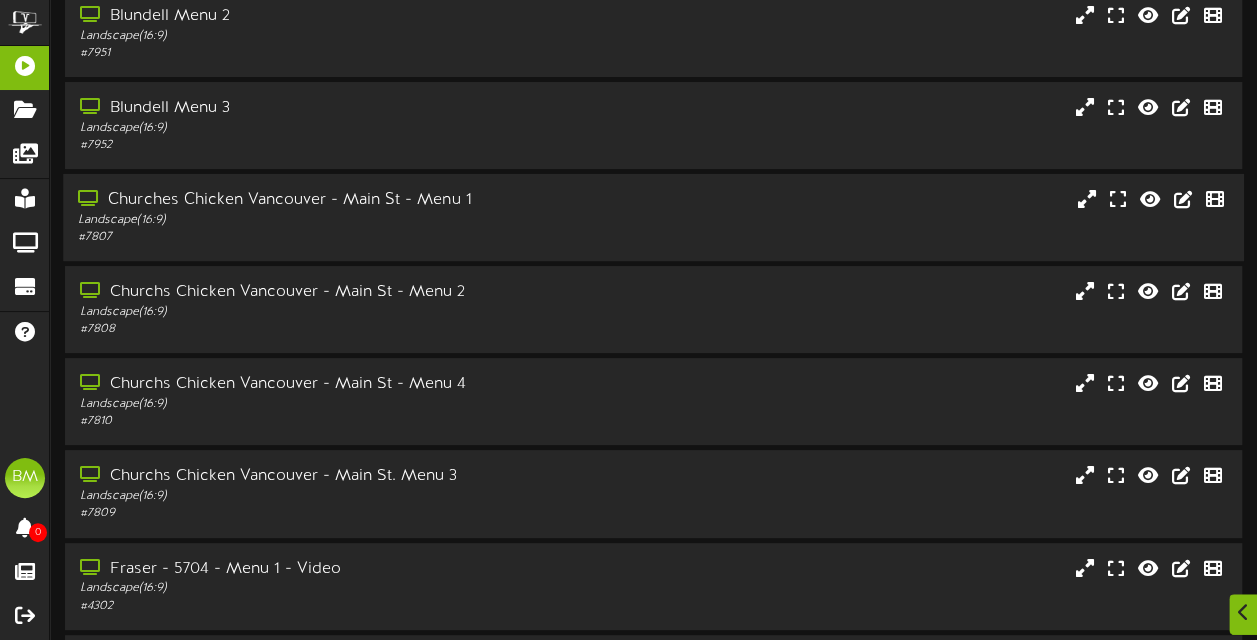 click on "Churches Chicken Vancouver - Main St - Menu 1
Landscape  ( 16:9 )
# 7807" at bounding box center (653, 217) 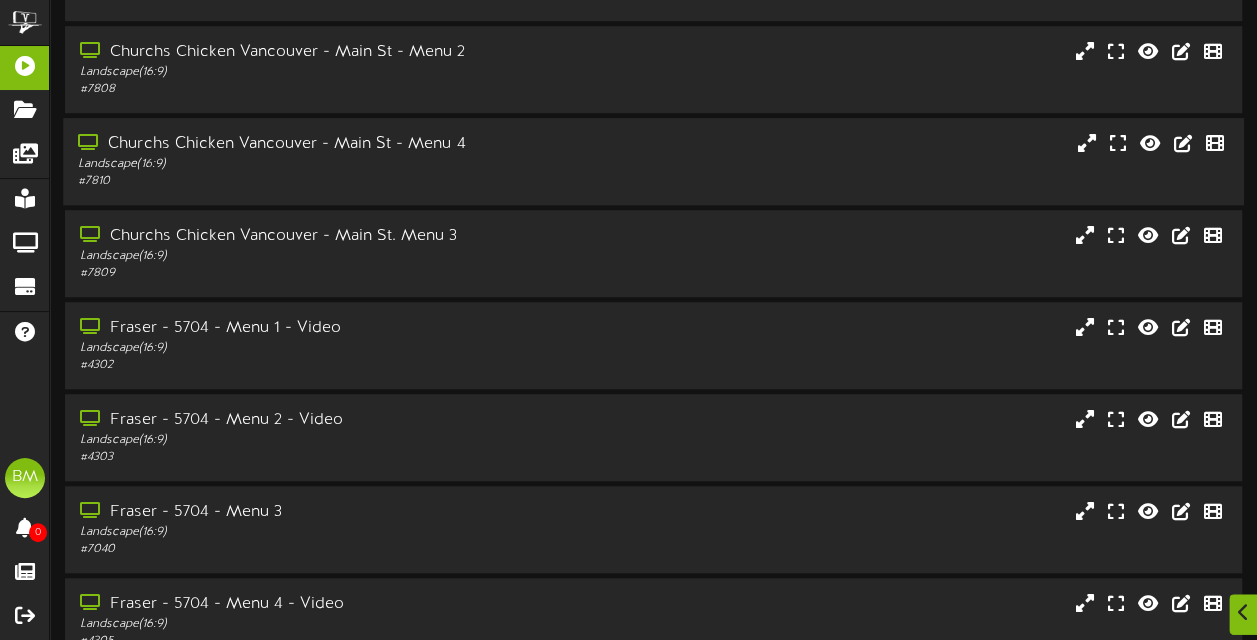 scroll, scrollTop: 706, scrollLeft: 0, axis: vertical 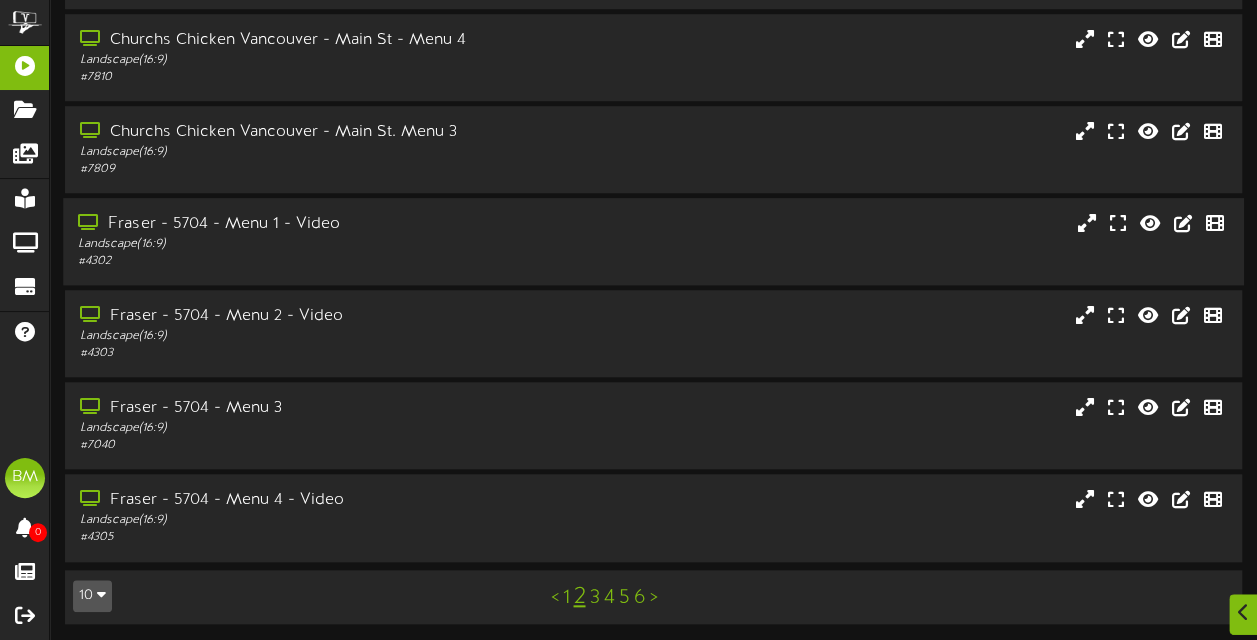click on "Fraser - 5704 - Menu 1 - Video
Landscape  ( 16:9 )
# 4302" at bounding box center (653, 241) 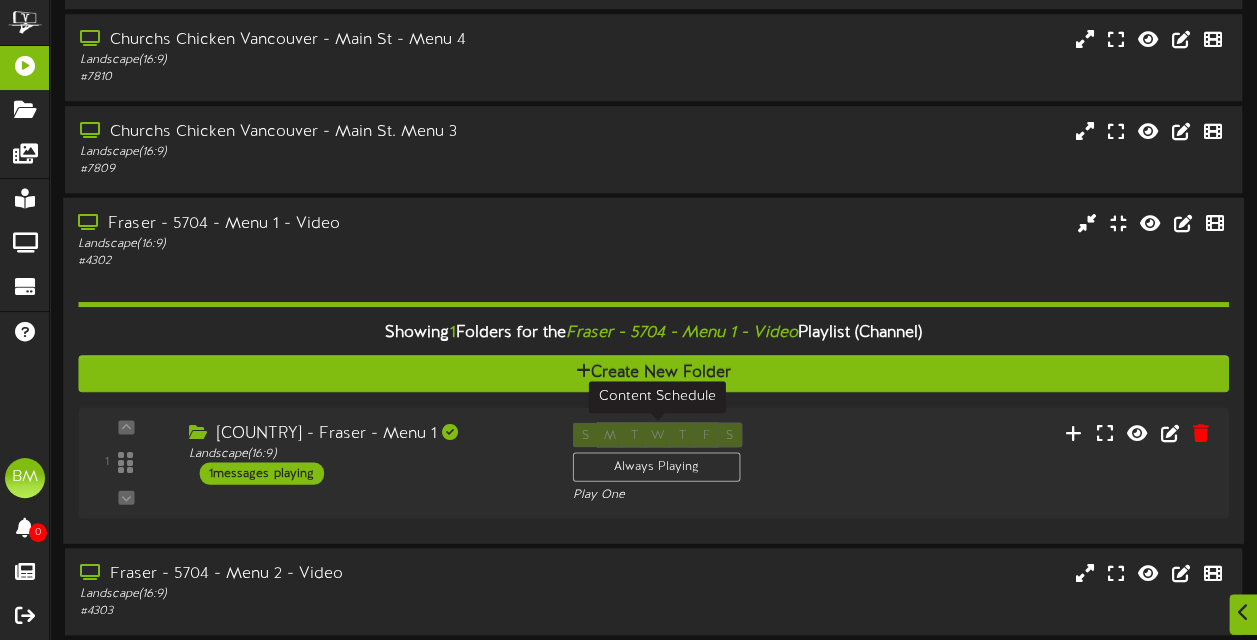 scroll, scrollTop: 806, scrollLeft: 0, axis: vertical 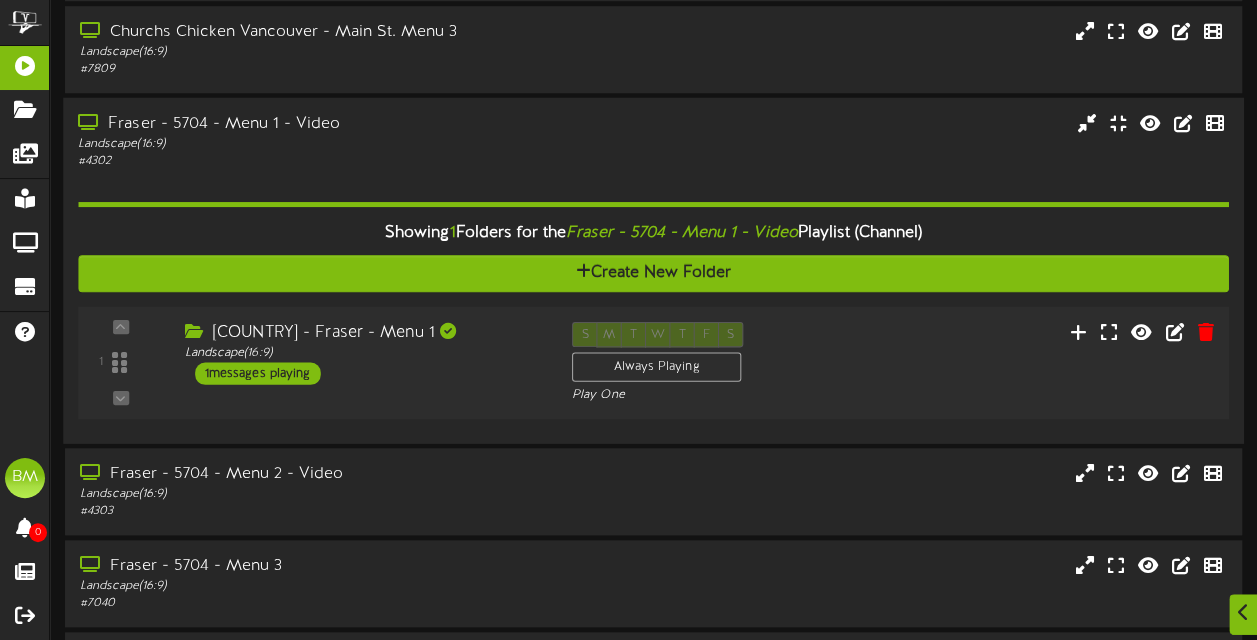 click on "1  messages playing" at bounding box center (258, 373) 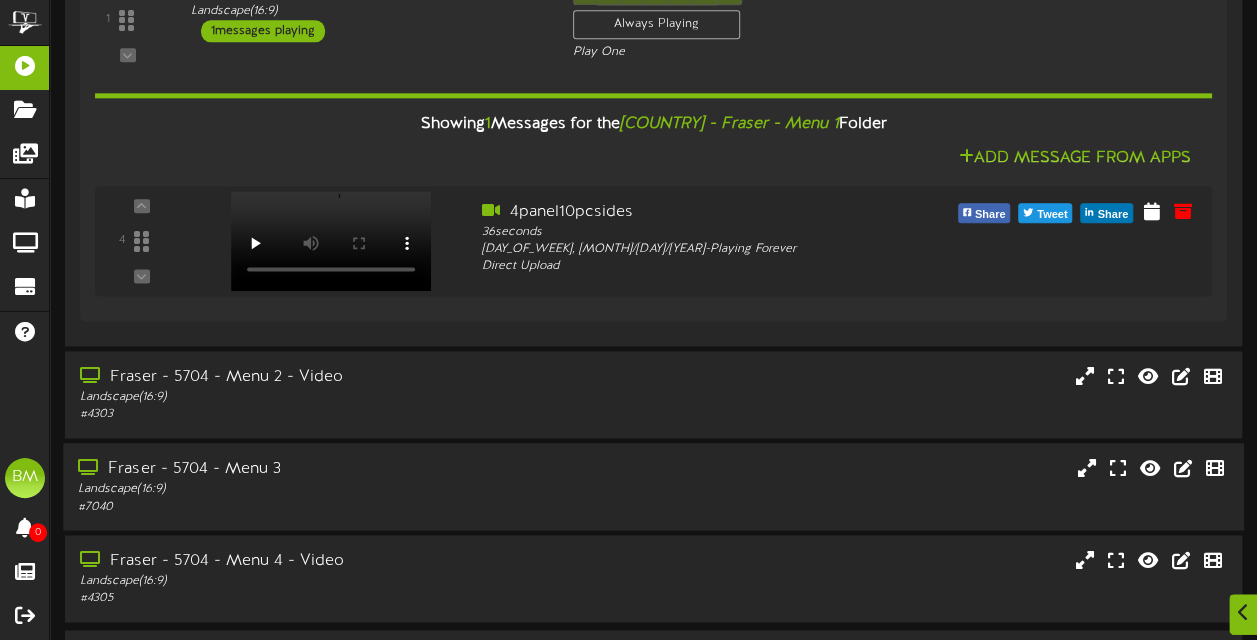 scroll, scrollTop: 1192, scrollLeft: 0, axis: vertical 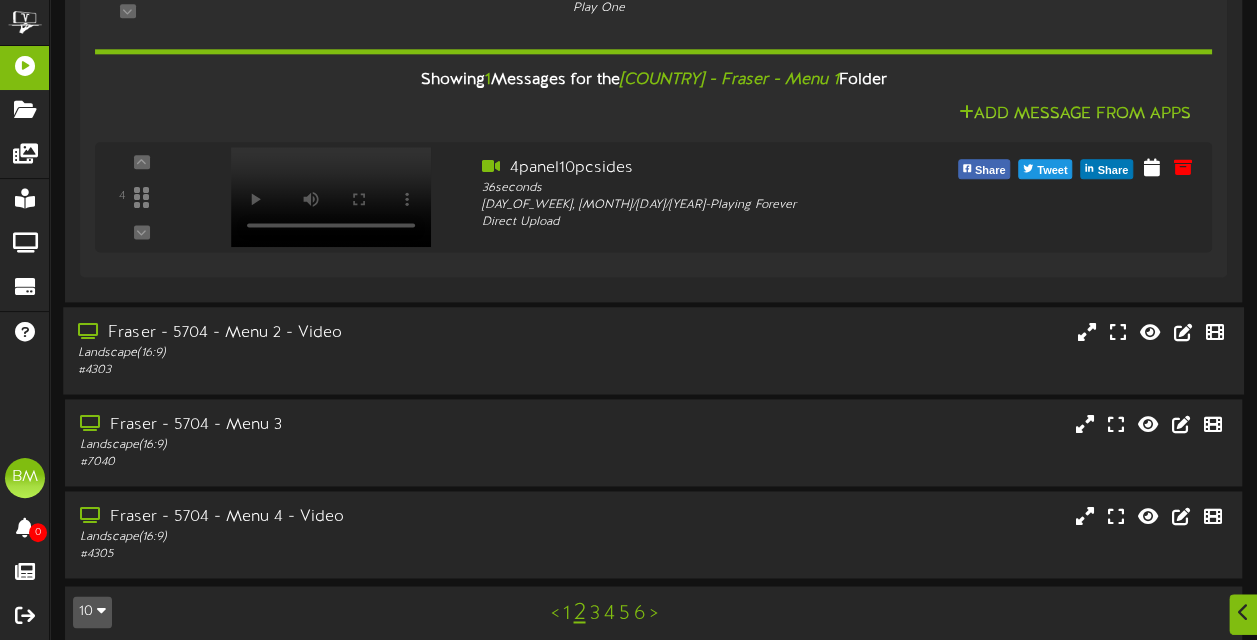 click on "Fraser - 5704 - Menu 2 - Video
Landscape  ( 16:9 )
# 4303" at bounding box center (653, 350) 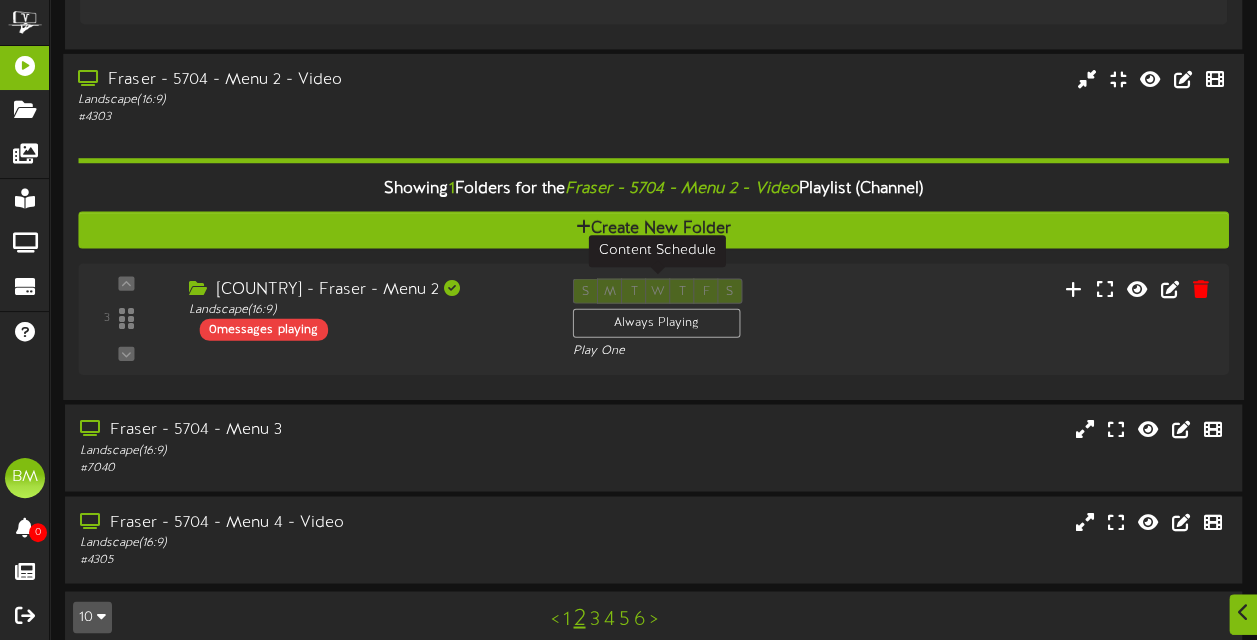 scroll, scrollTop: 1468, scrollLeft: 0, axis: vertical 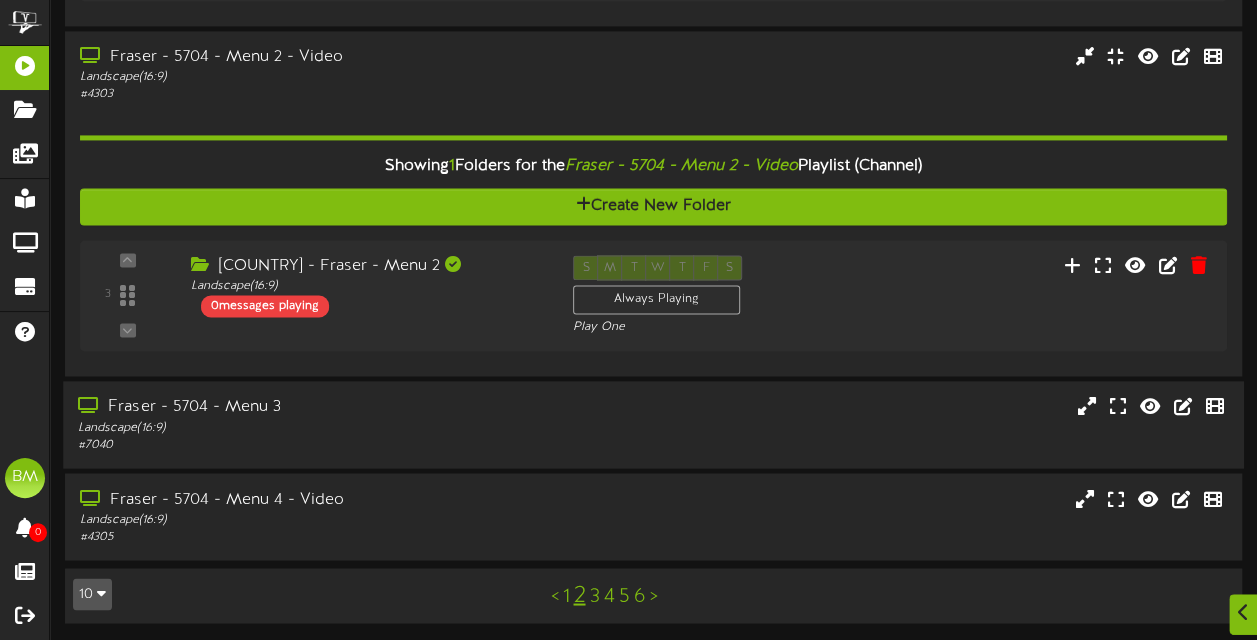click on "Fraser - 5704 - Menu 3
Landscape  ( 16:9 )
# 7040" at bounding box center (653, 424) 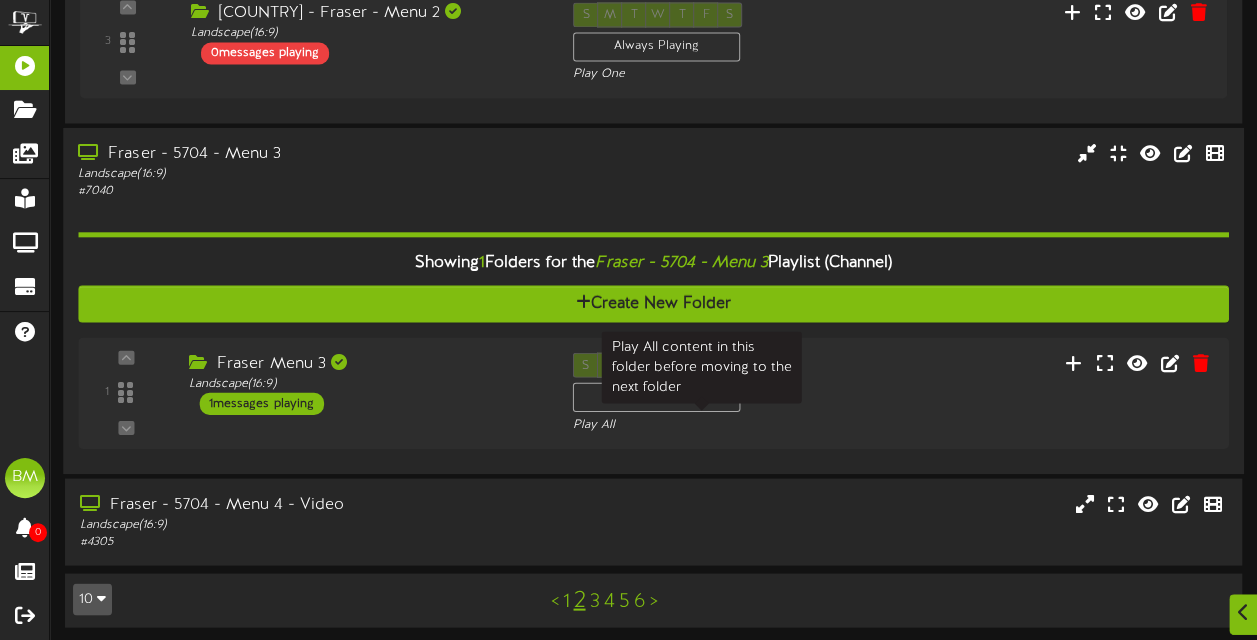 scroll, scrollTop: 1725, scrollLeft: 0, axis: vertical 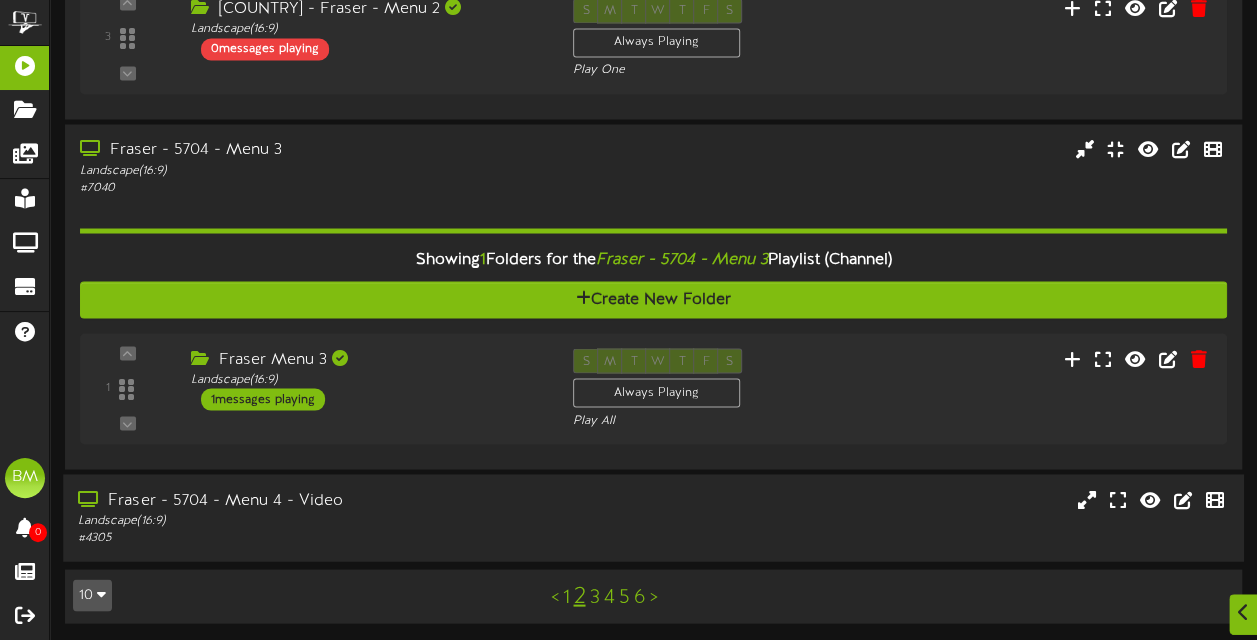 click on "Fraser - 5704 - Menu 4 - Video
Landscape  ( 16:9 )
# 4305" at bounding box center (653, 517) 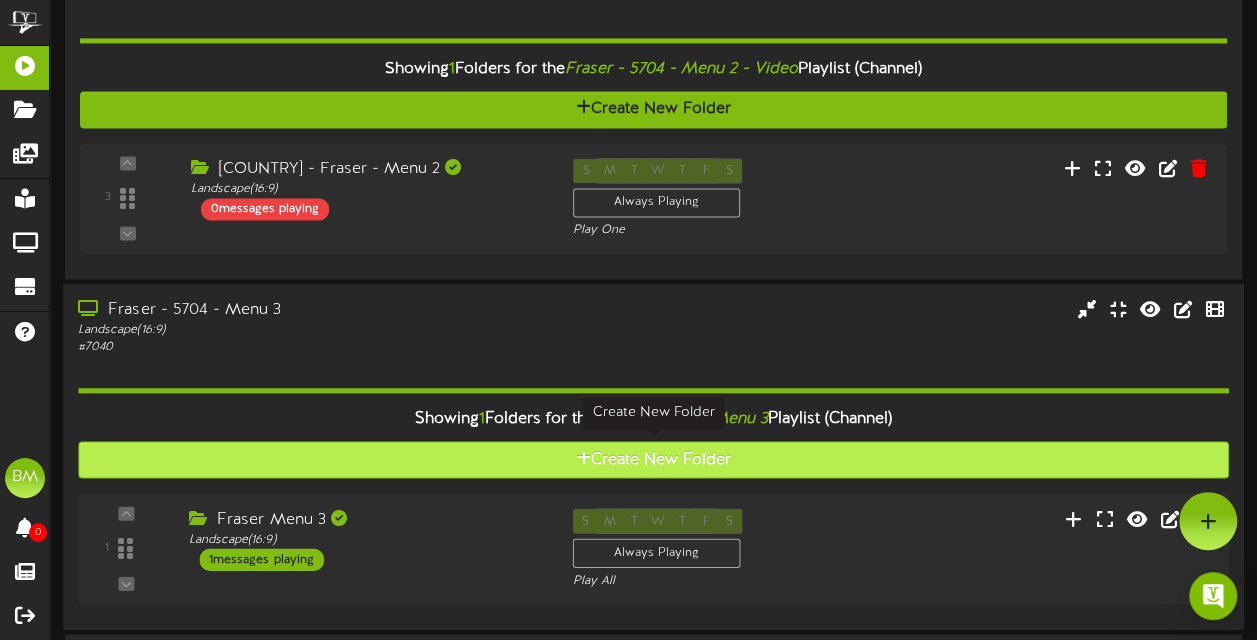 scroll, scrollTop: 1481, scrollLeft: 0, axis: vertical 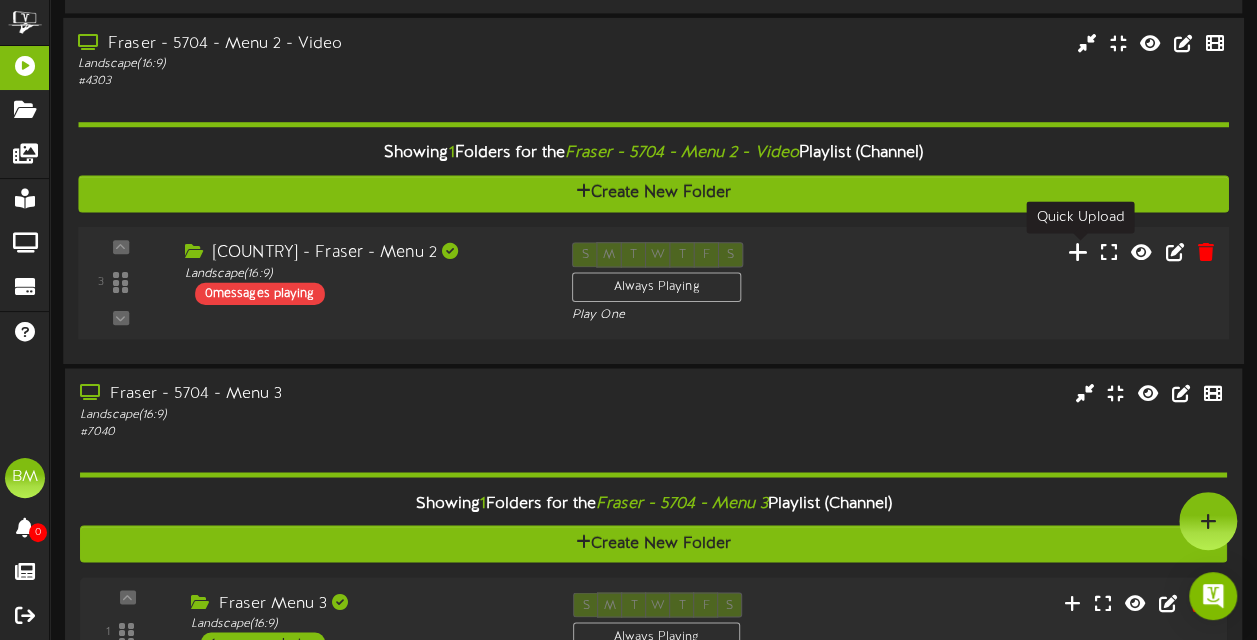 click at bounding box center (1078, 251) 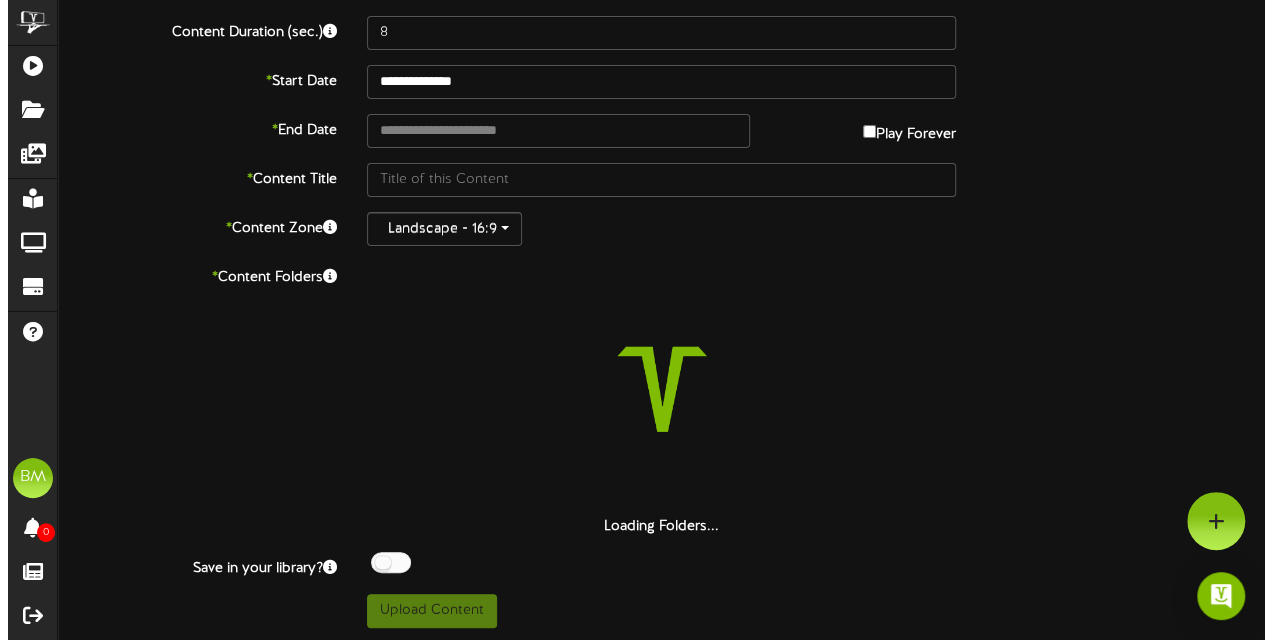 scroll, scrollTop: 0, scrollLeft: 0, axis: both 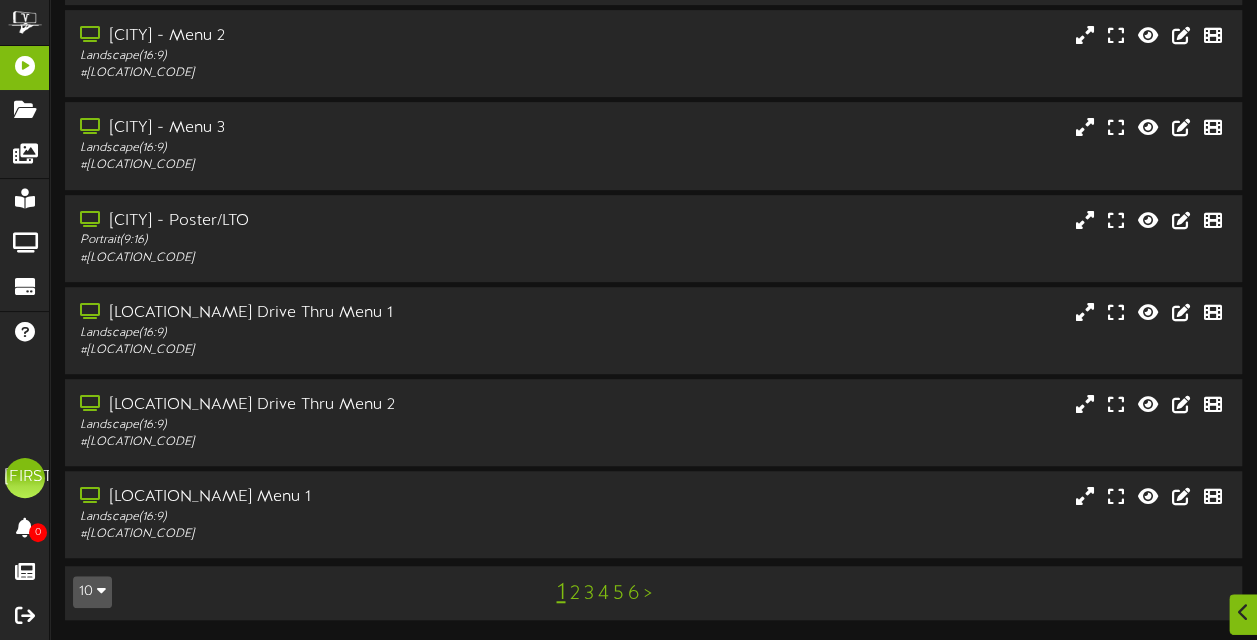 click on "2" at bounding box center (574, 594) 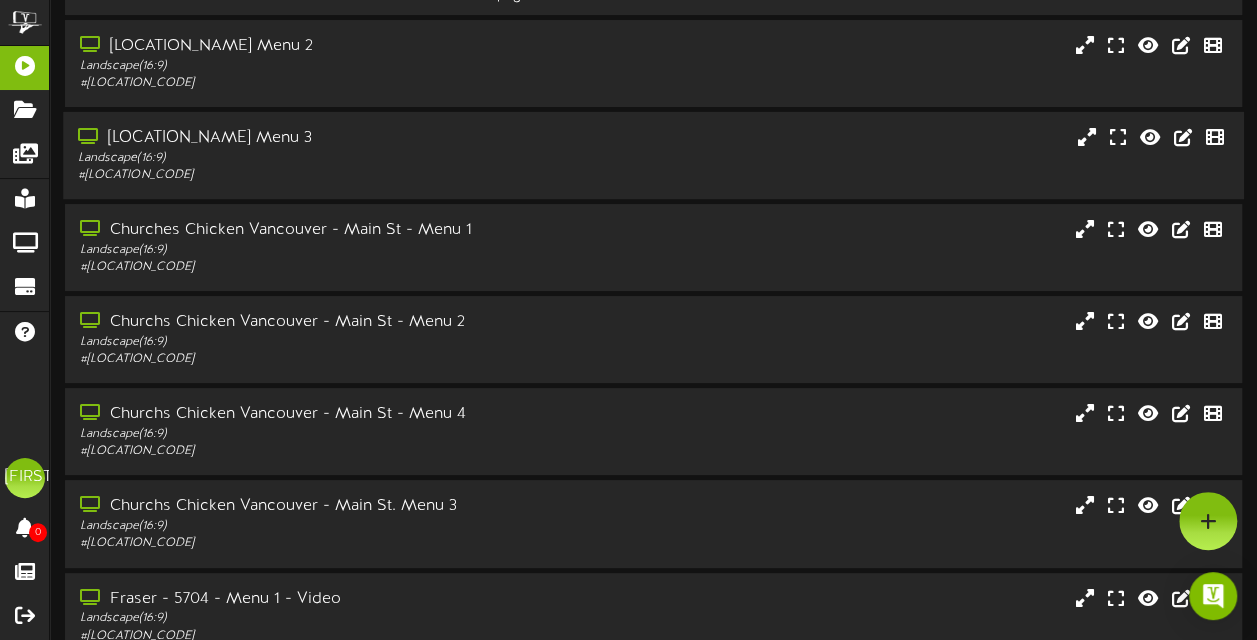 scroll, scrollTop: 100, scrollLeft: 0, axis: vertical 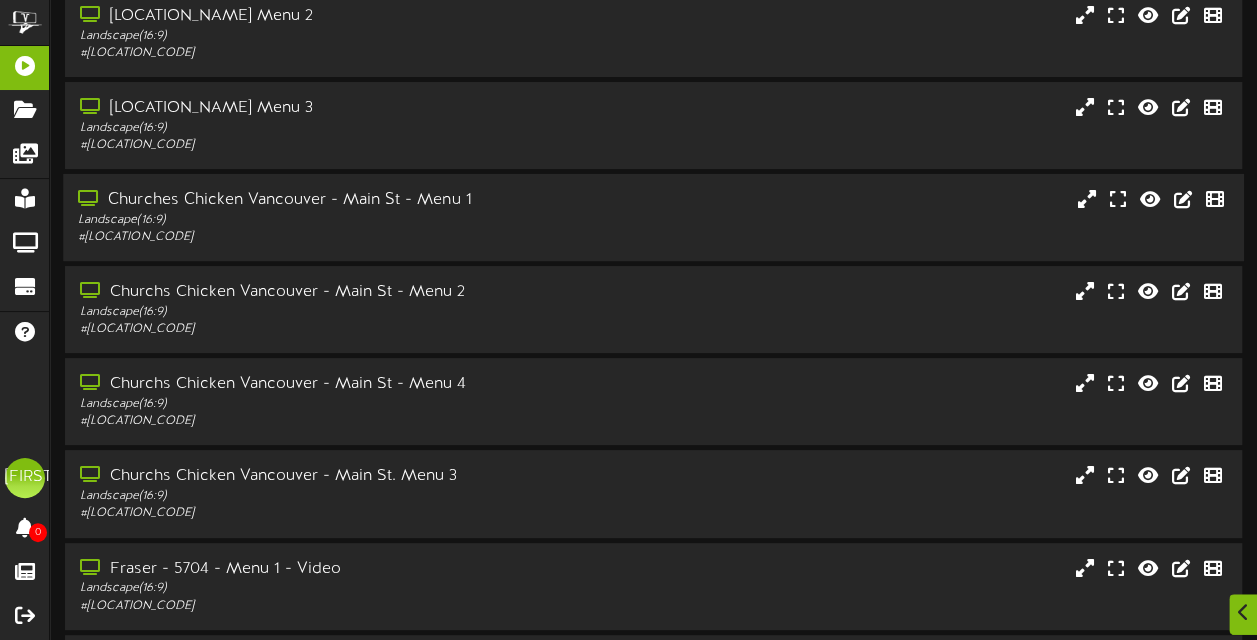 click on "Churches Chicken Vancouver - Main St - Menu 1
Landscape  ( 16:9 )
# [NUMBER]" at bounding box center (653, 217) 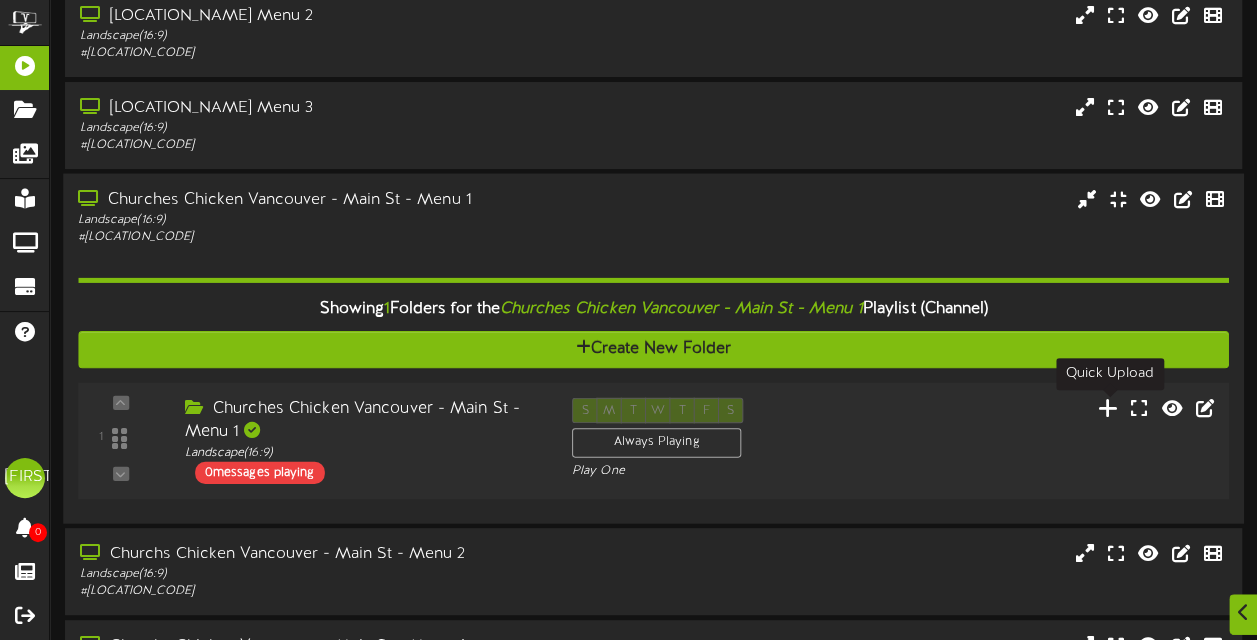click at bounding box center (1108, 407) 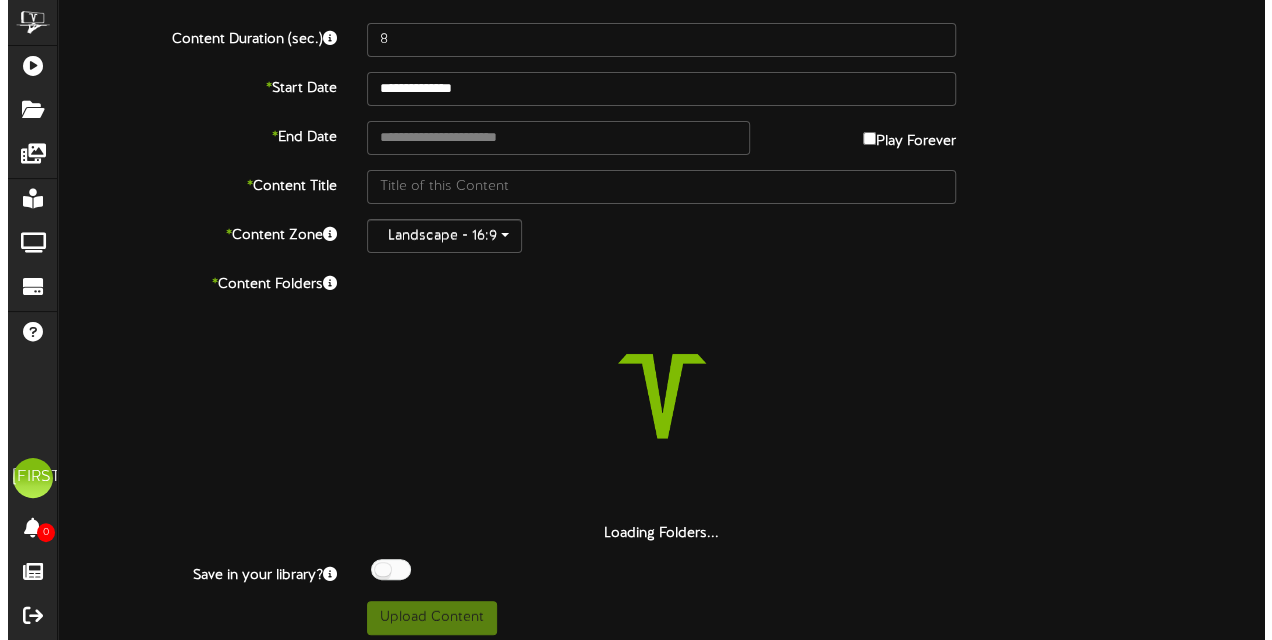 scroll, scrollTop: 0, scrollLeft: 0, axis: both 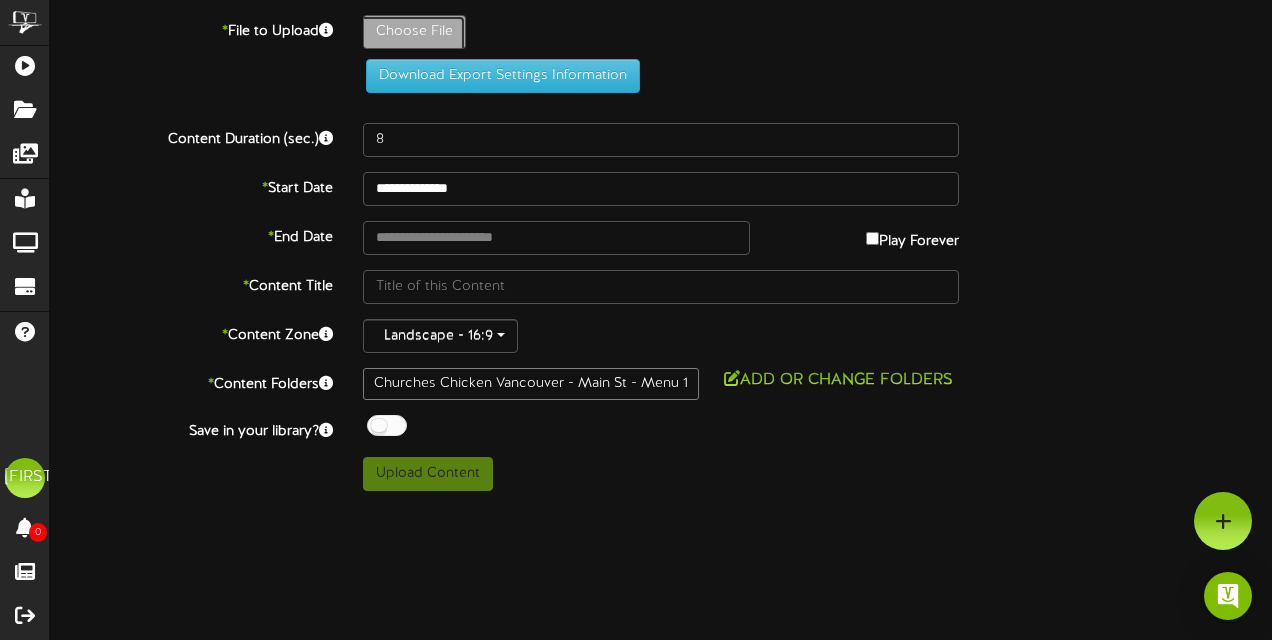 click on "Choose File" at bounding box center [-623, 87] 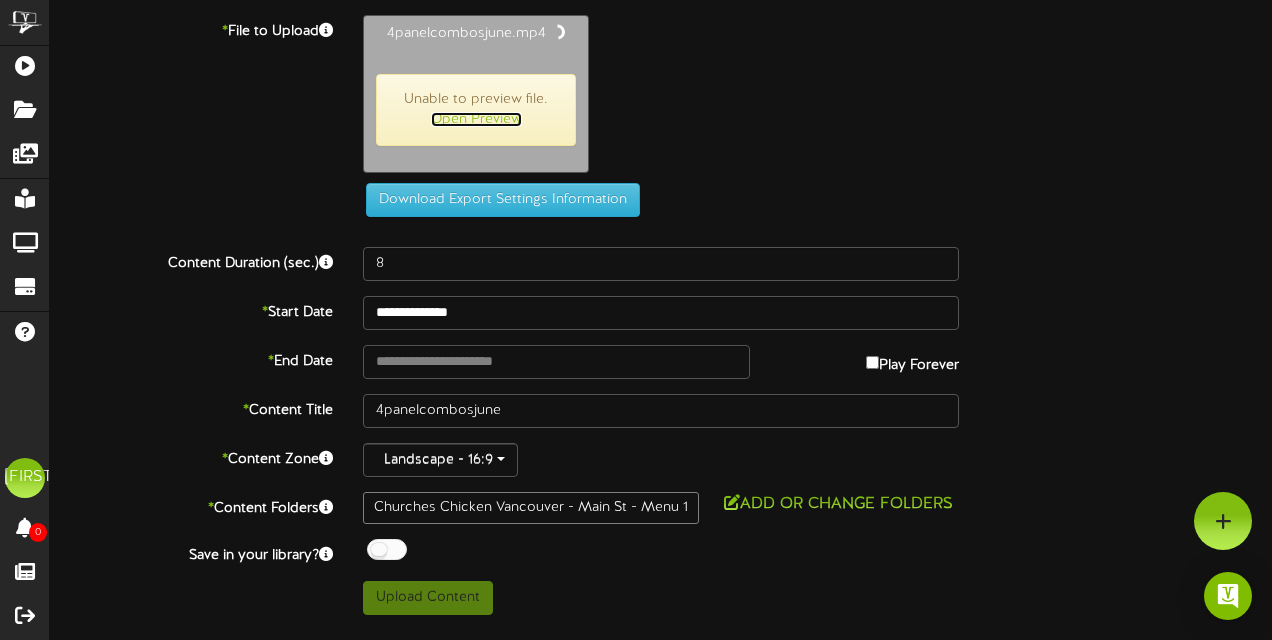 click on "Open Preview" at bounding box center [476, 119] 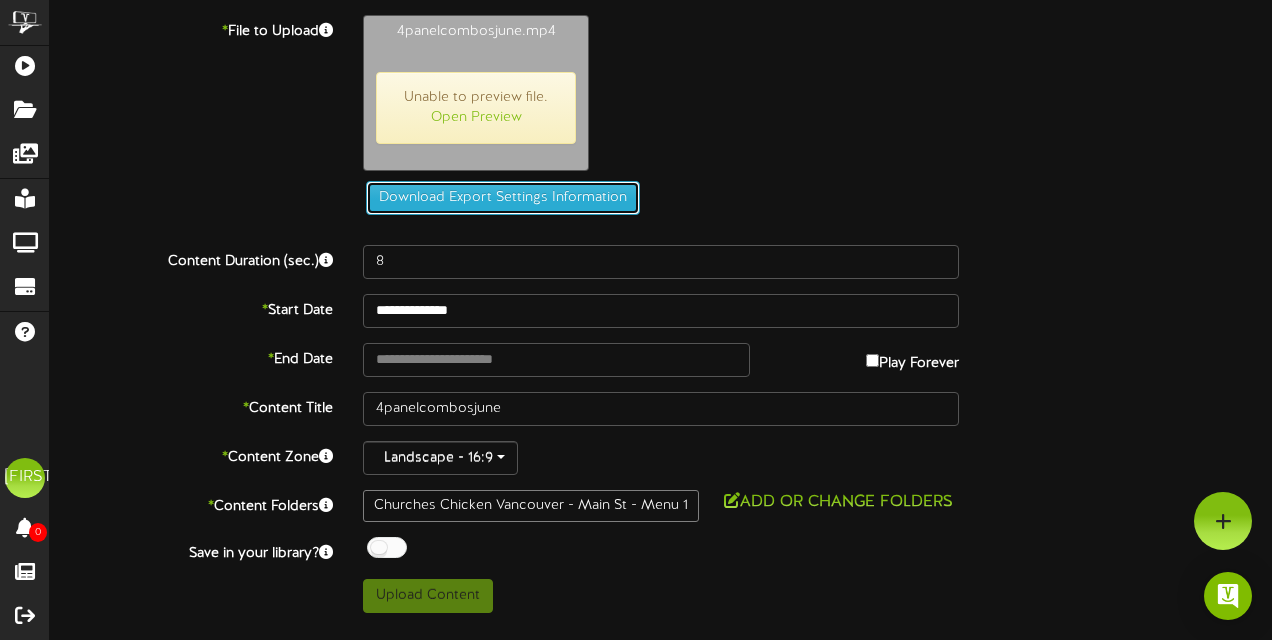 click on "Download Export Settings Information" at bounding box center [503, 198] 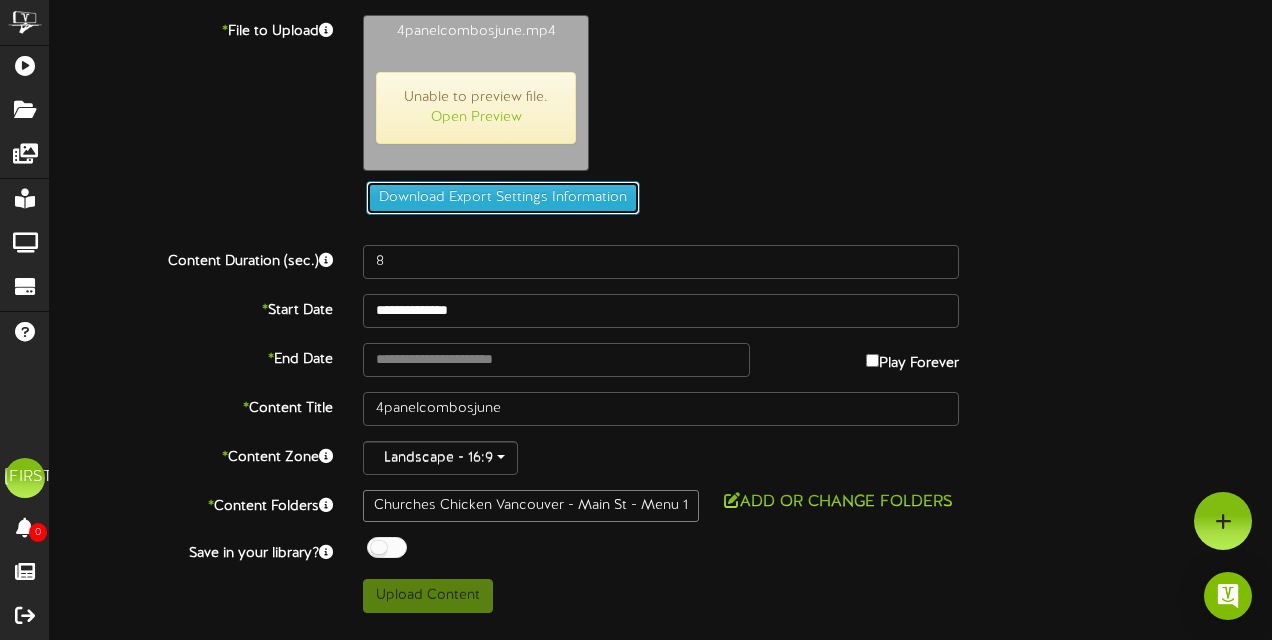 type on "15" 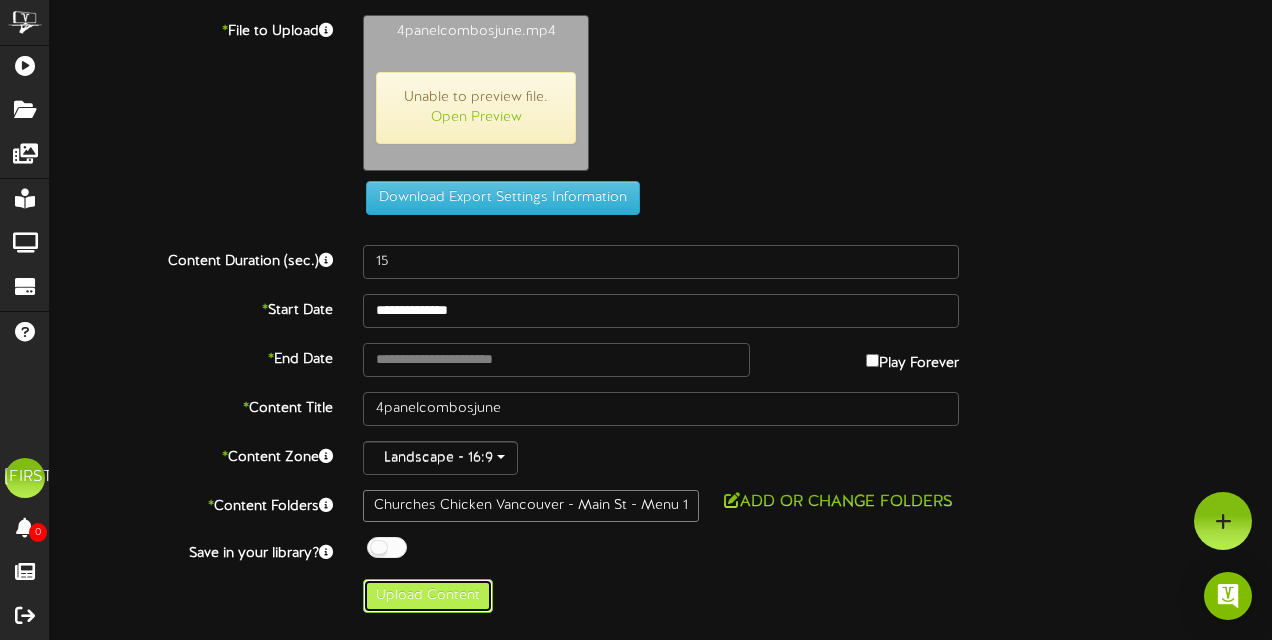 click on "Upload Content" at bounding box center (428, 596) 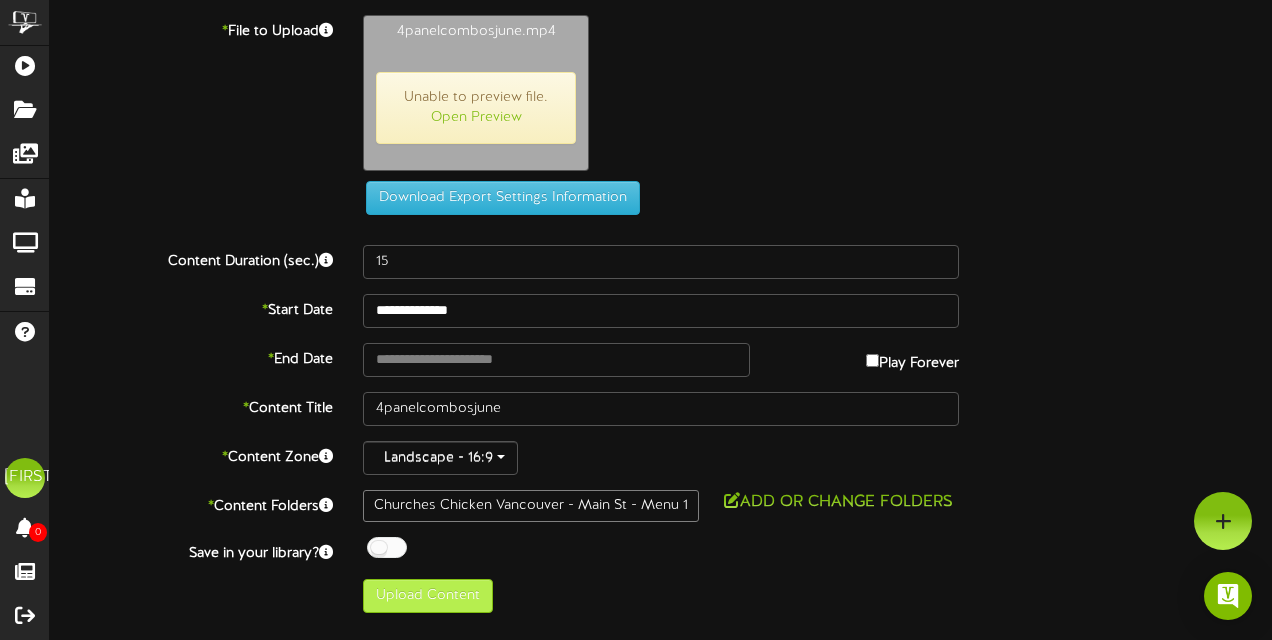 type on "**********" 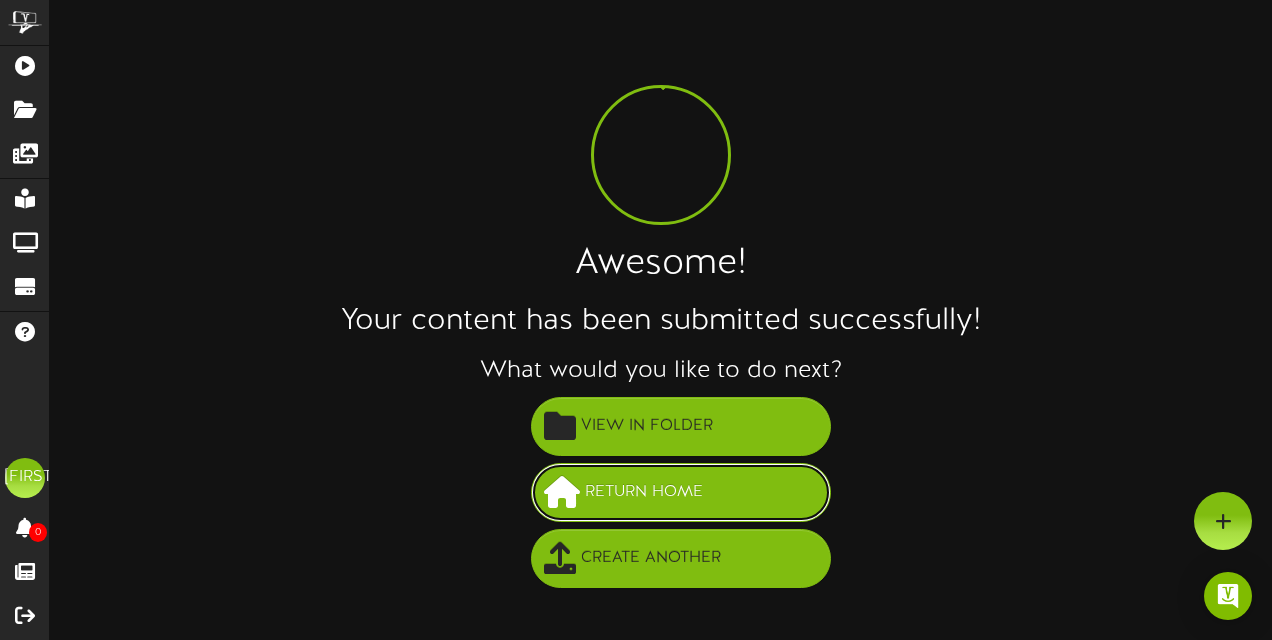 click on "Return Home" at bounding box center (644, 492) 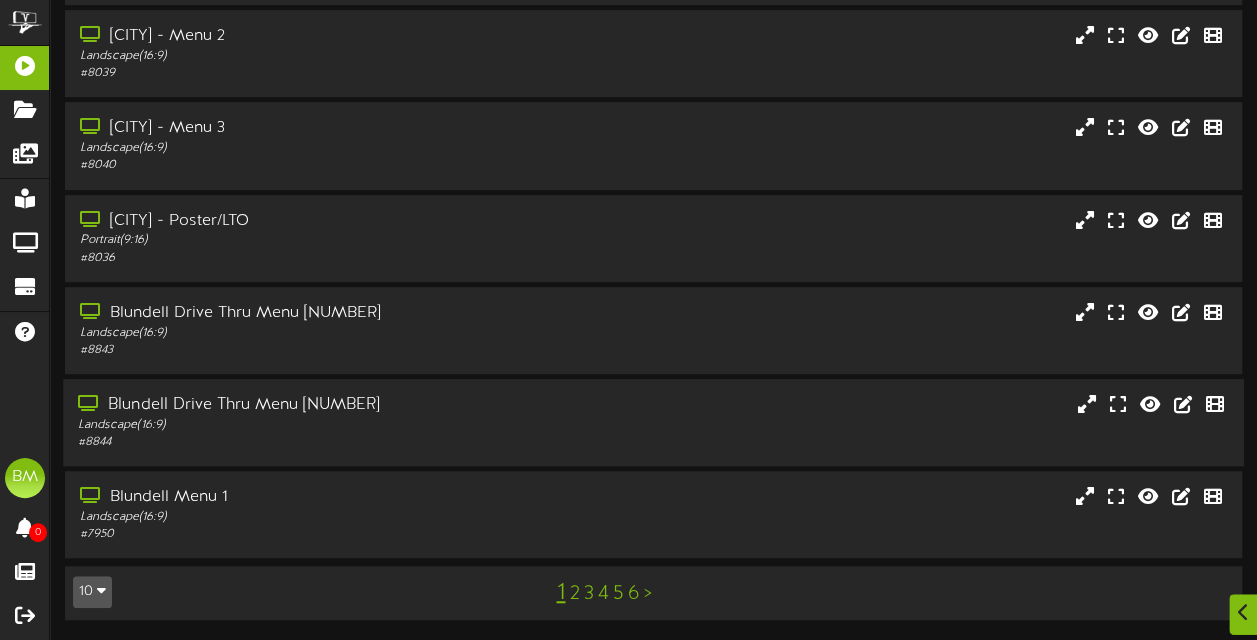 scroll, scrollTop: 451, scrollLeft: 0, axis: vertical 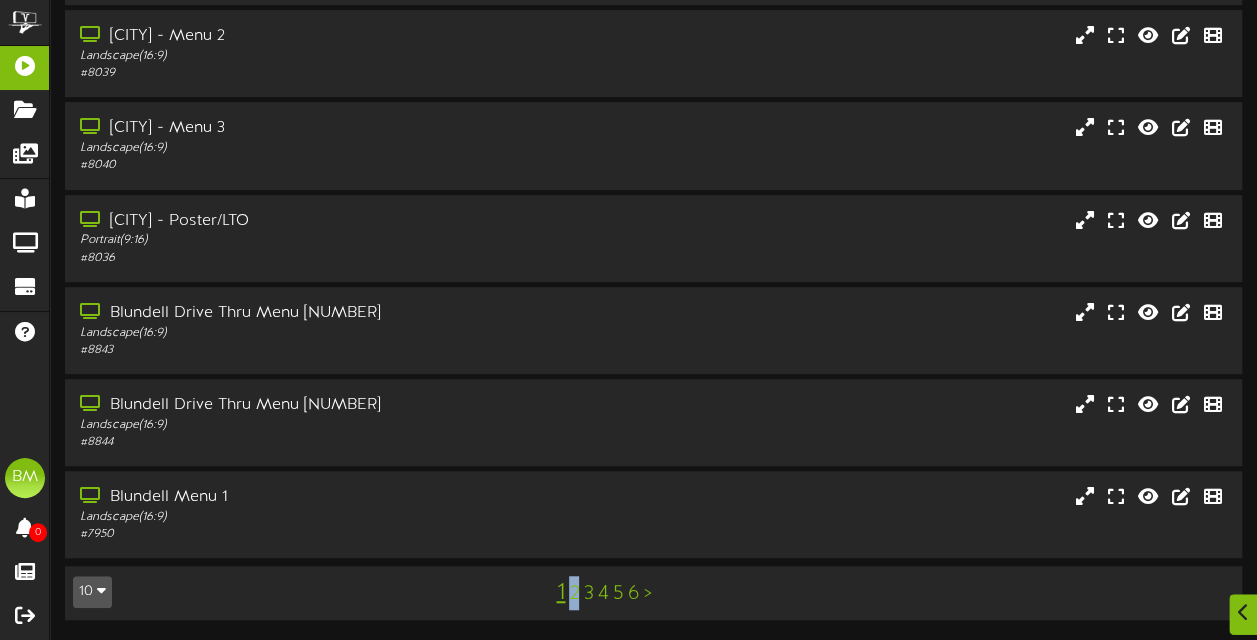 click on "2" at bounding box center (574, 594) 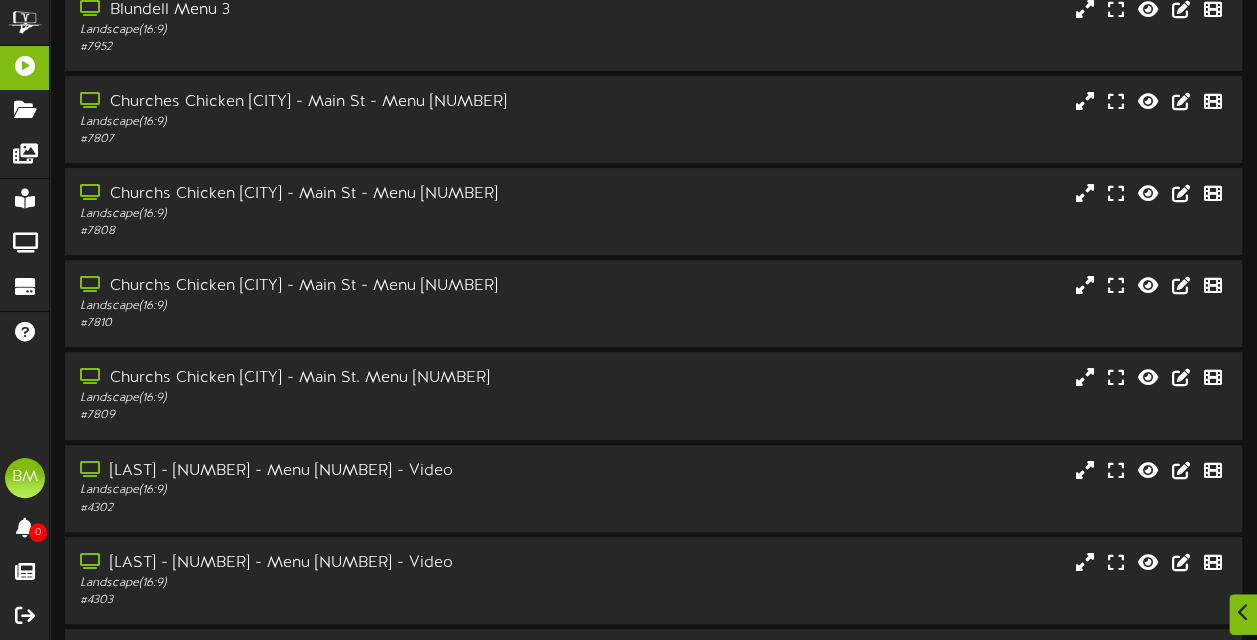 scroll, scrollTop: 200, scrollLeft: 0, axis: vertical 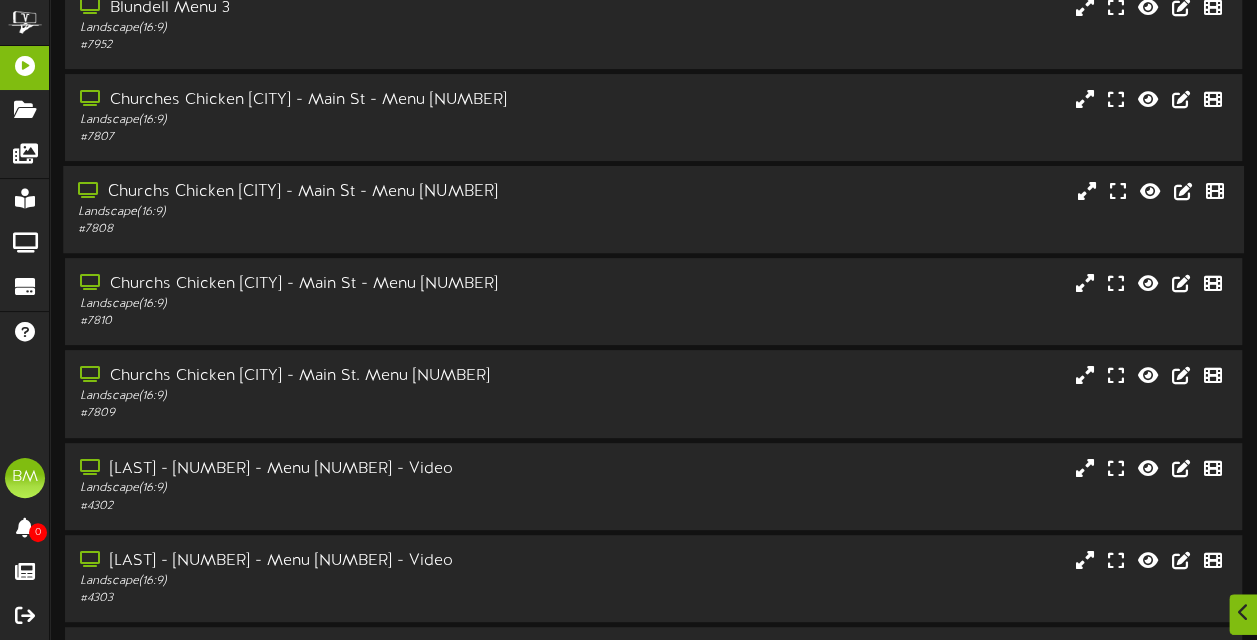 click on "Landscape  ( 16:9 )" at bounding box center [309, 212] 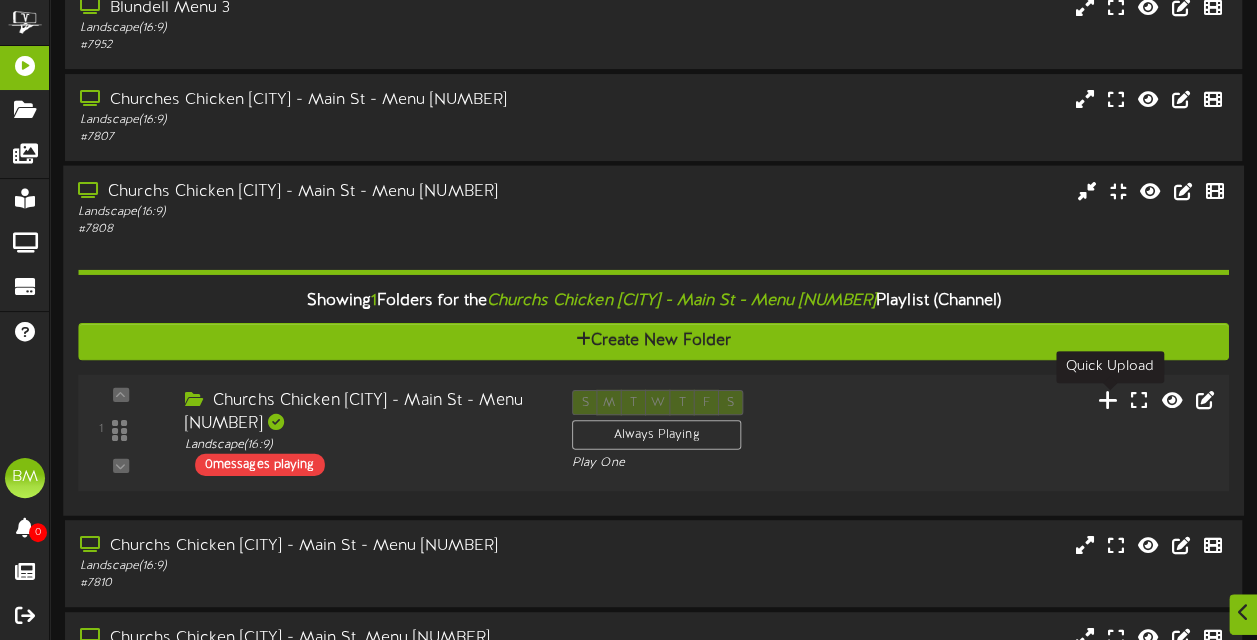 click at bounding box center [1108, 399] 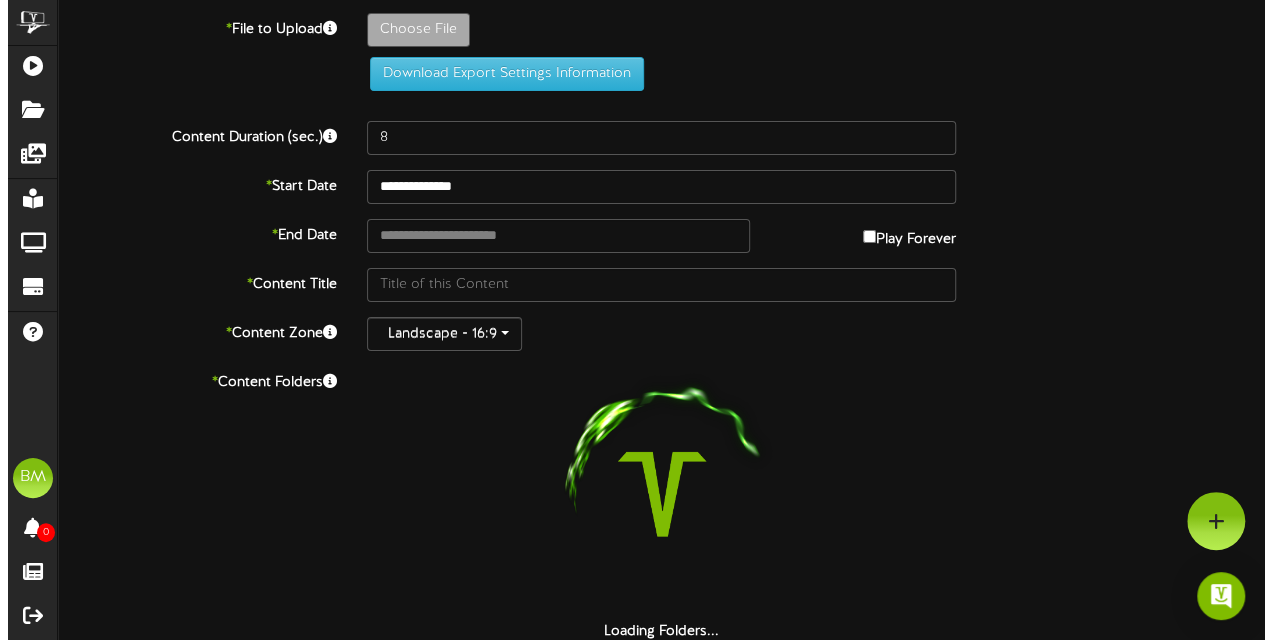 scroll, scrollTop: 0, scrollLeft: 0, axis: both 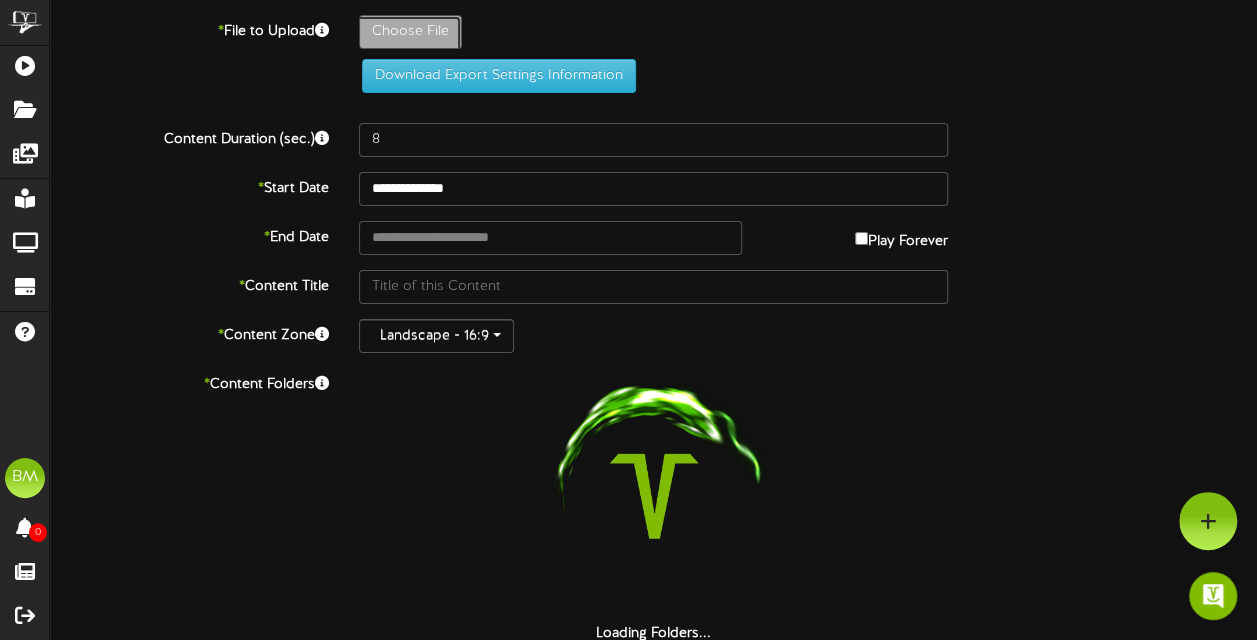 click on "Choose File" at bounding box center [-627, 87] 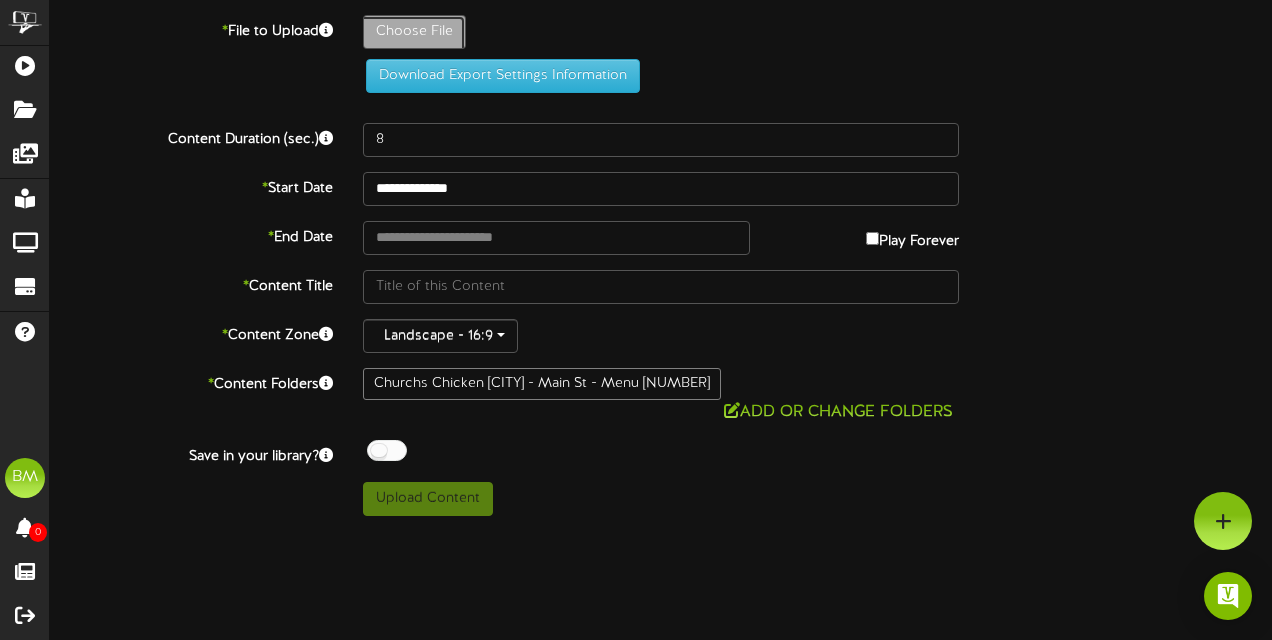 type on "**********" 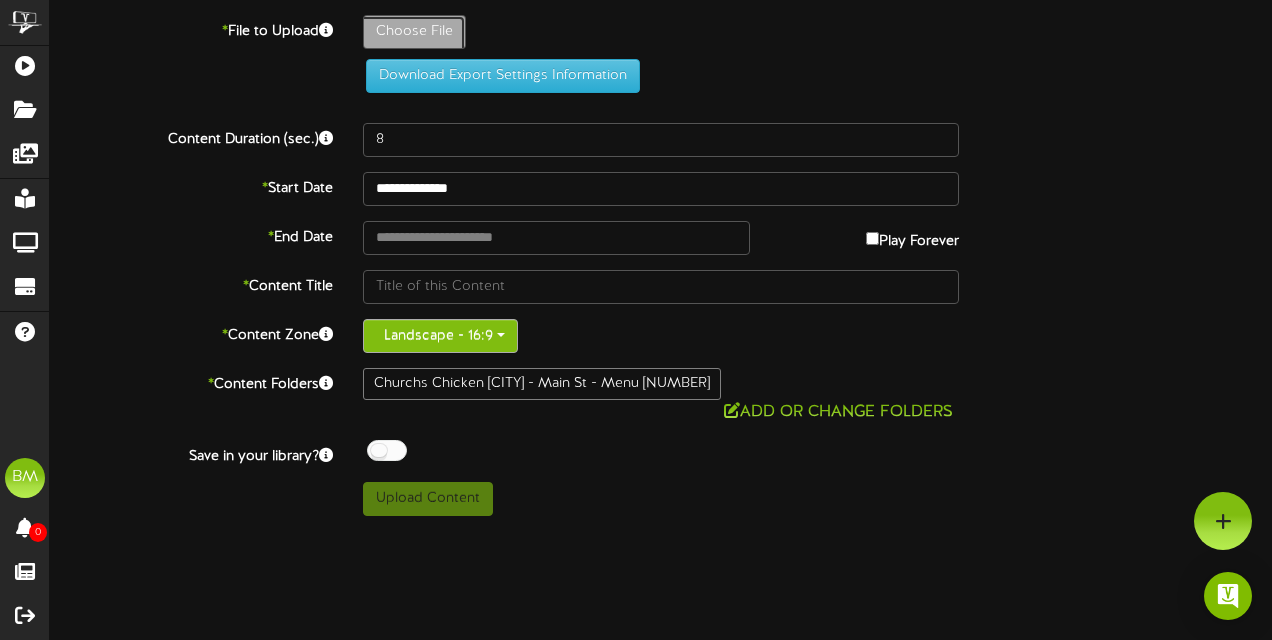 type on "4panelfamilyjune" 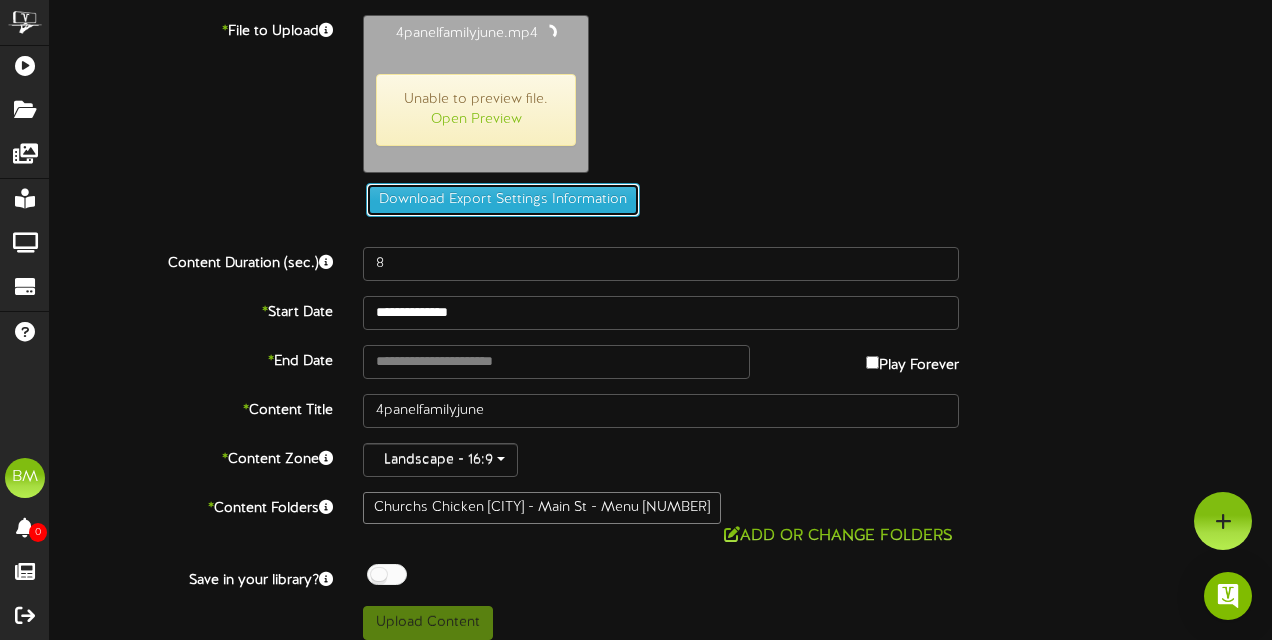 click on "Download Export Settings Information" at bounding box center [503, 200] 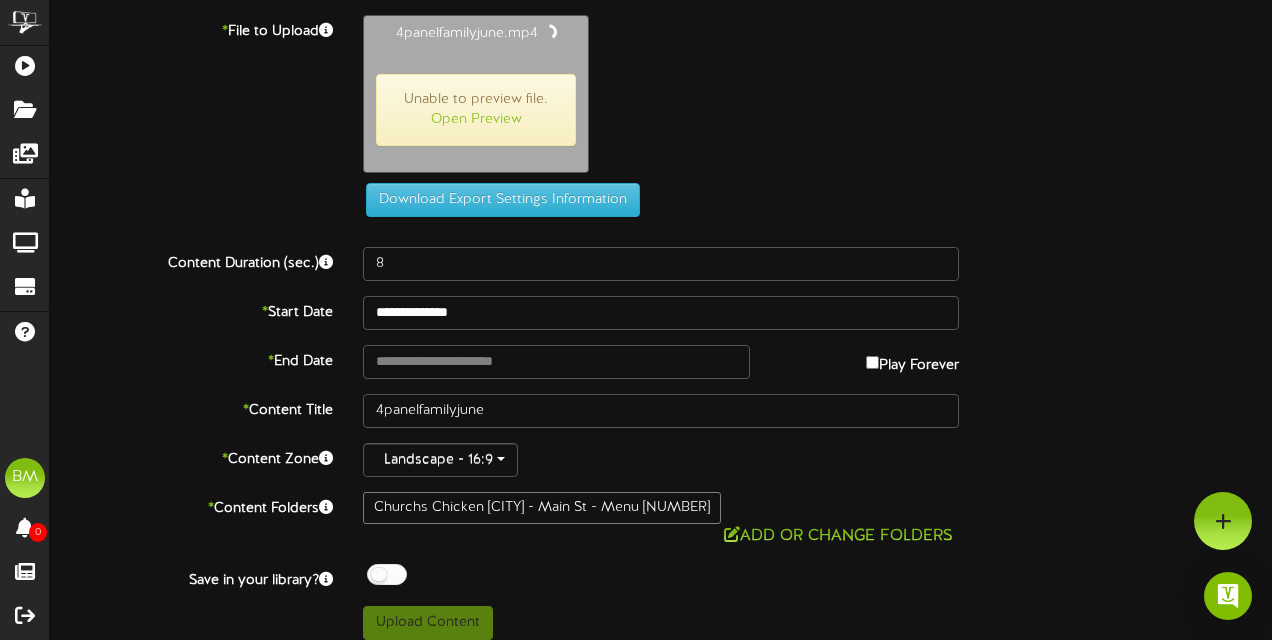 click on "4panelfamilyjune.mp4
Unable to preview file.
Open Preview" at bounding box center [817, 99] 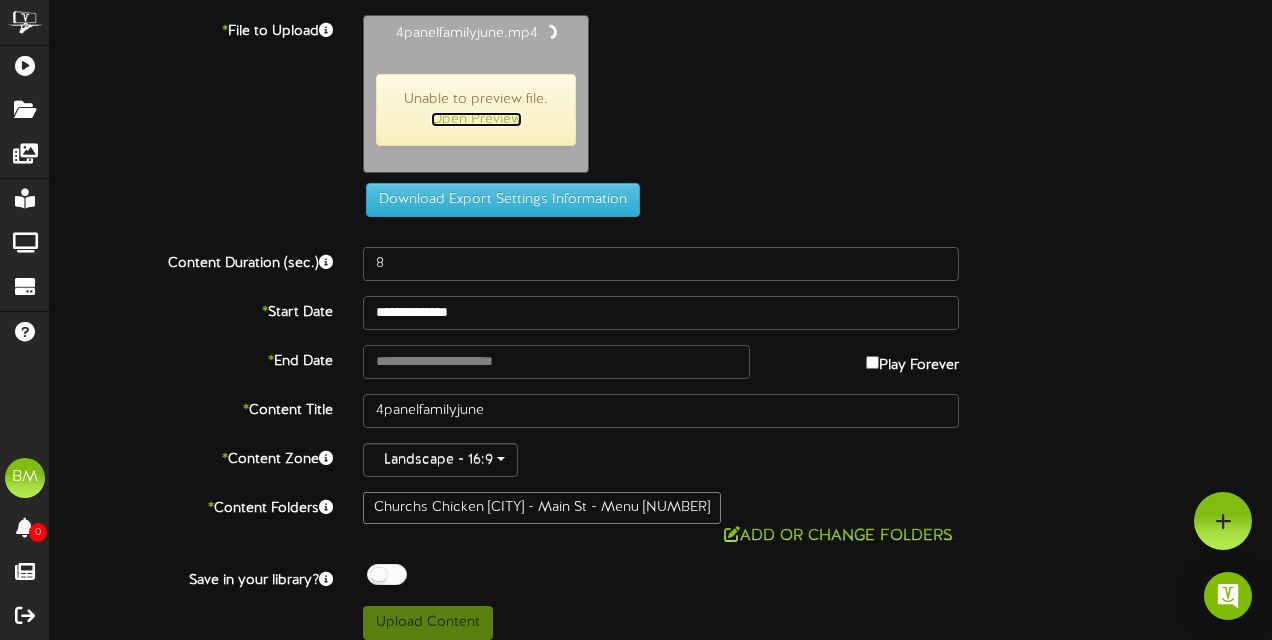 click on "Open Preview" at bounding box center (476, 119) 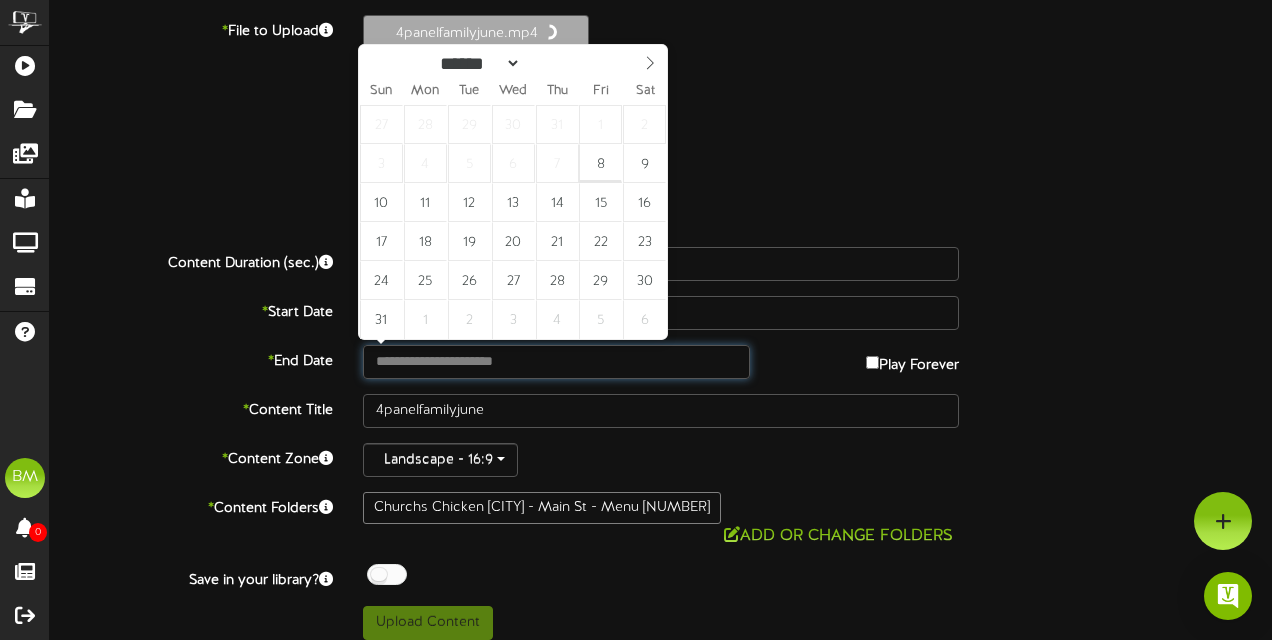 click at bounding box center [556, 362] 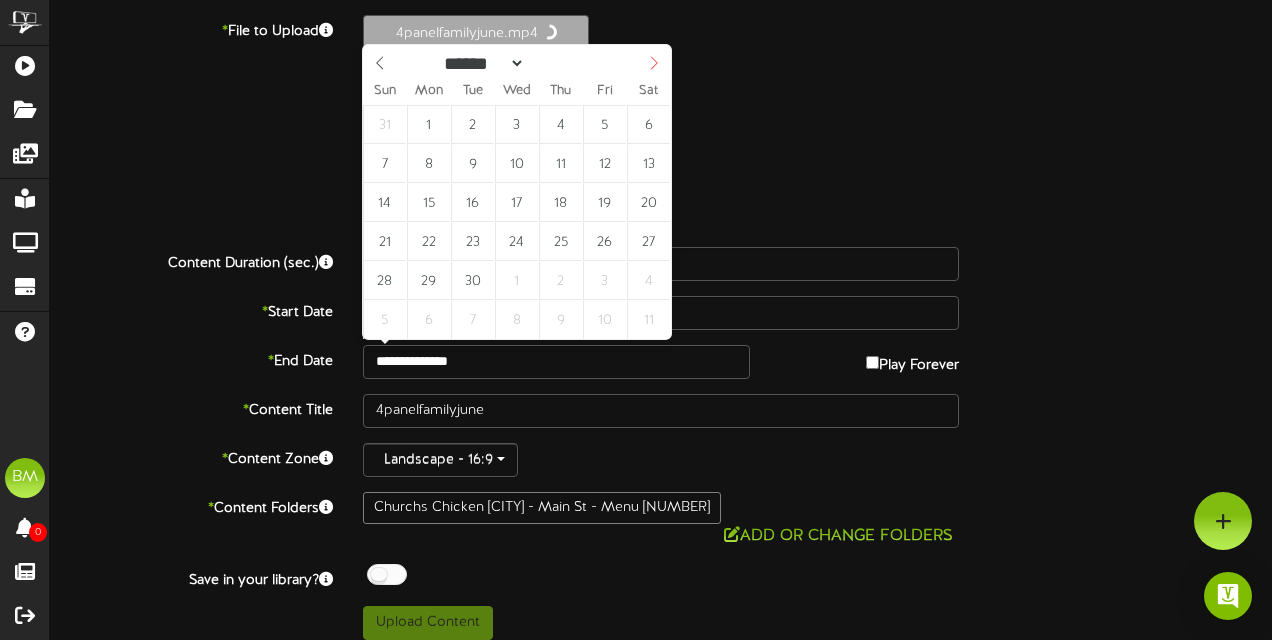 click at bounding box center (654, 62) 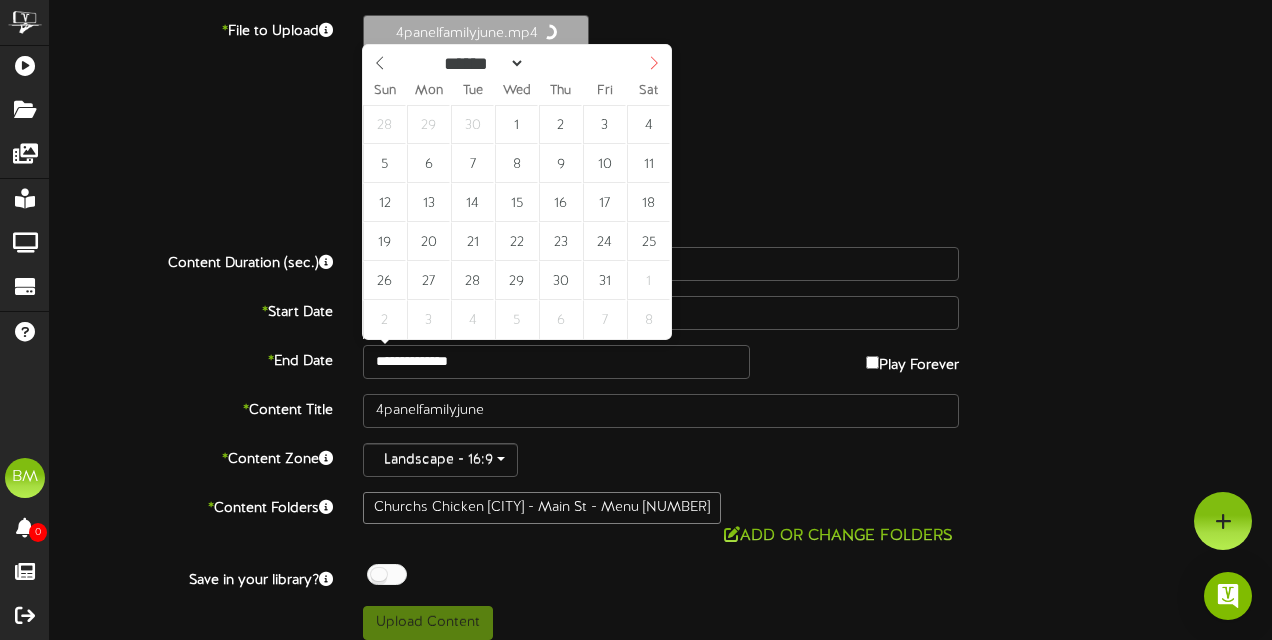 click at bounding box center (654, 62) 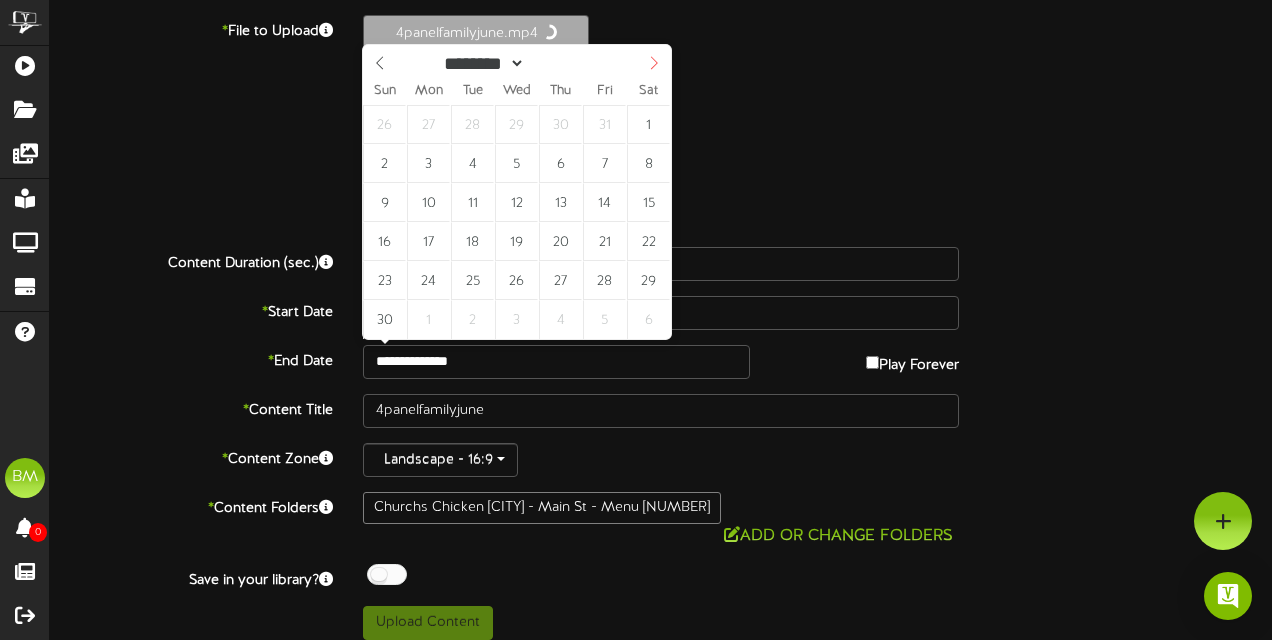 click at bounding box center [654, 62] 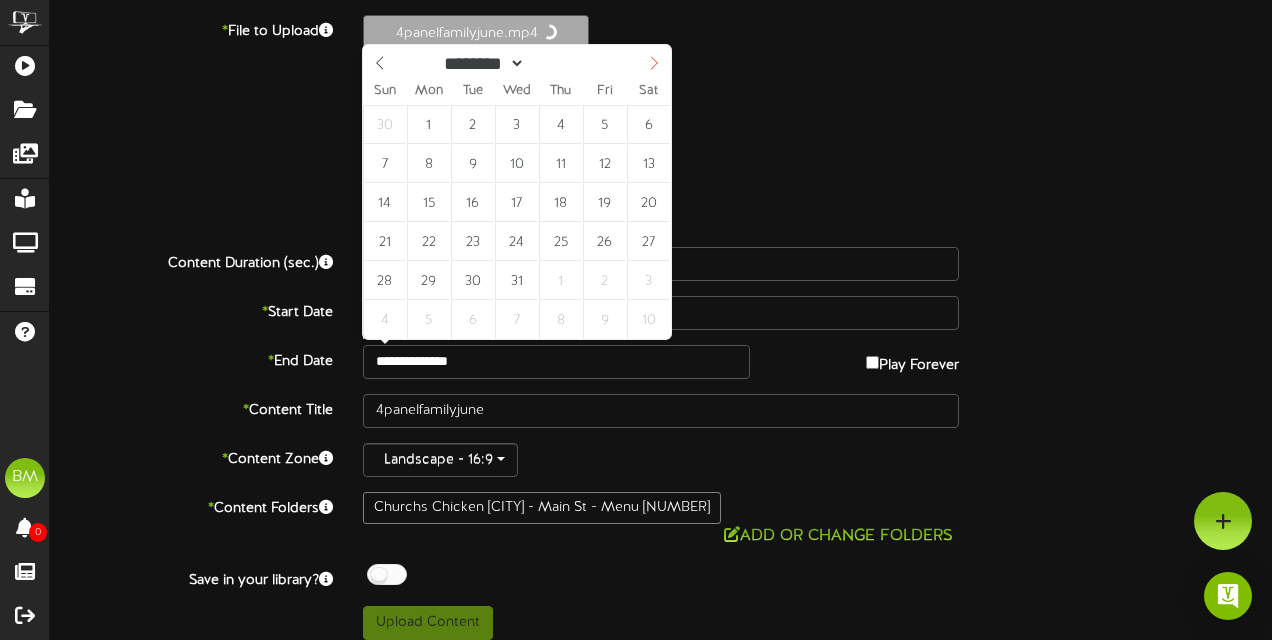 click at bounding box center (654, 62) 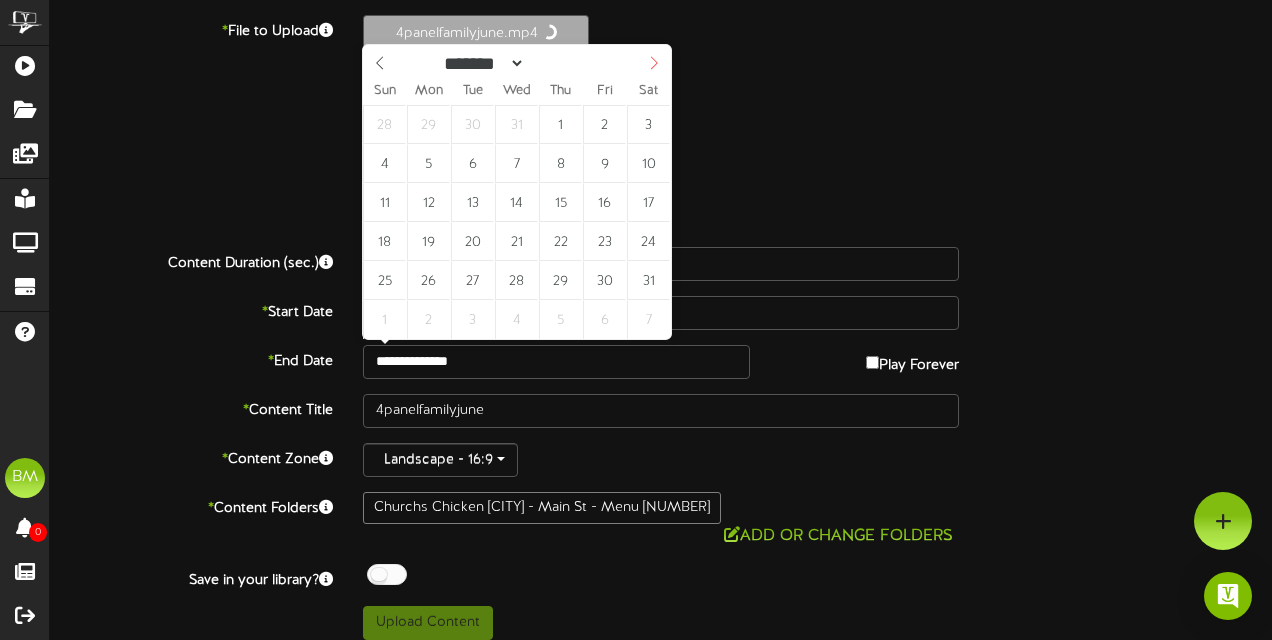 click at bounding box center (654, 62) 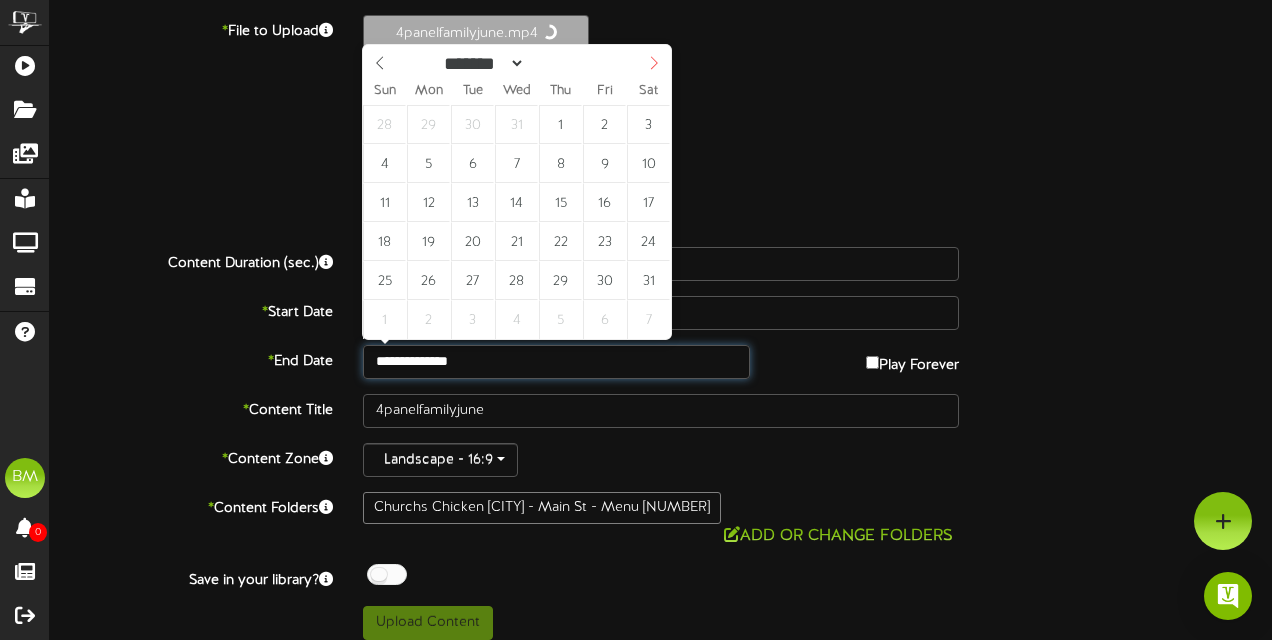 type on "**********" 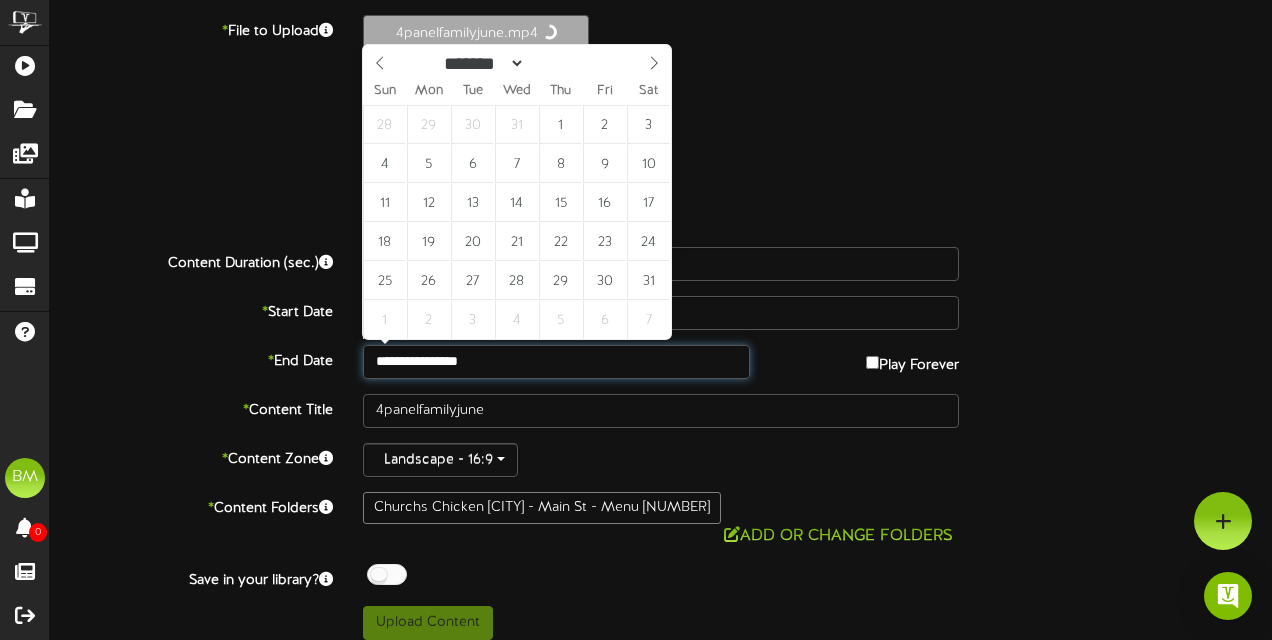 drag, startPoint x: 650, startPoint y: 56, endPoint x: 568, endPoint y: 276, distance: 234.785 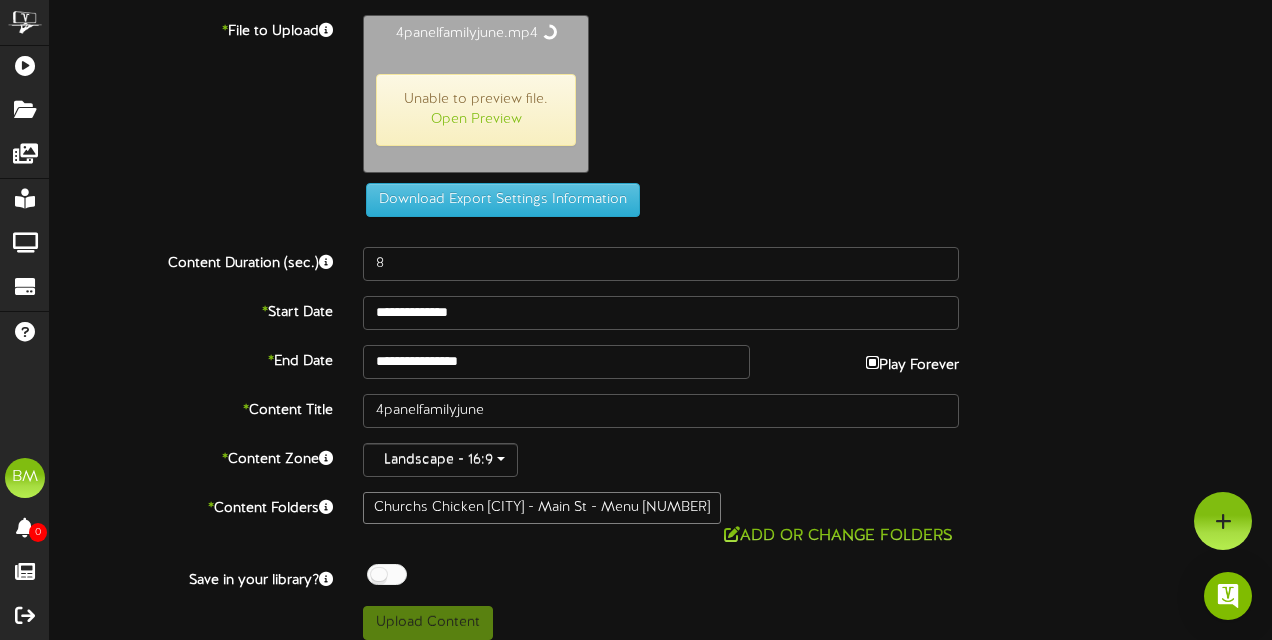type 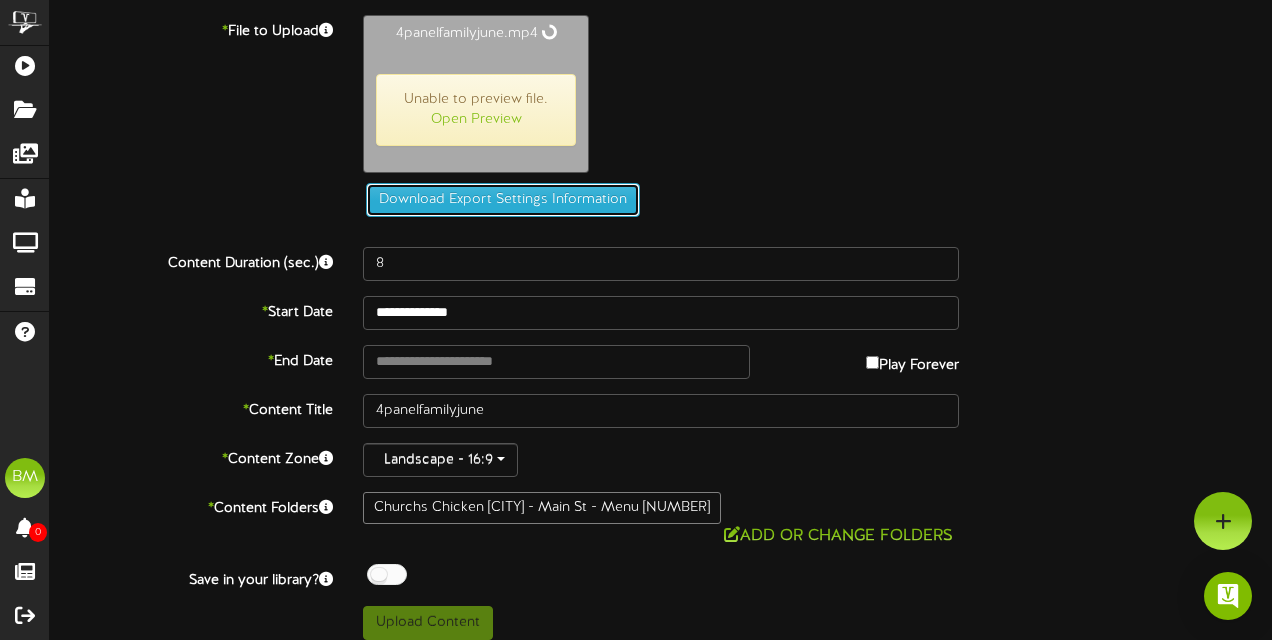 click on "Download Export Settings Information" at bounding box center [503, 200] 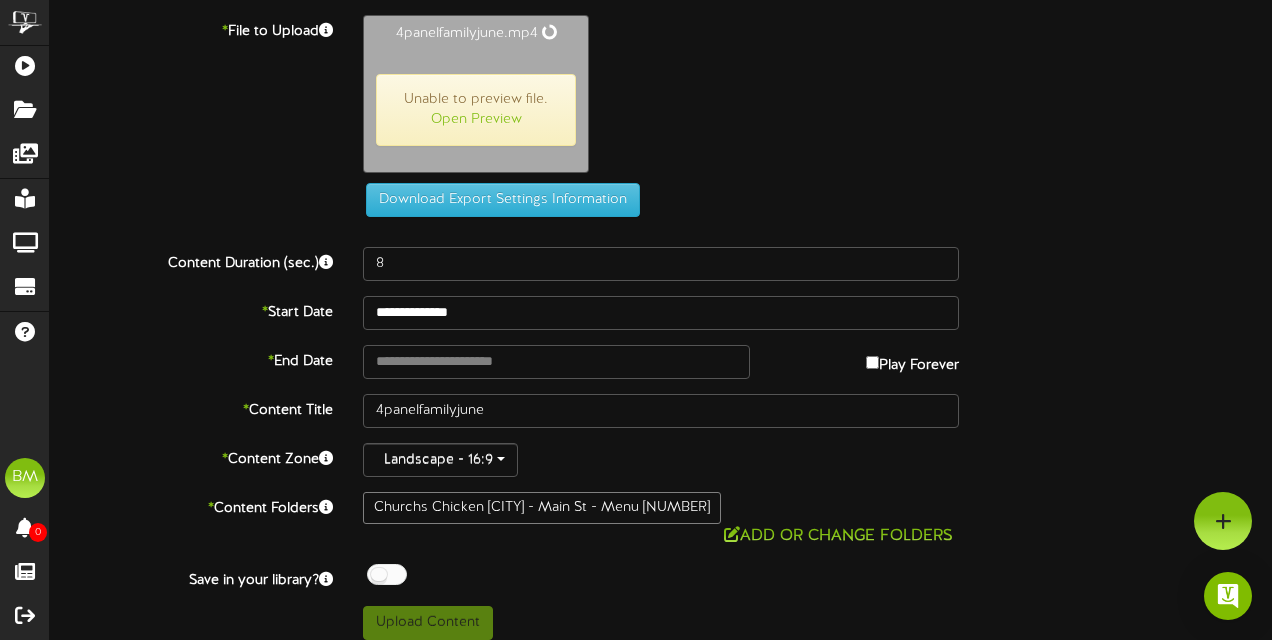 click on "4panelfamilyjune.mp4
Unable to preview file.
Open Preview" at bounding box center [817, 99] 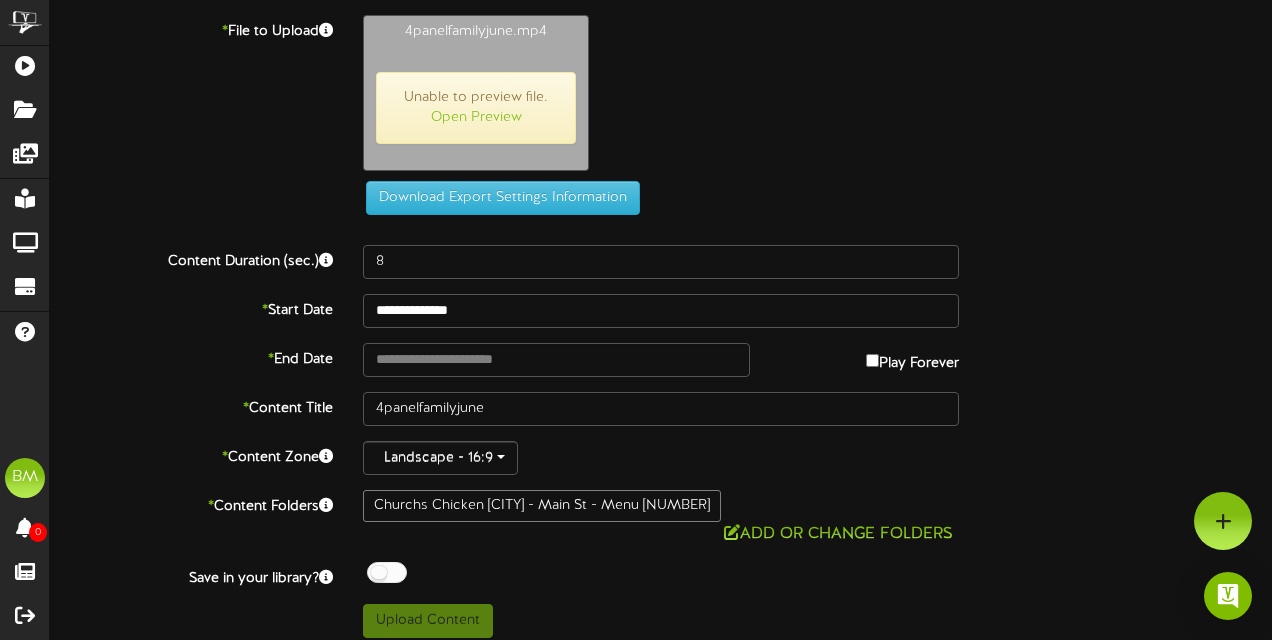 type on "29" 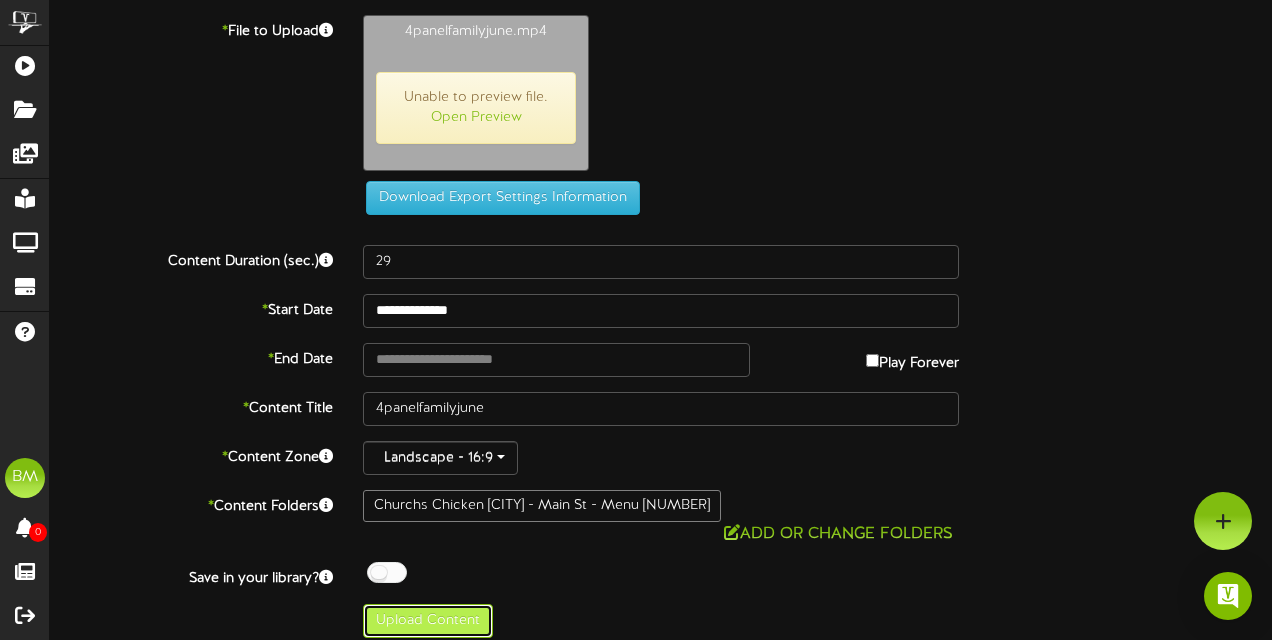 click on "Upload Content" at bounding box center (428, 621) 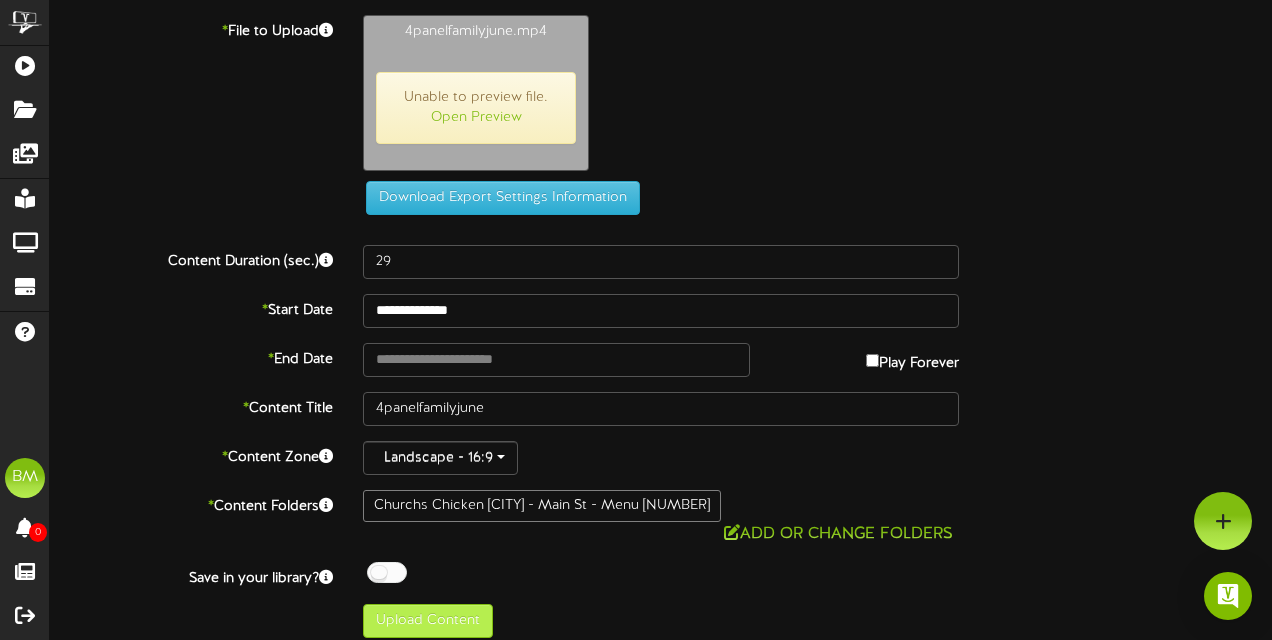 type on "**********" 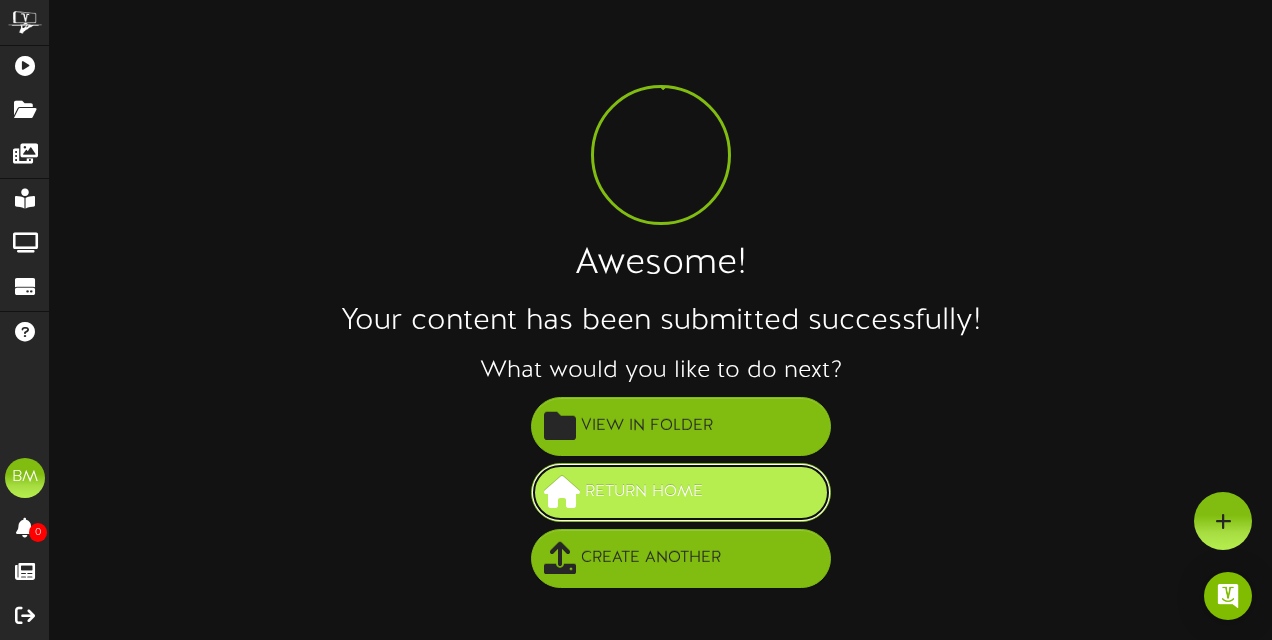 click on "Return Home" at bounding box center [644, 492] 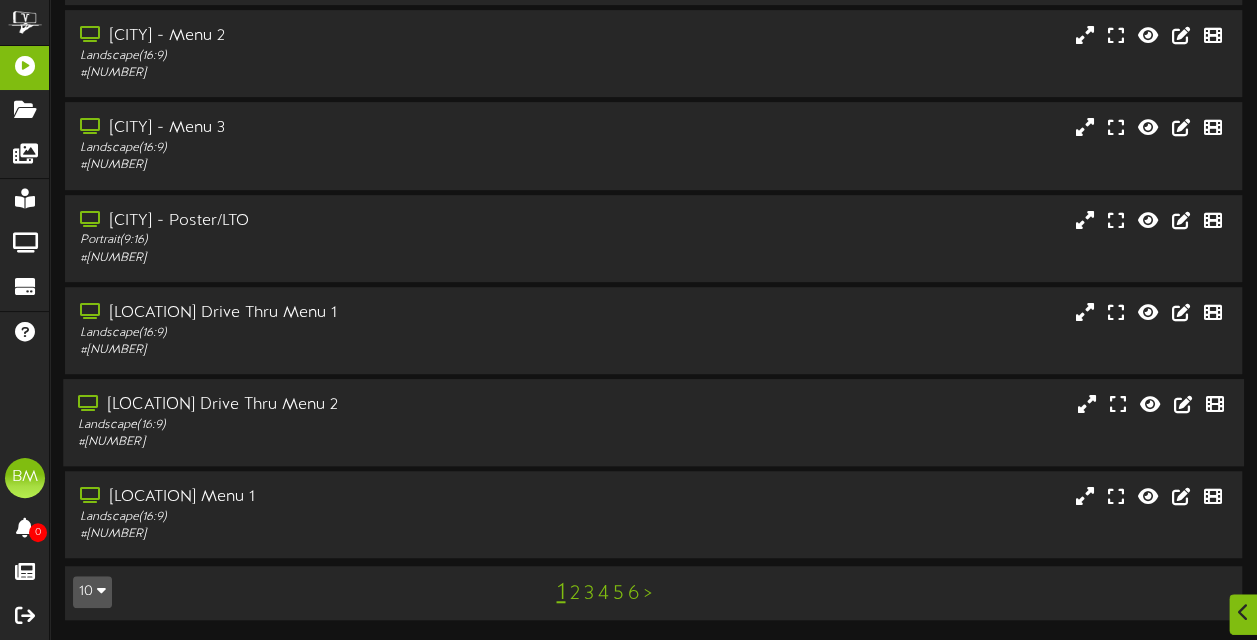 scroll, scrollTop: 451, scrollLeft: 0, axis: vertical 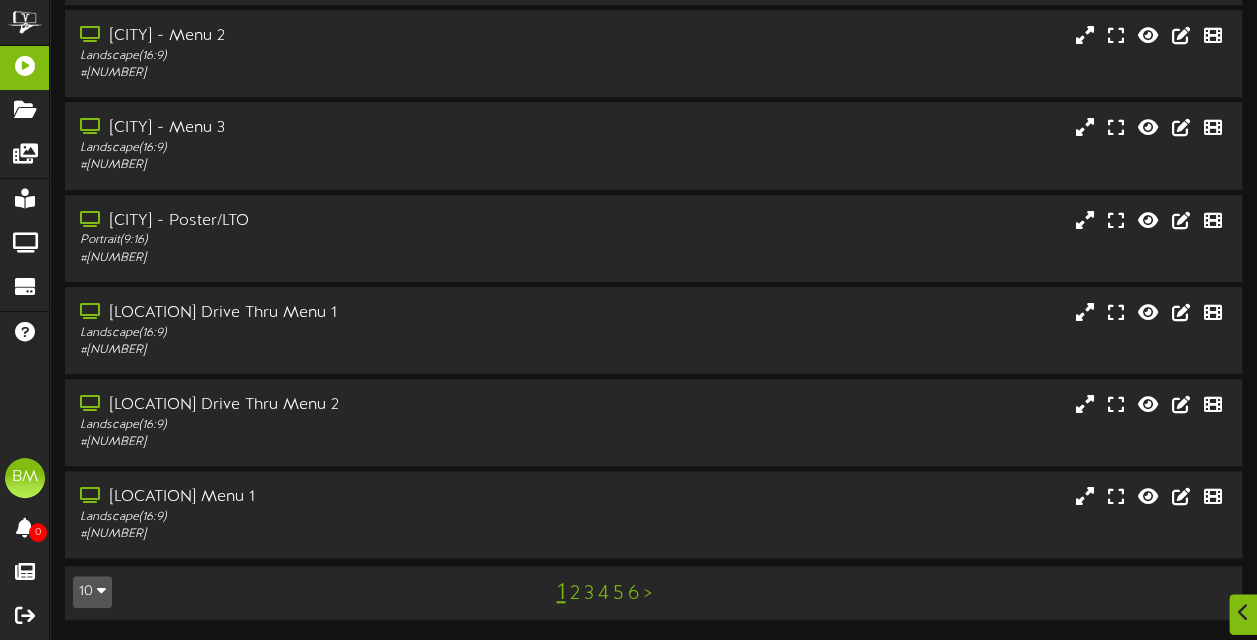 click on "2" at bounding box center [574, 594] 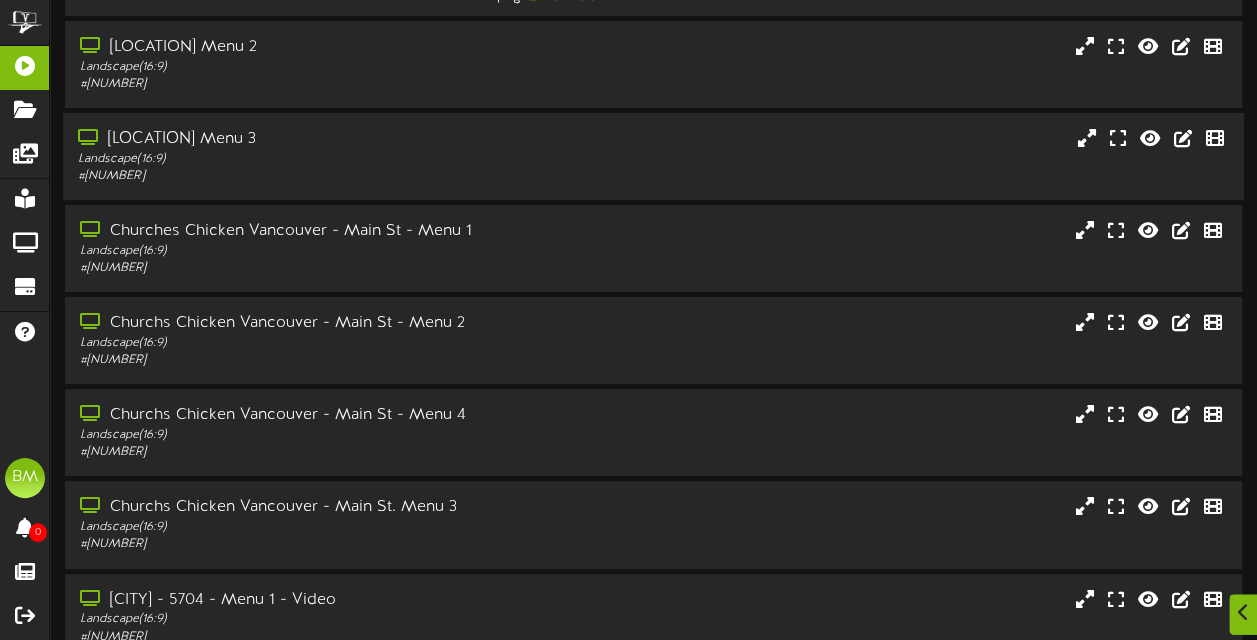 scroll, scrollTop: 100, scrollLeft: 0, axis: vertical 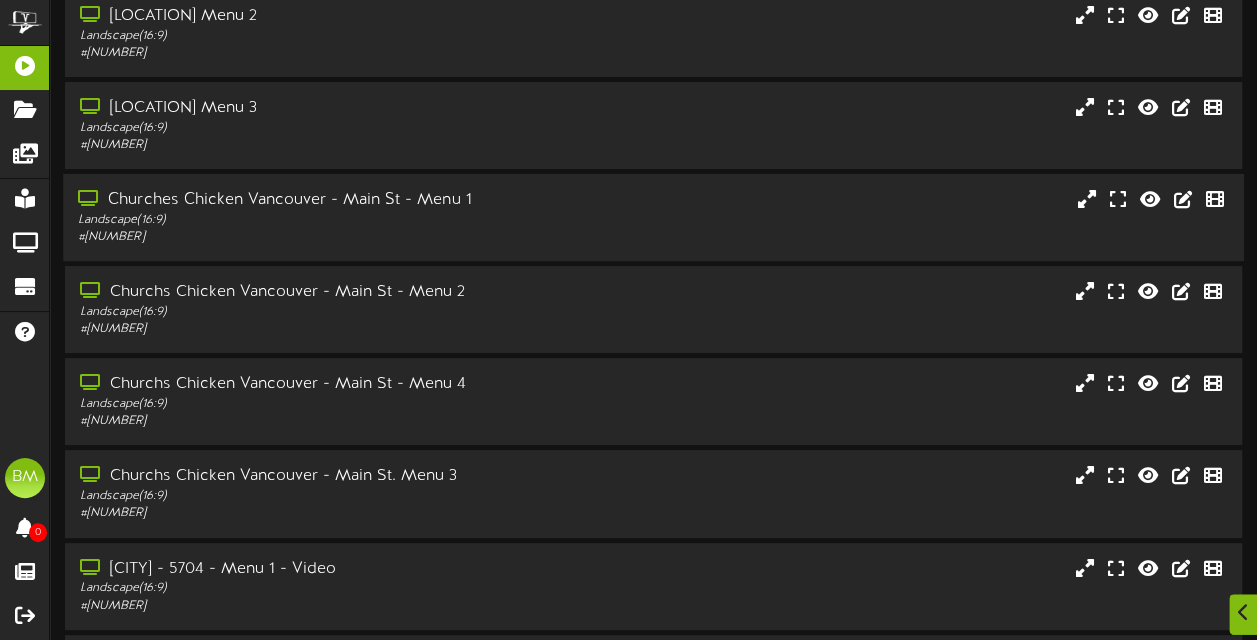 click on "Churches Chicken Vancouver - Main St - Menu 1
Landscape  ( 16:9 )
# 7807" at bounding box center (653, 217) 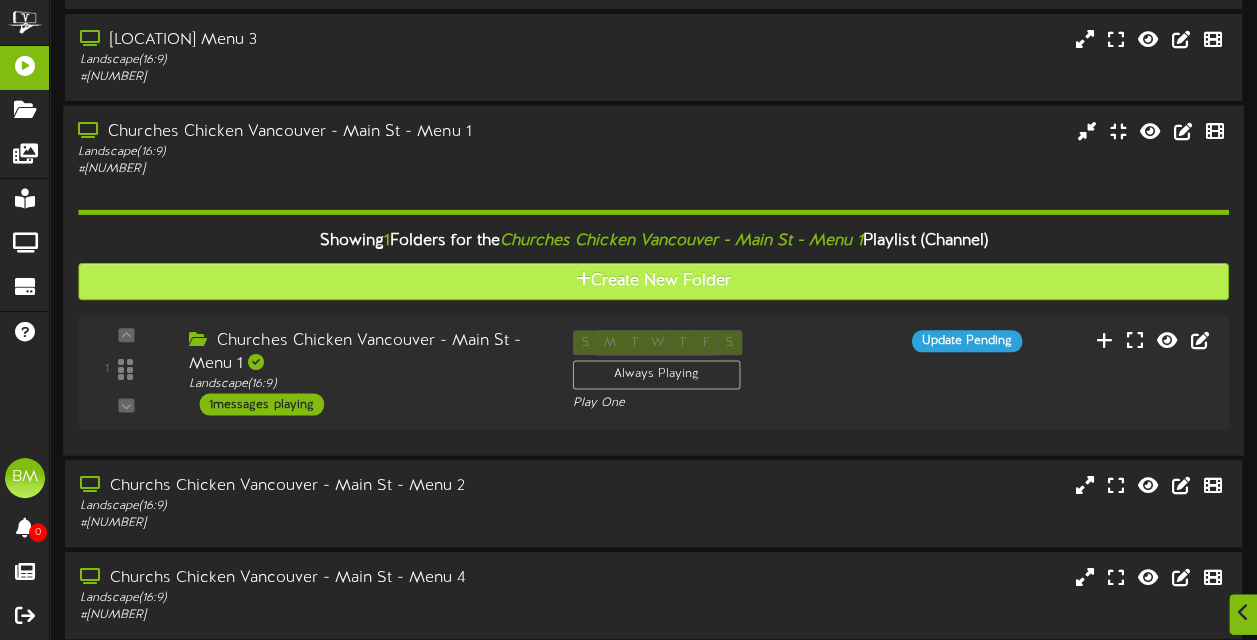 scroll, scrollTop: 200, scrollLeft: 0, axis: vertical 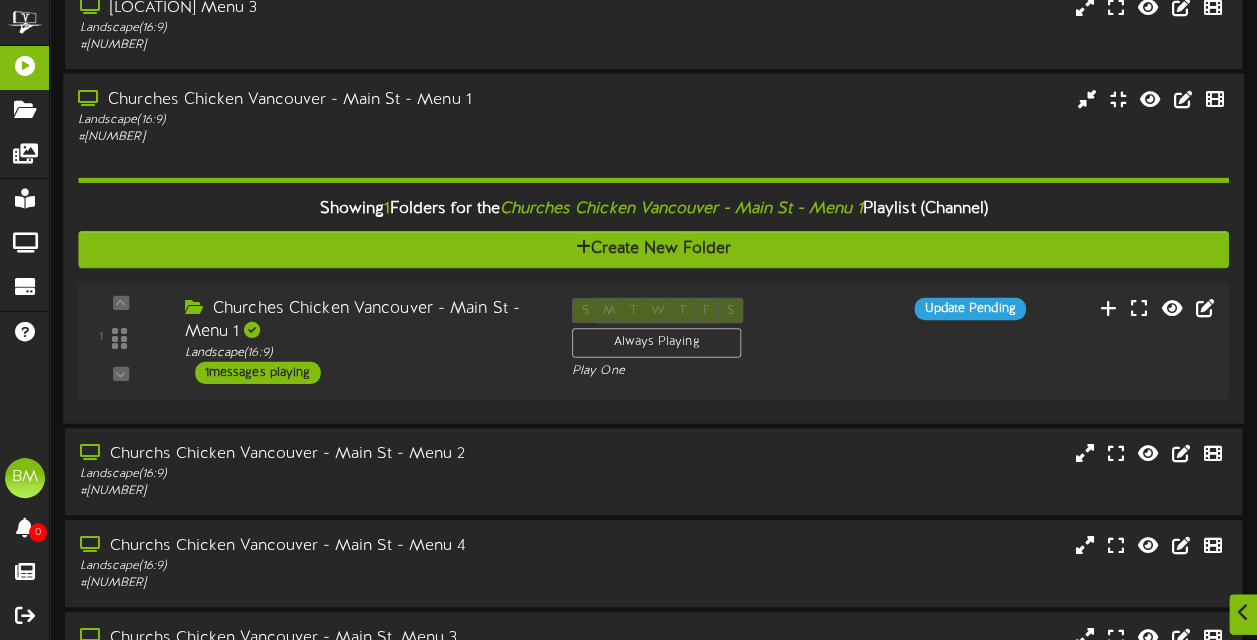 click on "1  messages playing" at bounding box center (258, 372) 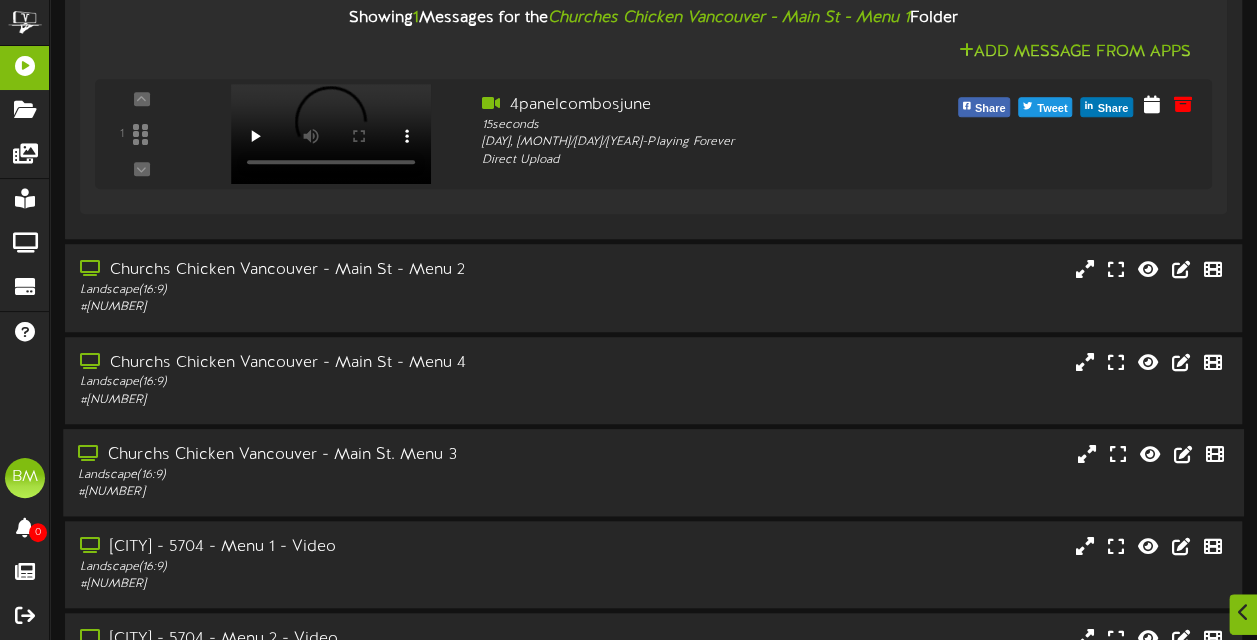 scroll, scrollTop: 688, scrollLeft: 0, axis: vertical 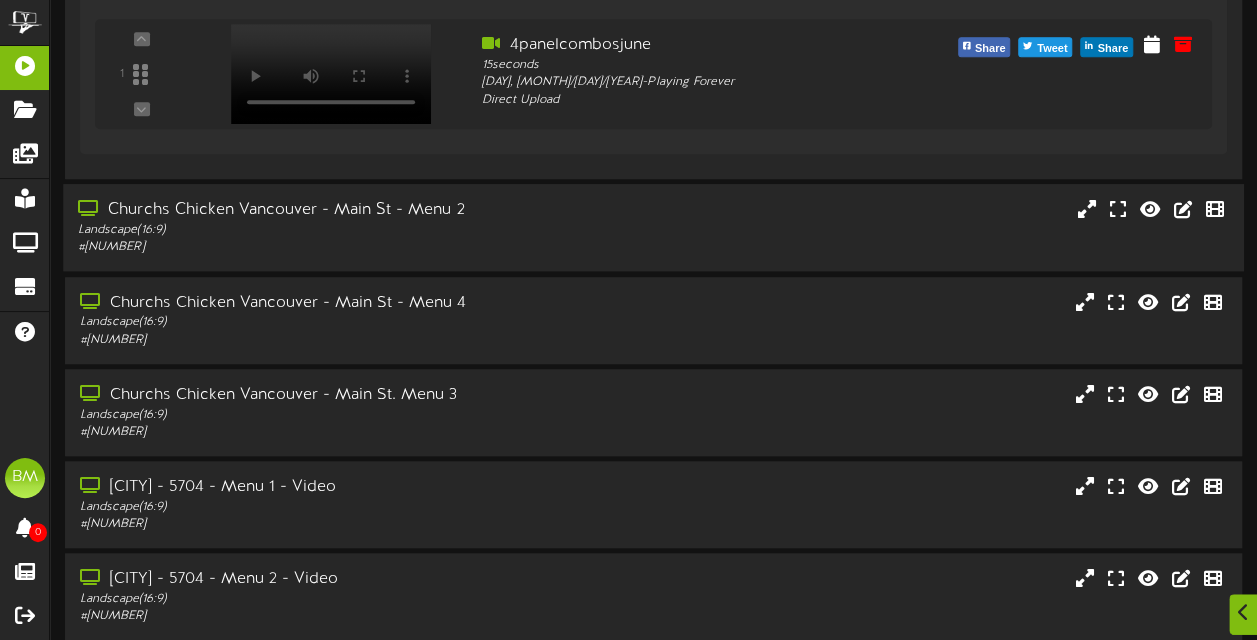 click on "# 7808" at bounding box center [309, 247] 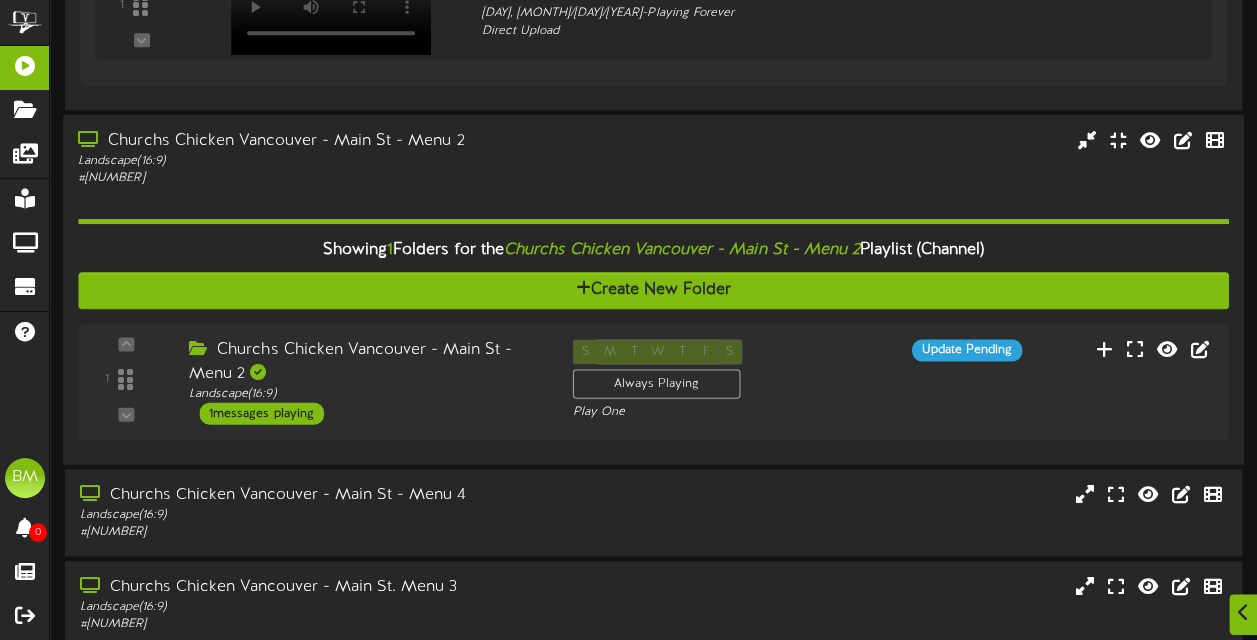 scroll, scrollTop: 788, scrollLeft: 0, axis: vertical 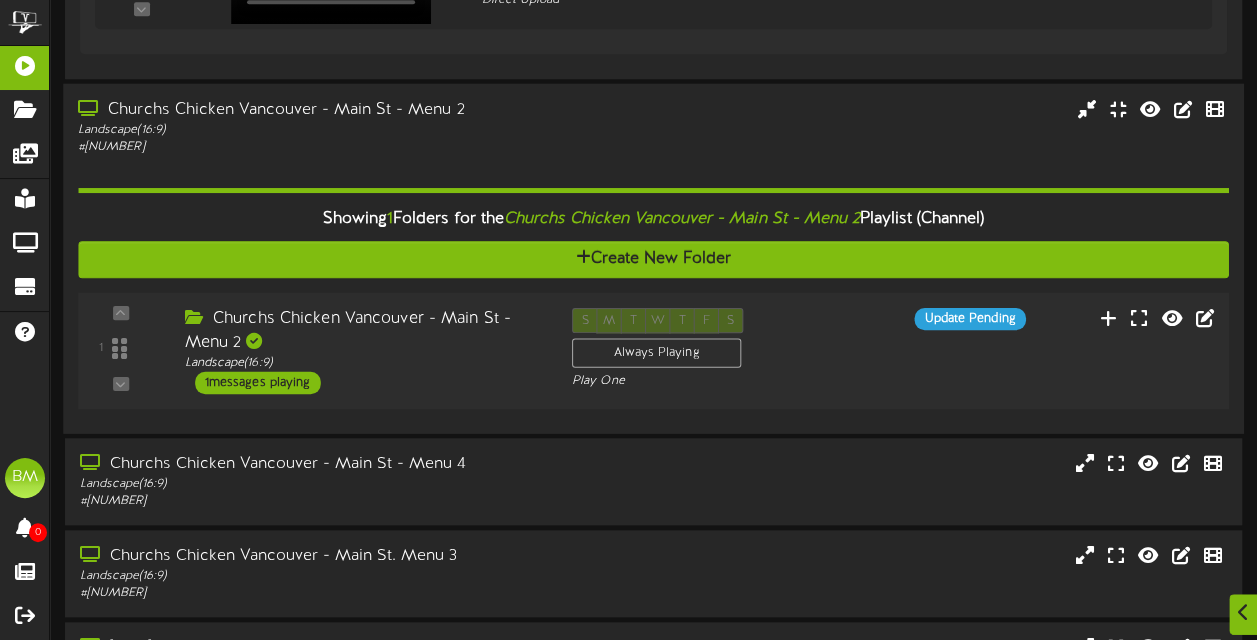 click on "1  messages playing" at bounding box center [258, 383] 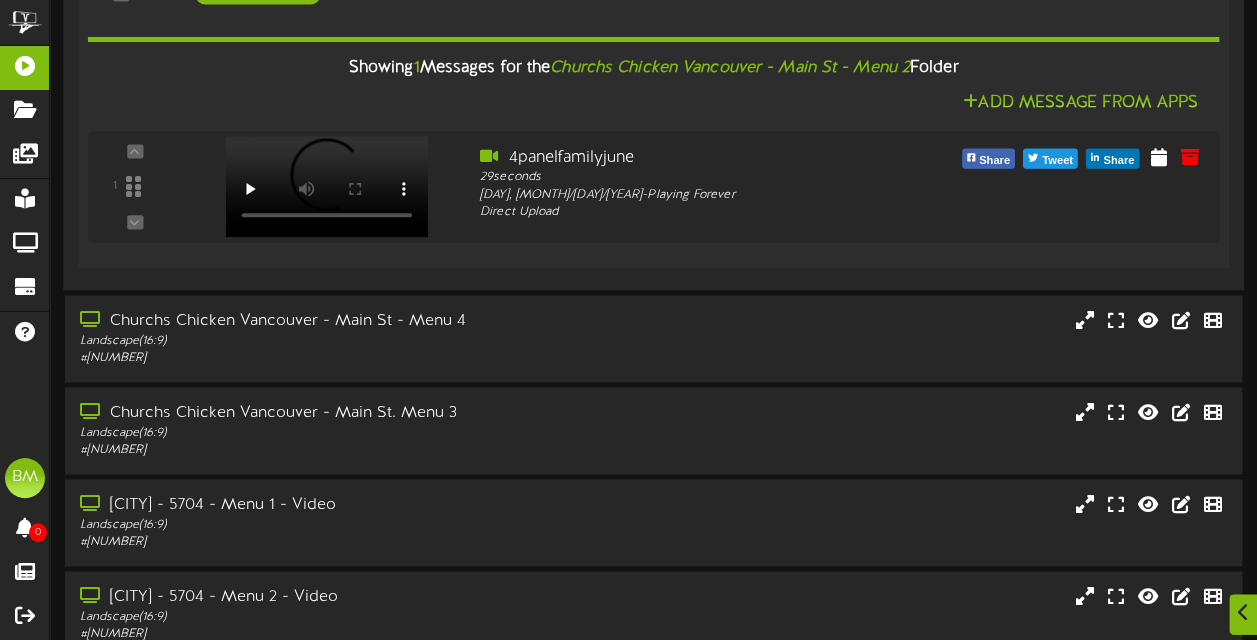 scroll, scrollTop: 1178, scrollLeft: 0, axis: vertical 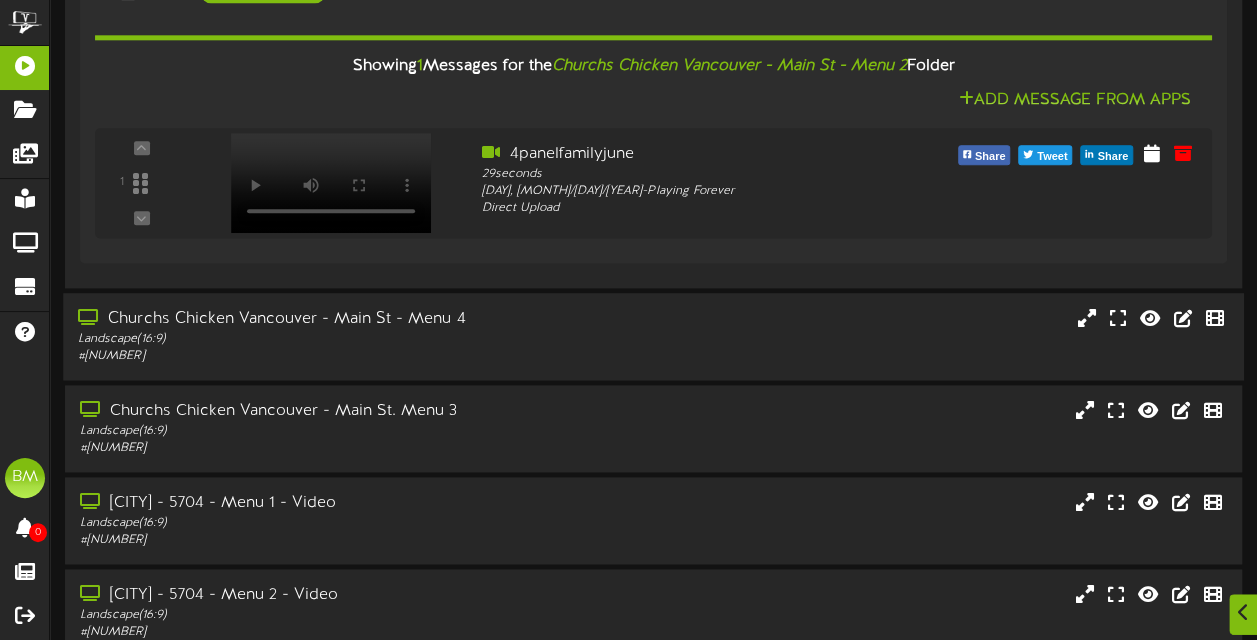 click on "Landscape  ( 16:9 )" at bounding box center [309, 339] 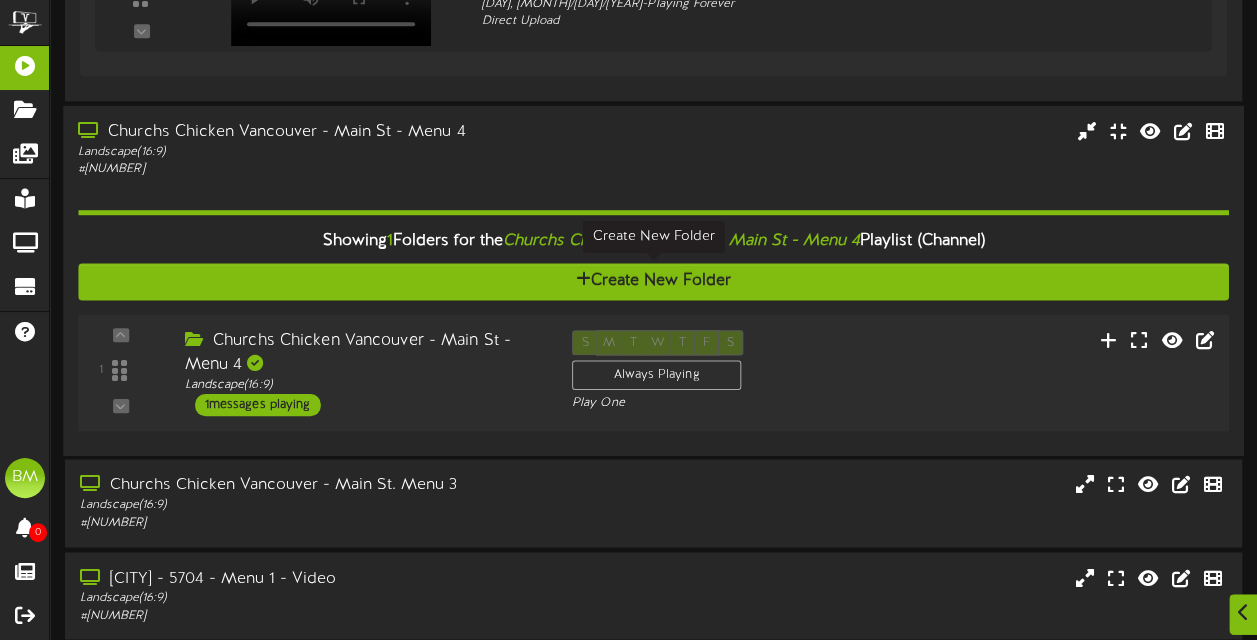 scroll, scrollTop: 1378, scrollLeft: 0, axis: vertical 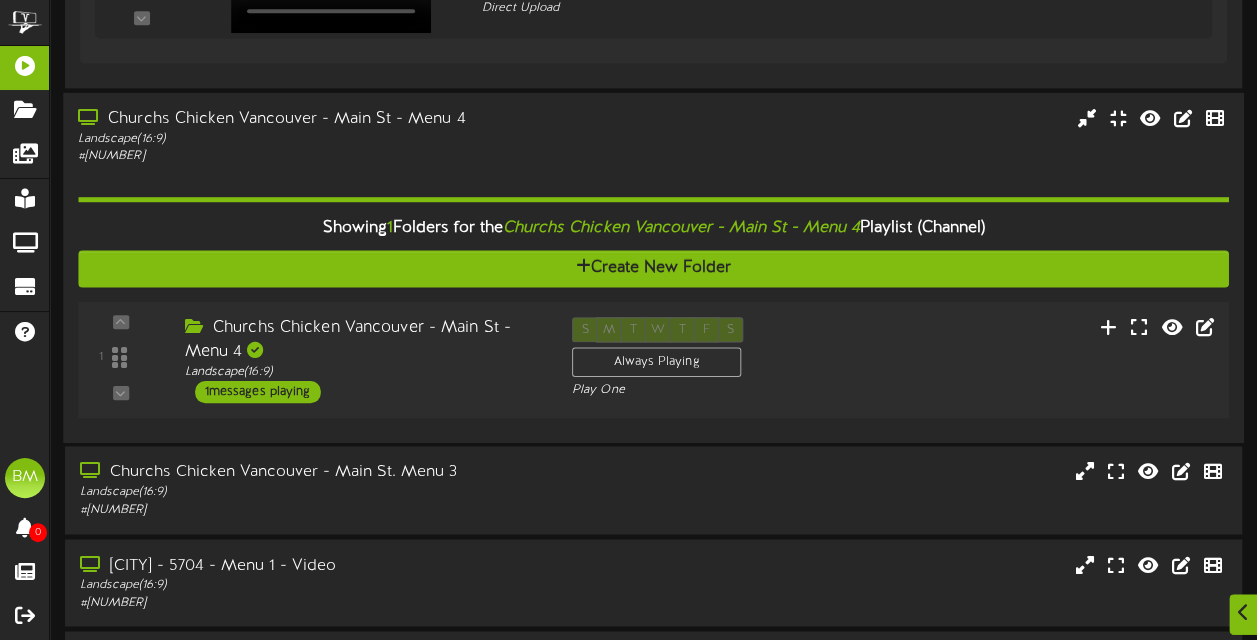 click on "1  messages playing" at bounding box center [258, 391] 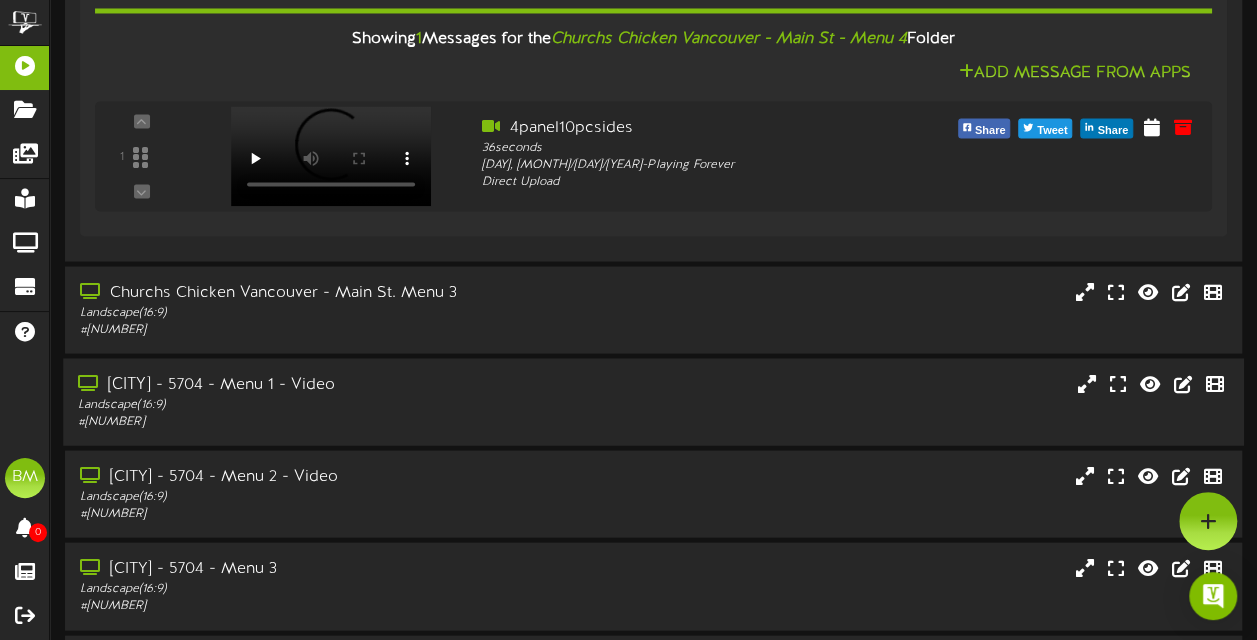 scroll, scrollTop: 1868, scrollLeft: 0, axis: vertical 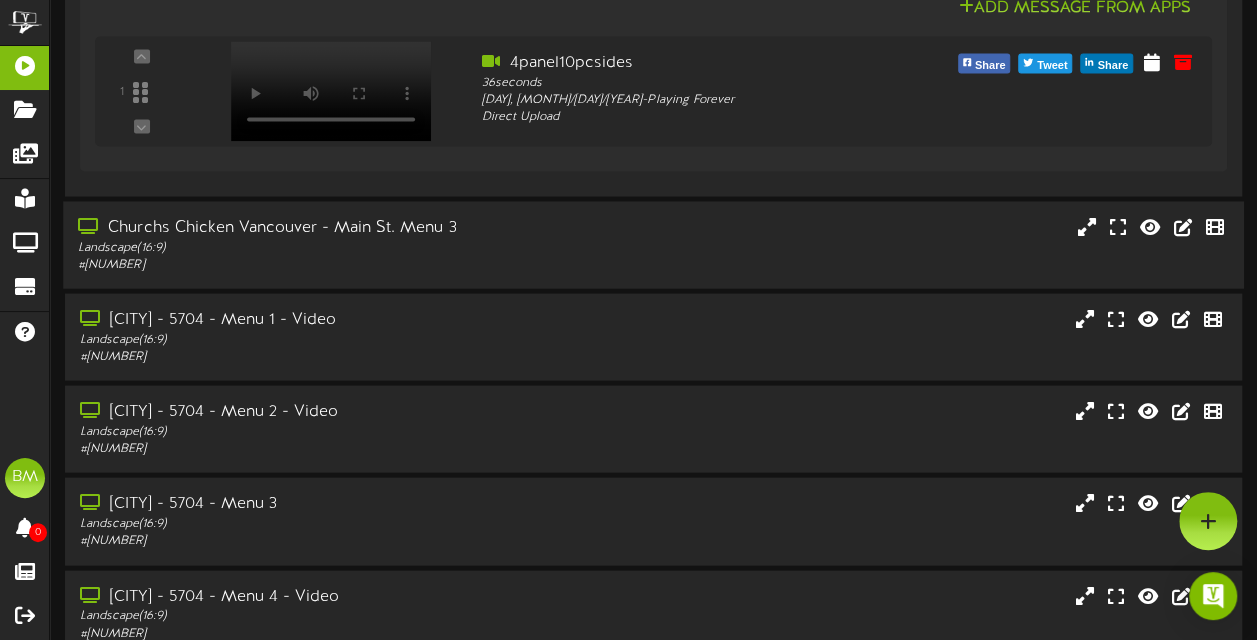 click on "Churchs Chicken Vancouver - Main St. Menu 3" at bounding box center [309, 227] 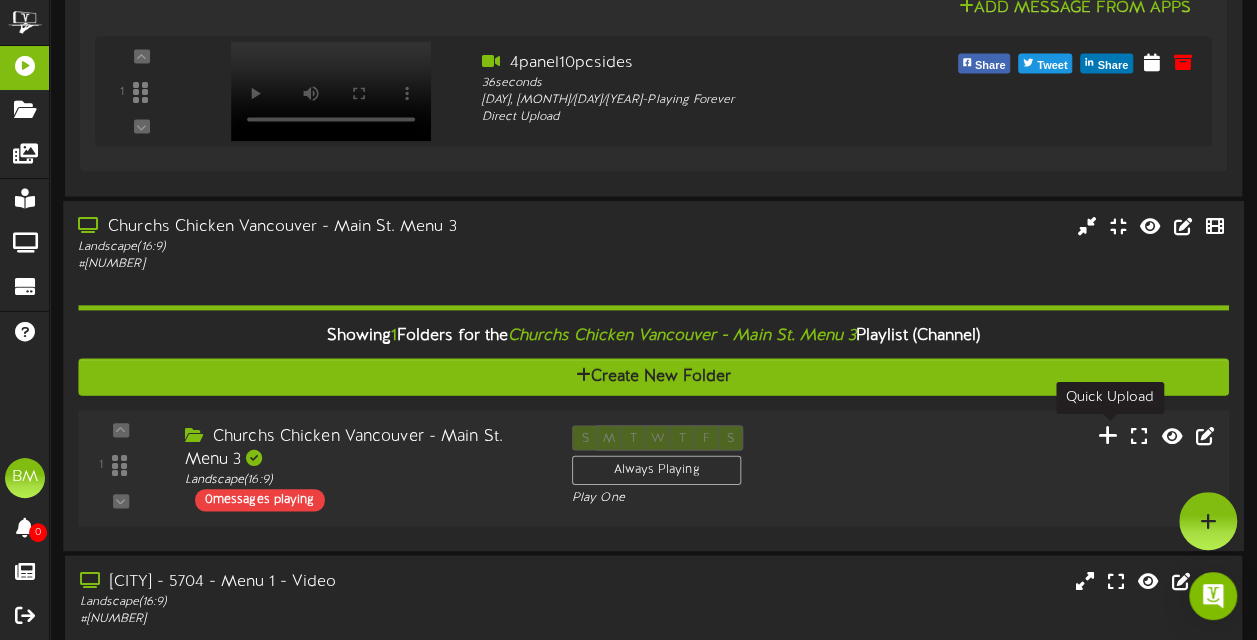 click at bounding box center (1108, 434) 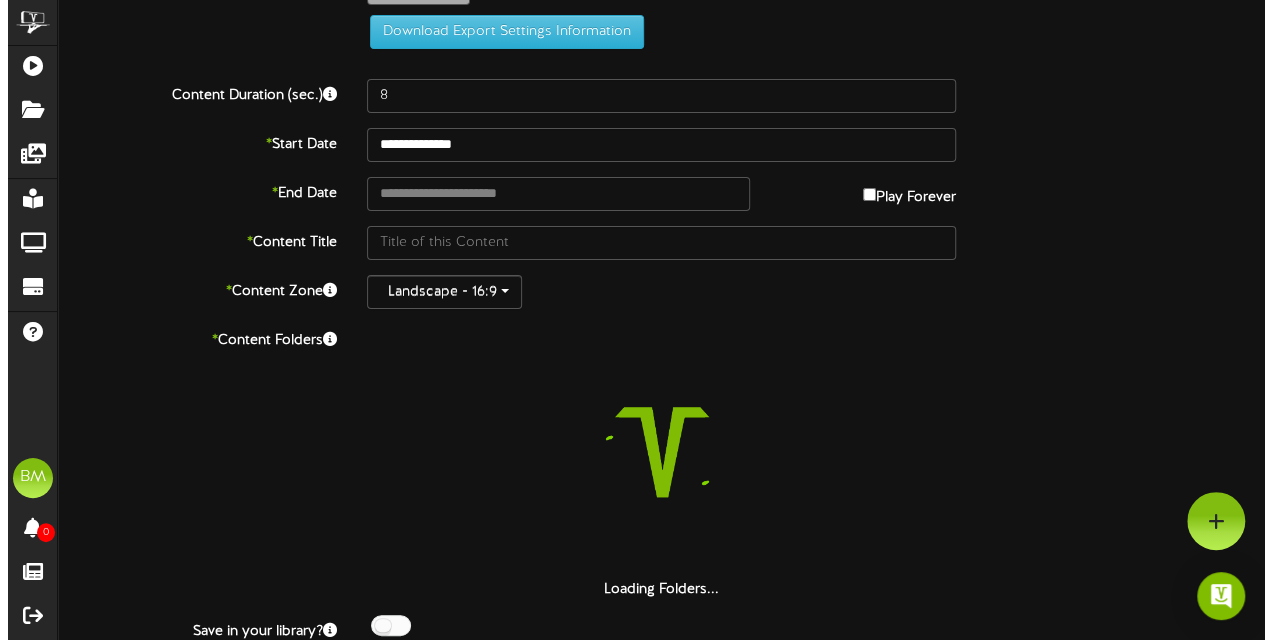 scroll, scrollTop: 0, scrollLeft: 0, axis: both 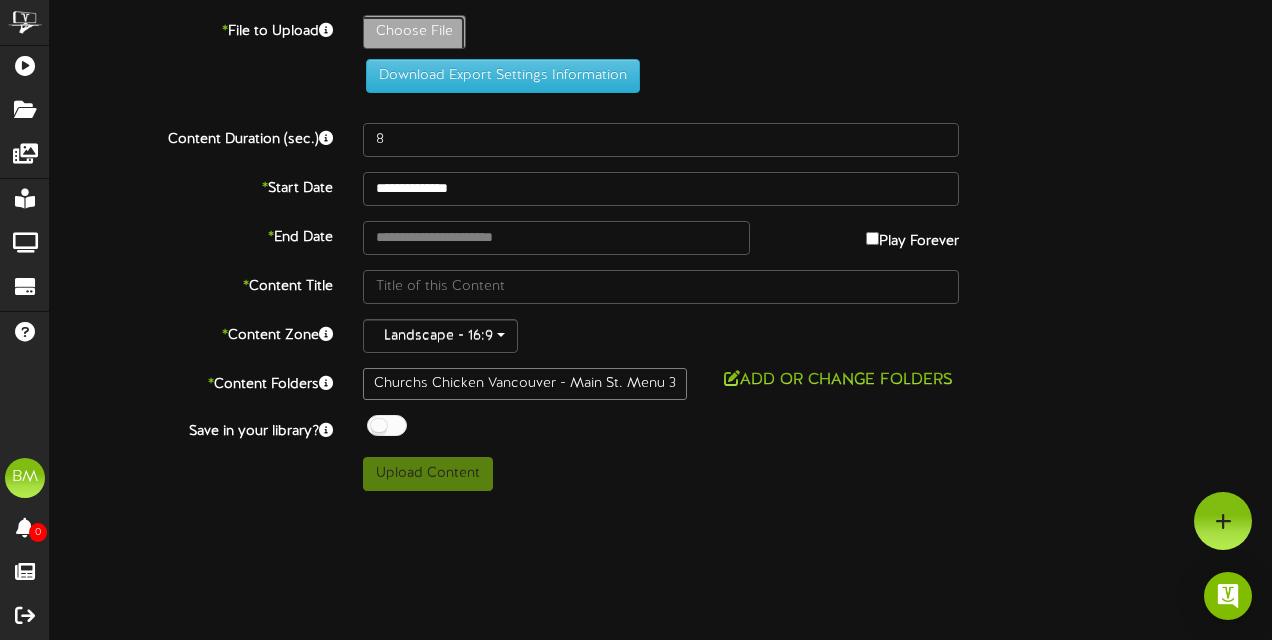 click on "Choose File" at bounding box center [-623, 87] 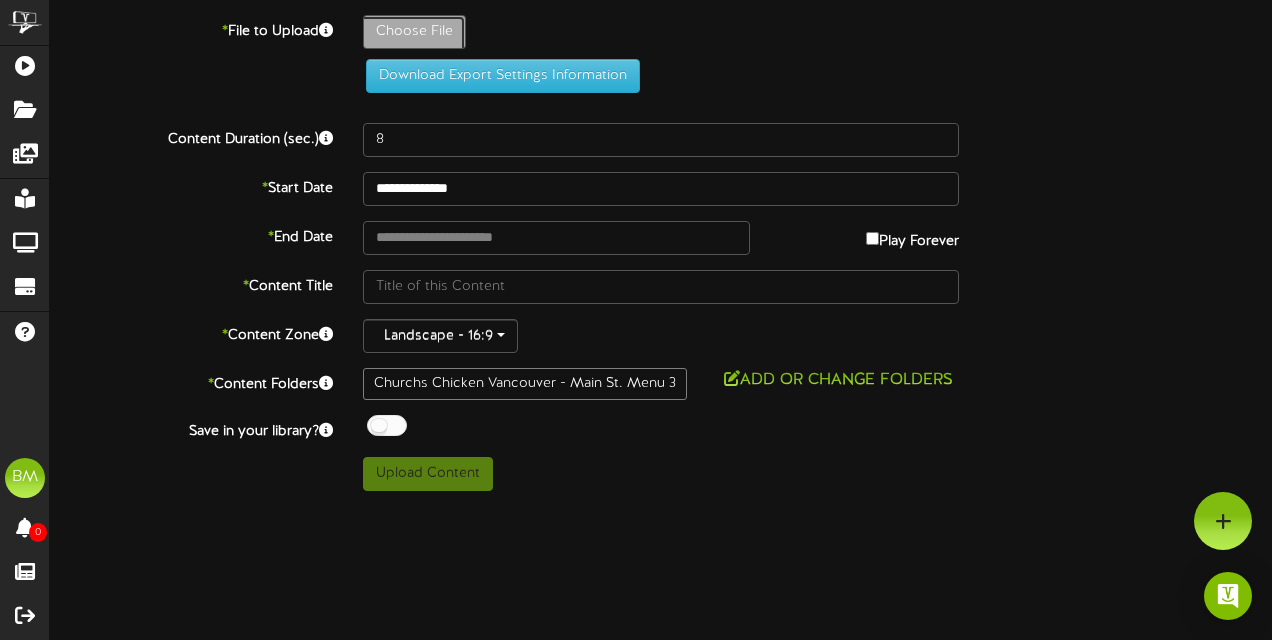 type on "4panelsandsjune" 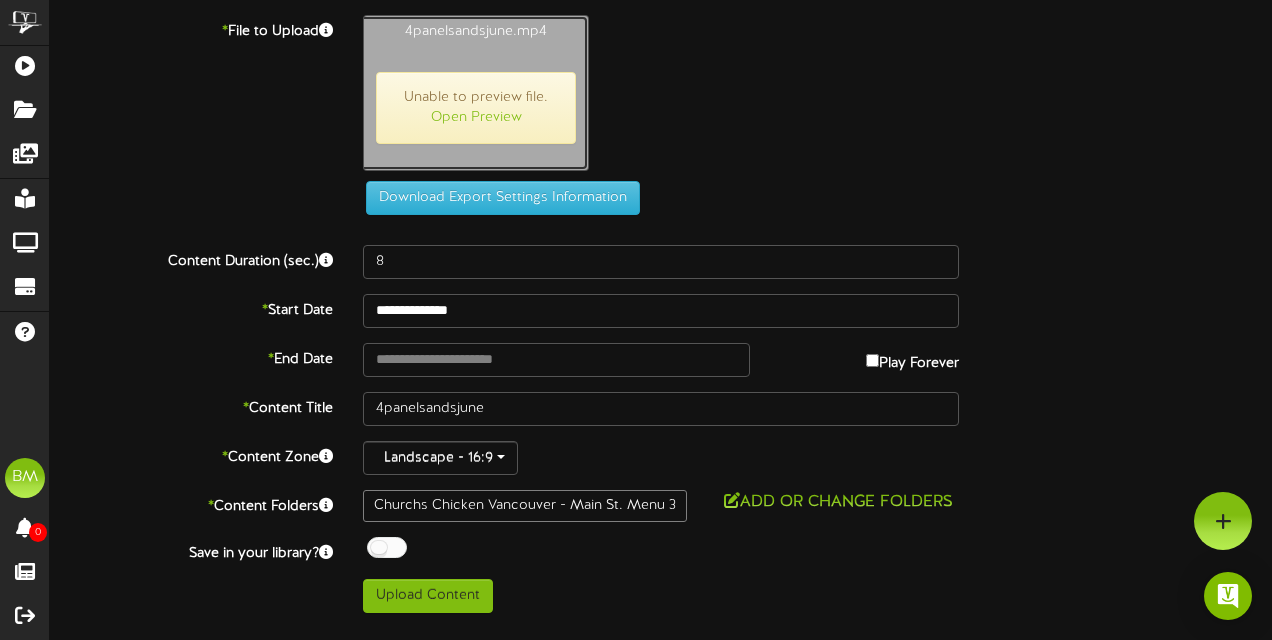 type on "29" 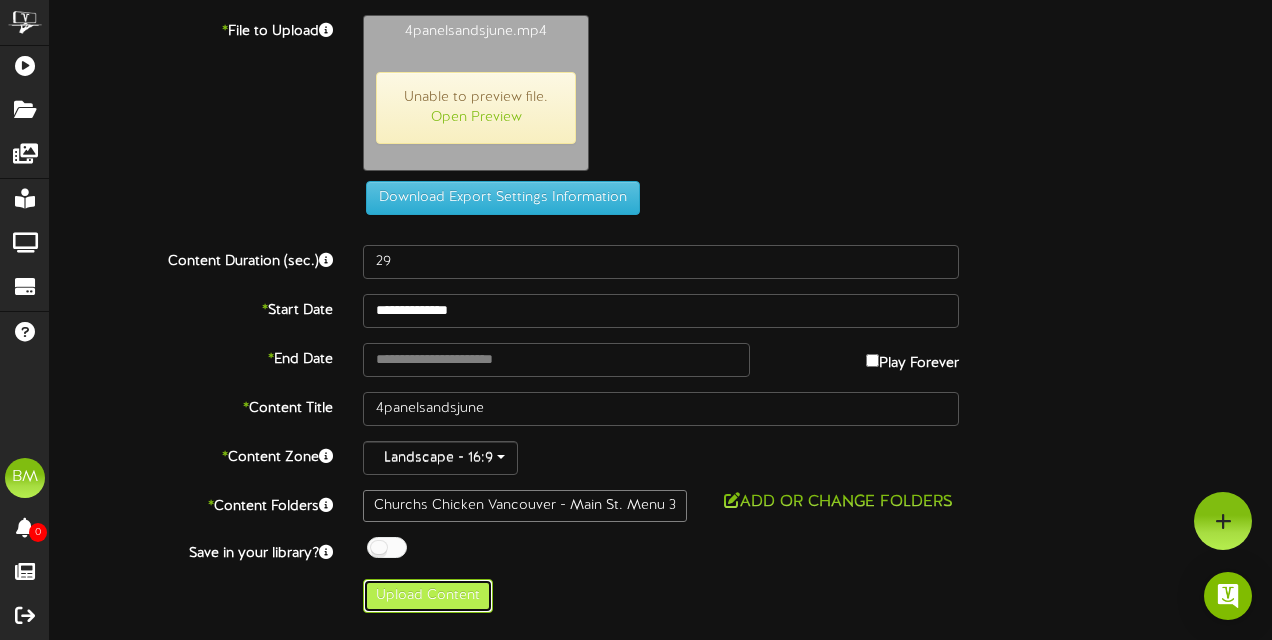 click on "Upload Content" at bounding box center [428, 596] 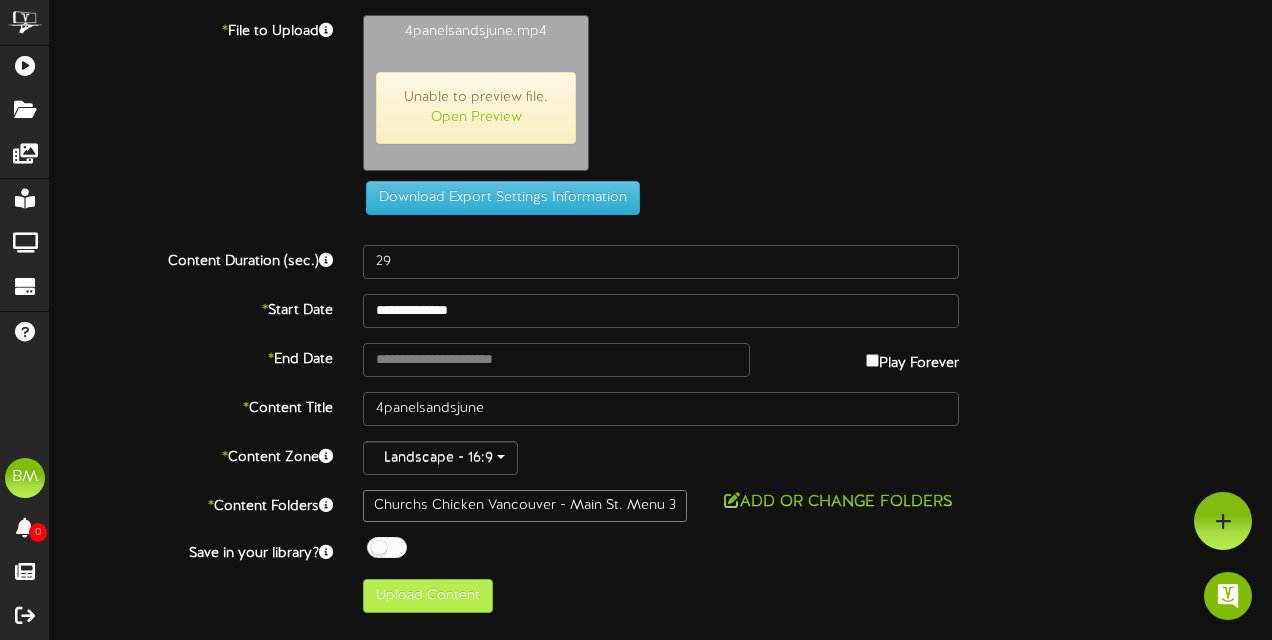 type on "**********" 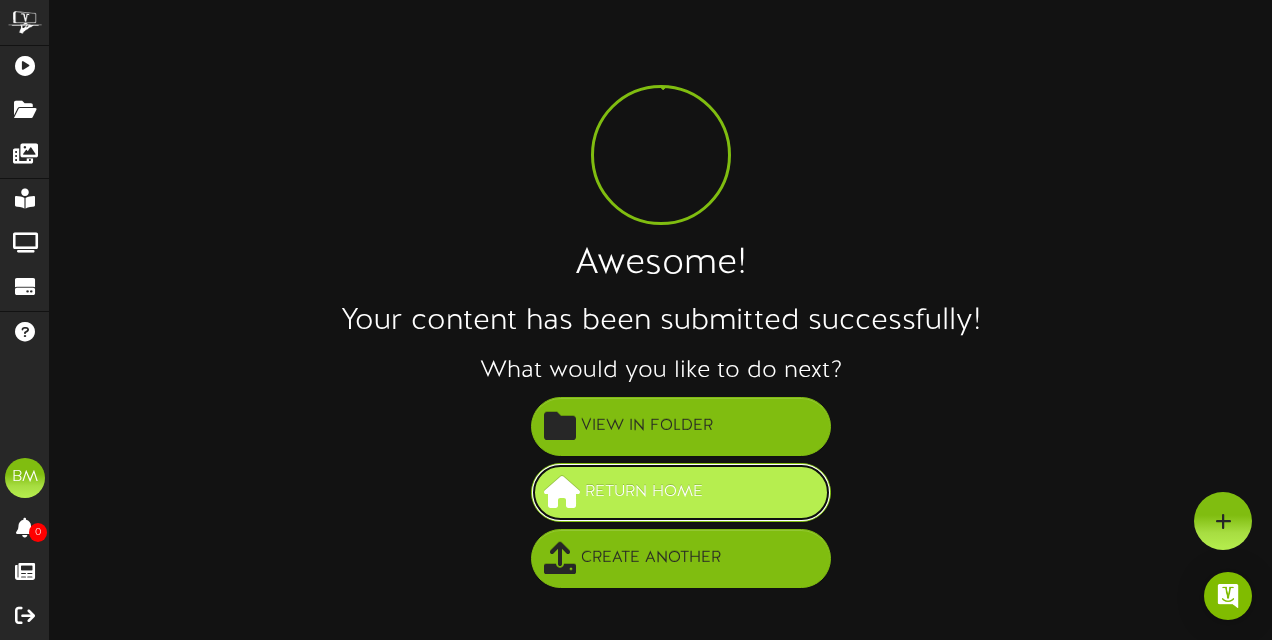 click on "Return Home" at bounding box center [681, 492] 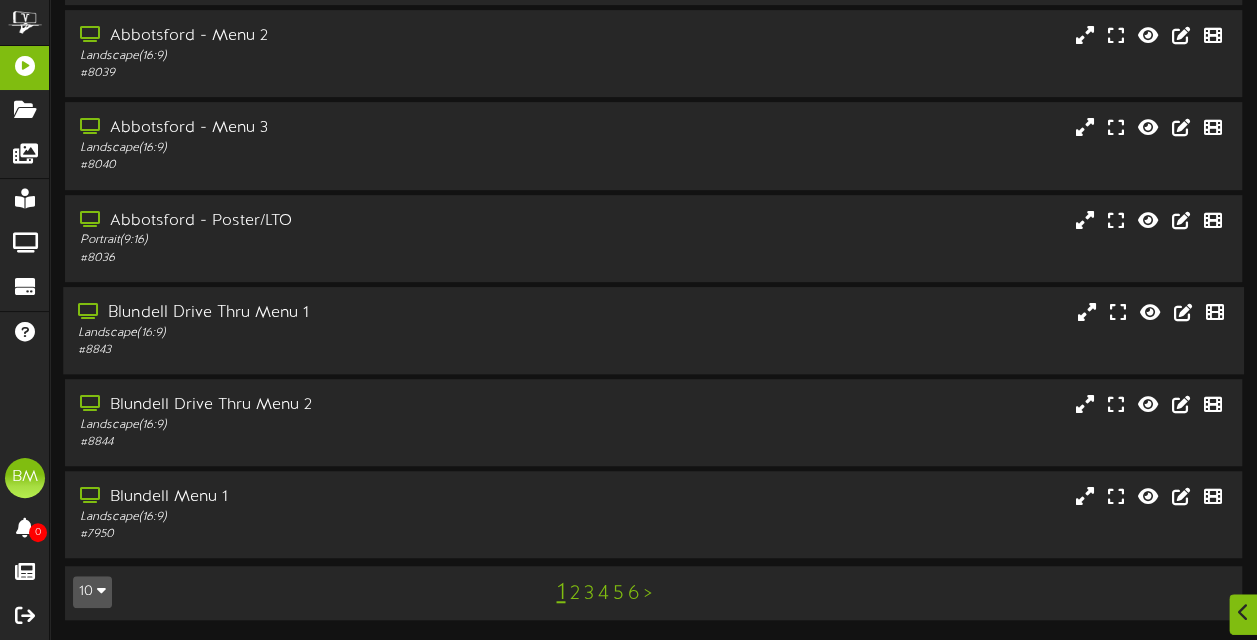 scroll, scrollTop: 451, scrollLeft: 0, axis: vertical 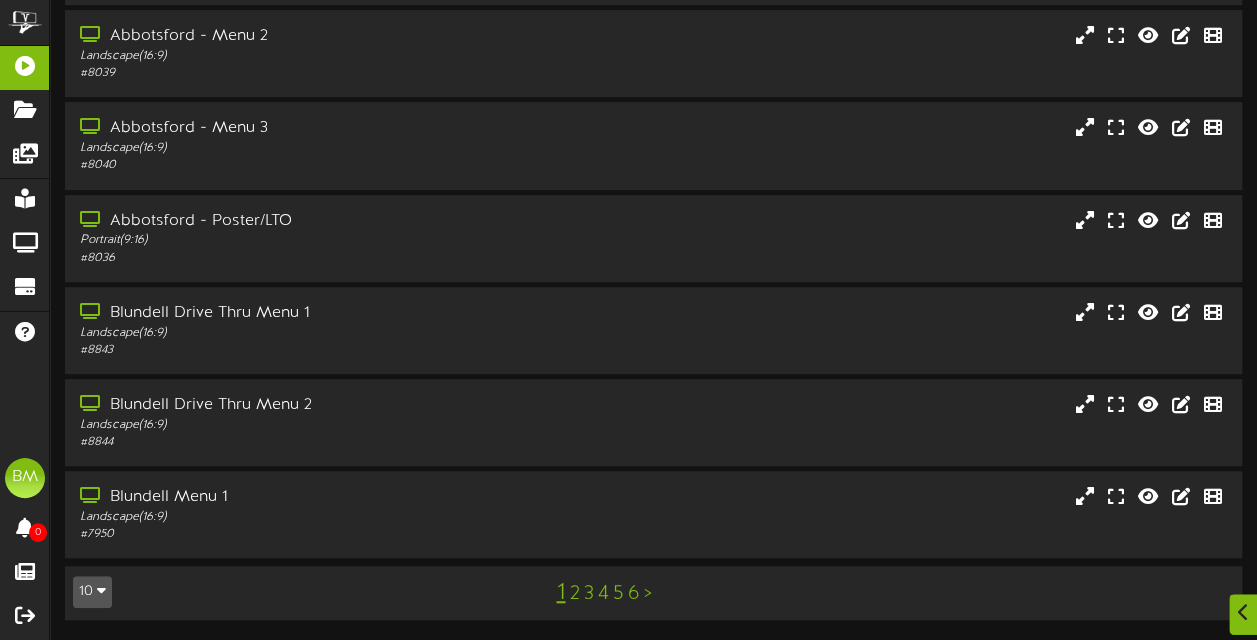 click on "2" at bounding box center [574, 594] 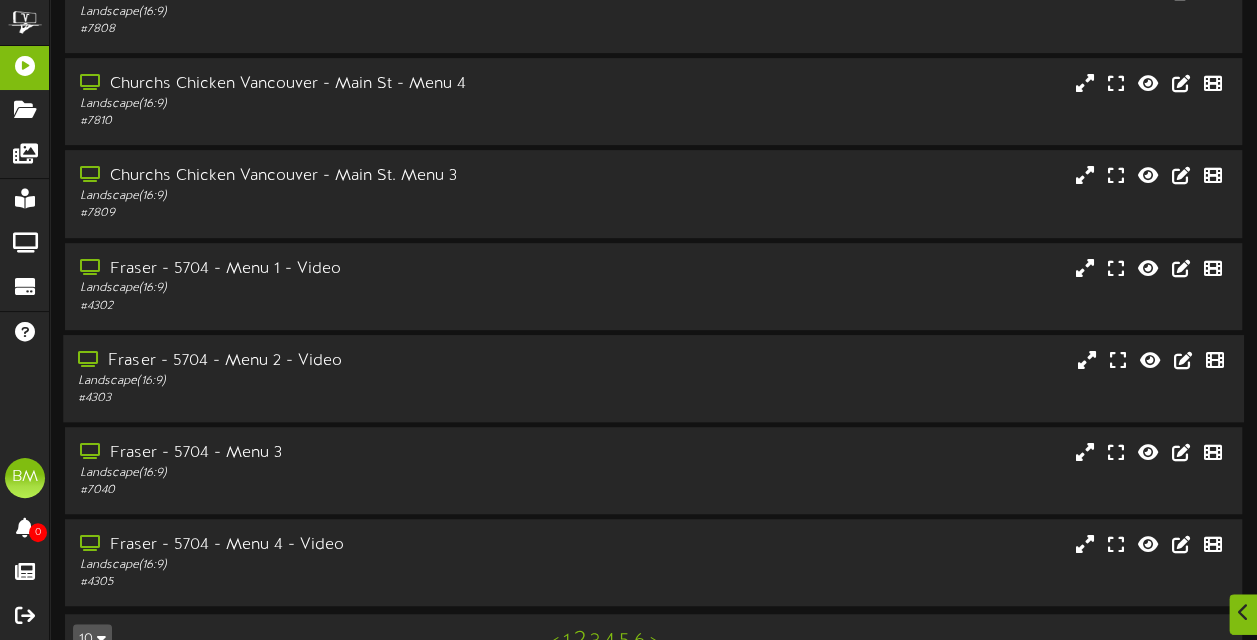 scroll, scrollTop: 451, scrollLeft: 0, axis: vertical 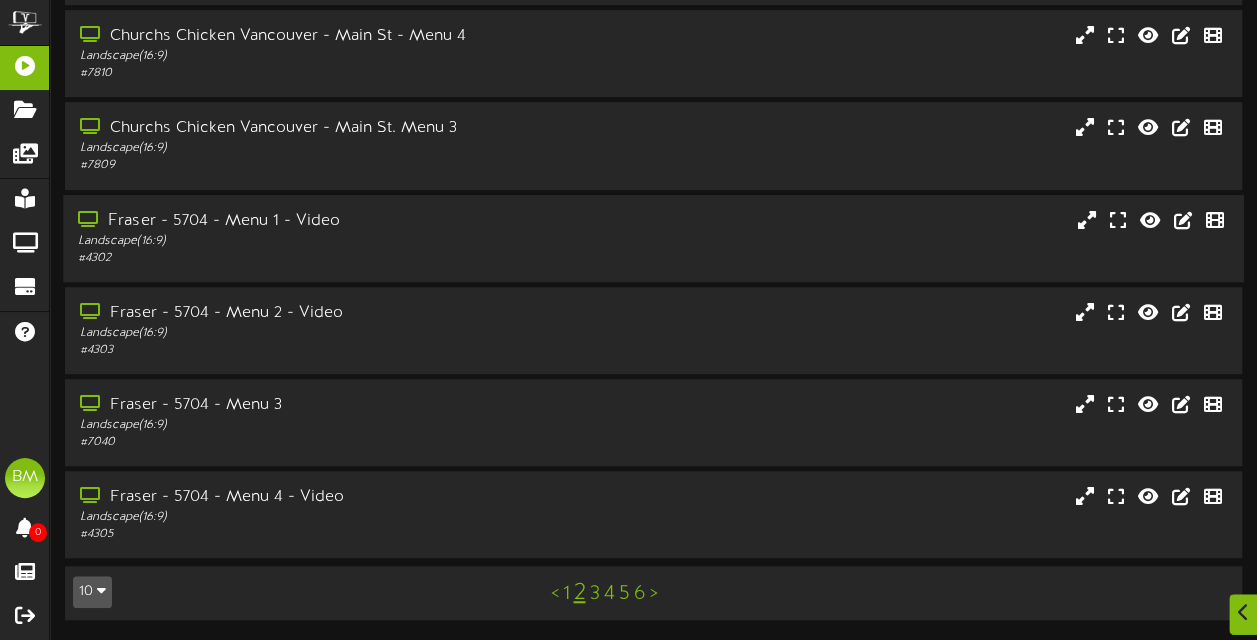 click on "Fraser - 5704 - Menu 1 - Video
Landscape  ( 16:9 )
# 4302" at bounding box center (653, 238) 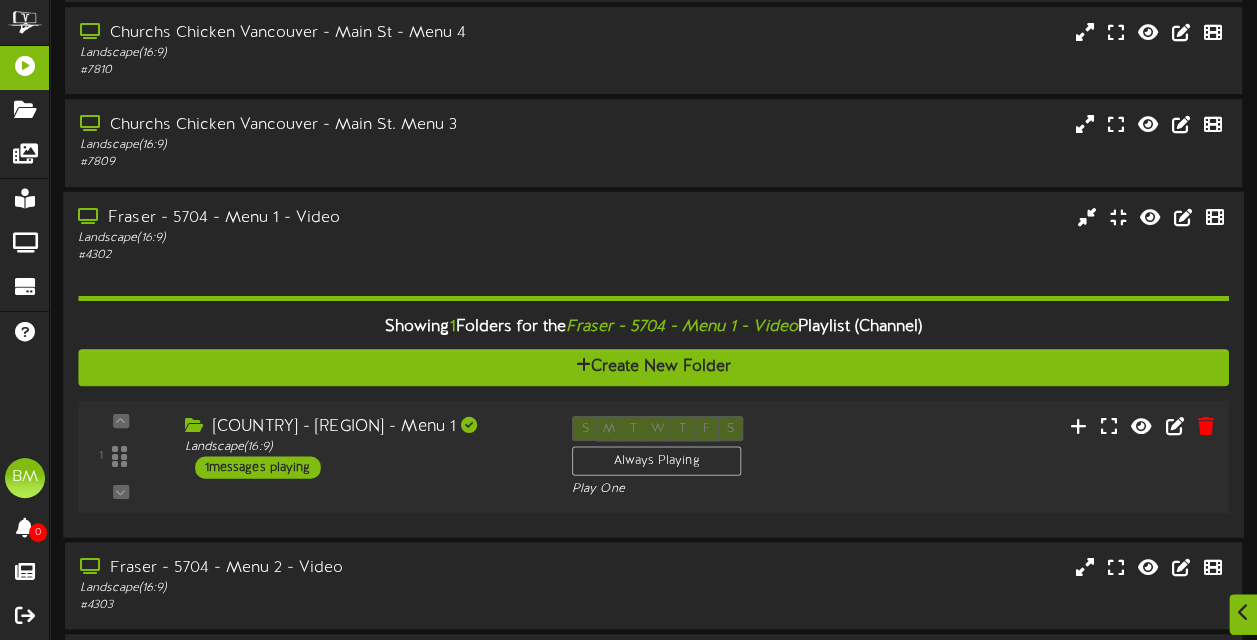 click on "1  messages playing" at bounding box center (258, 467) 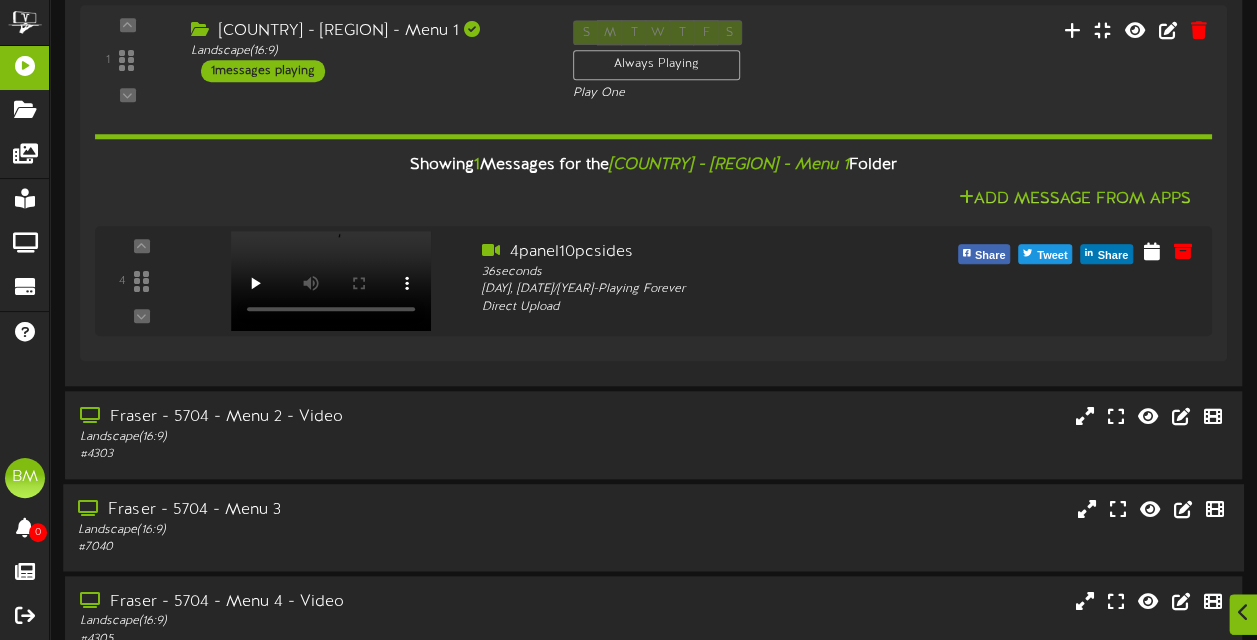scroll, scrollTop: 942, scrollLeft: 0, axis: vertical 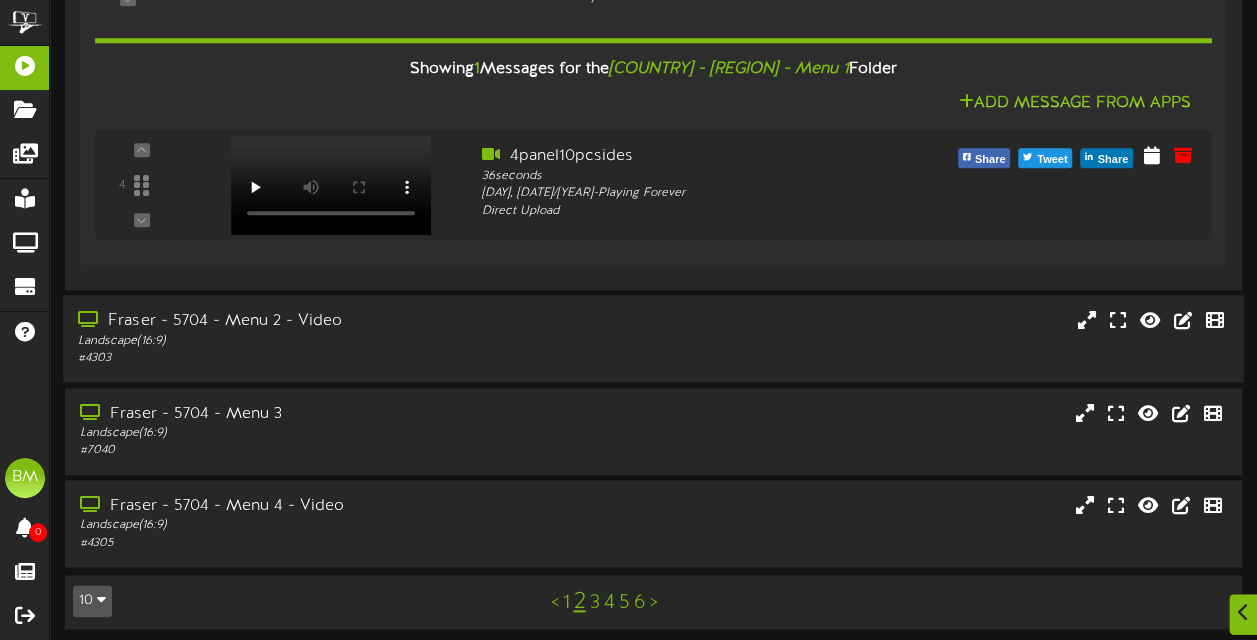click on "Fraser - 5704 - Menu 2 - Video" at bounding box center (309, 321) 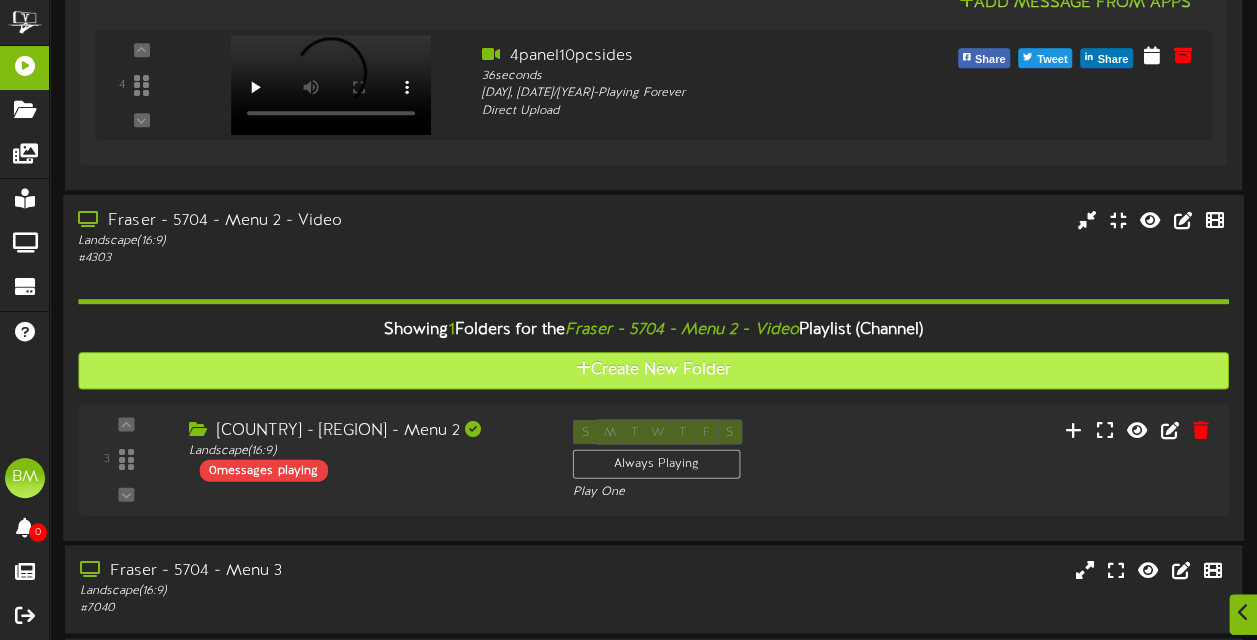 scroll, scrollTop: 1208, scrollLeft: 0, axis: vertical 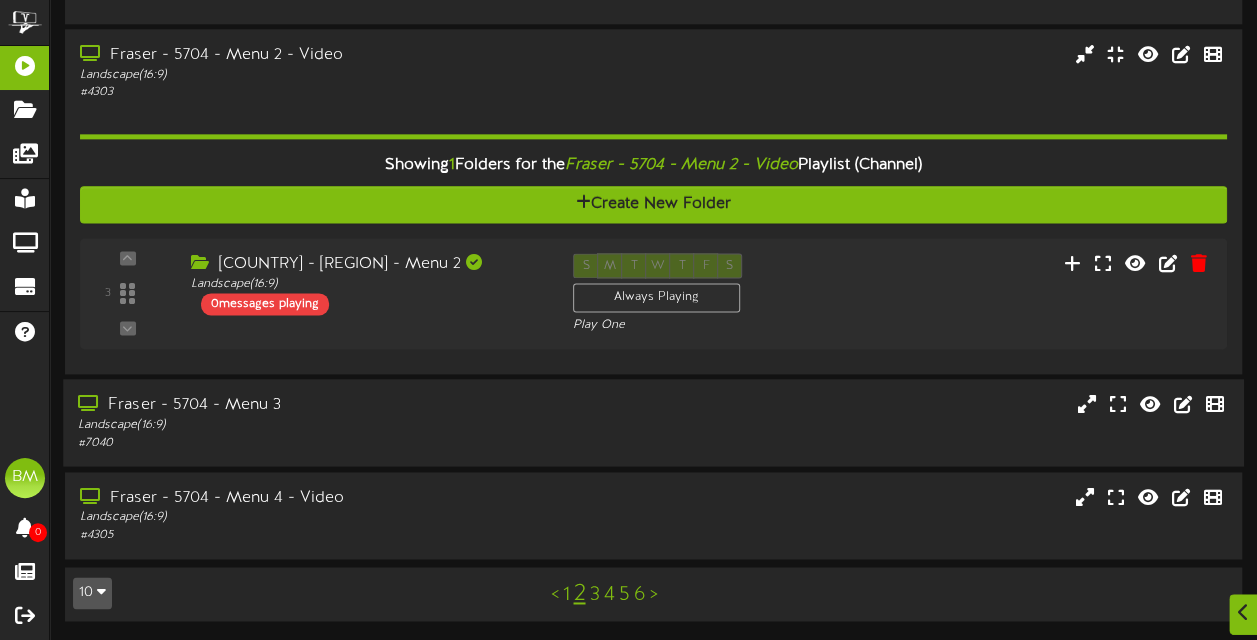 click on "Landscape  ( 16:9 )" at bounding box center (309, 425) 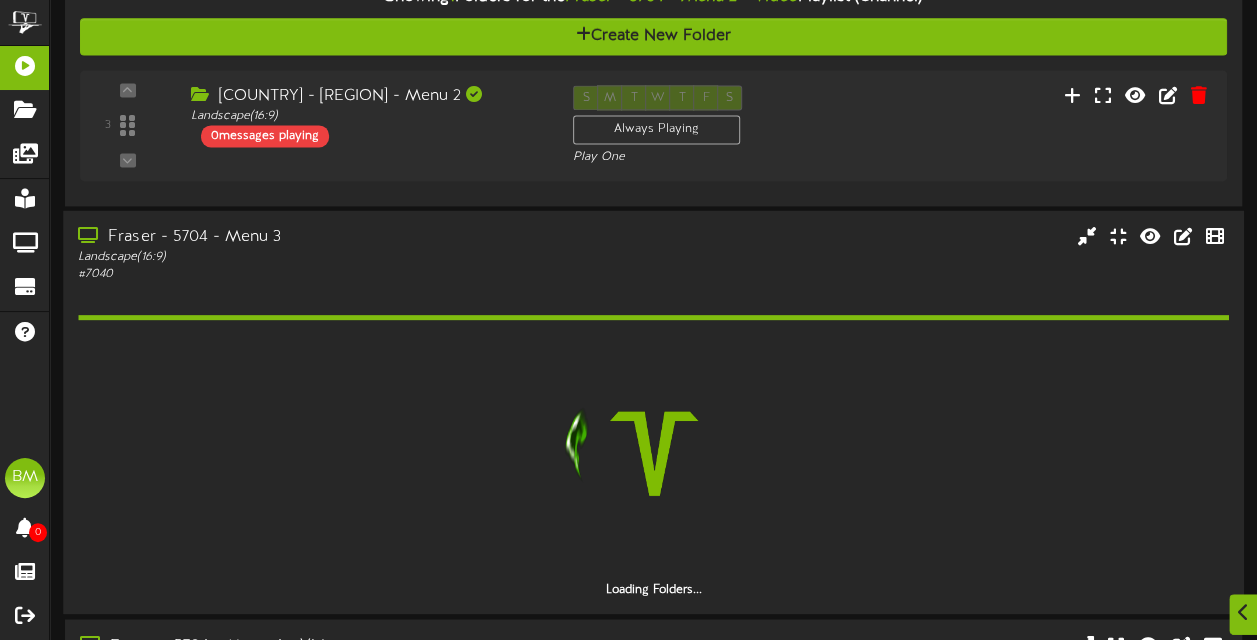 scroll, scrollTop: 1408, scrollLeft: 0, axis: vertical 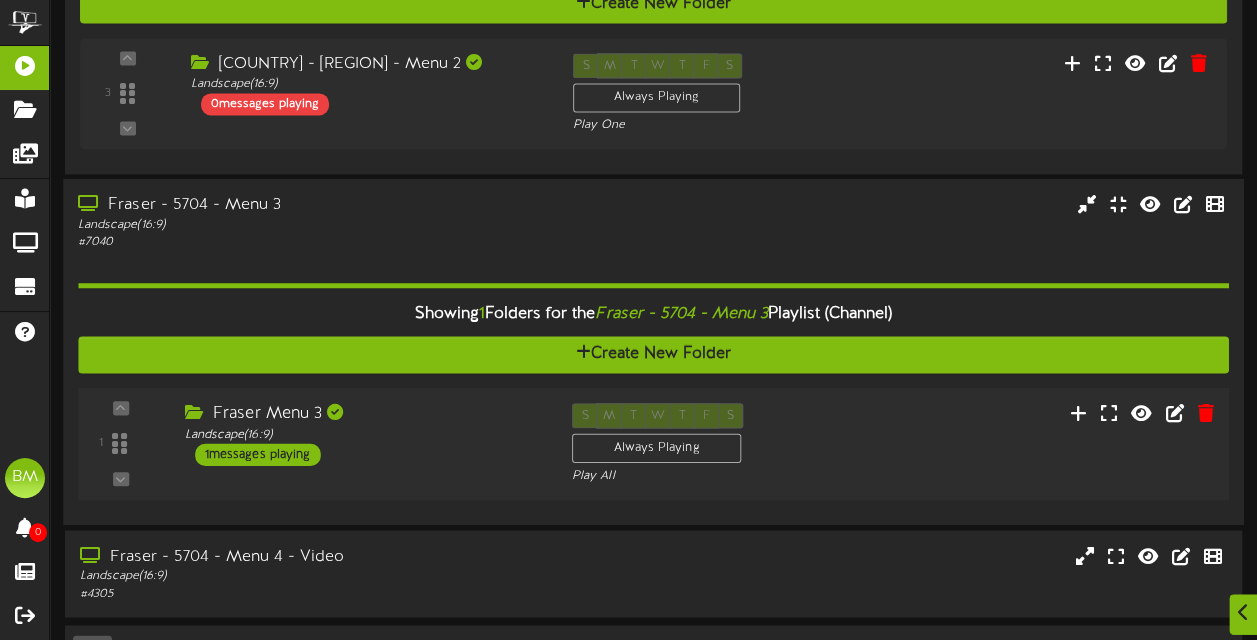 click on "1  messages playing" at bounding box center (258, 455) 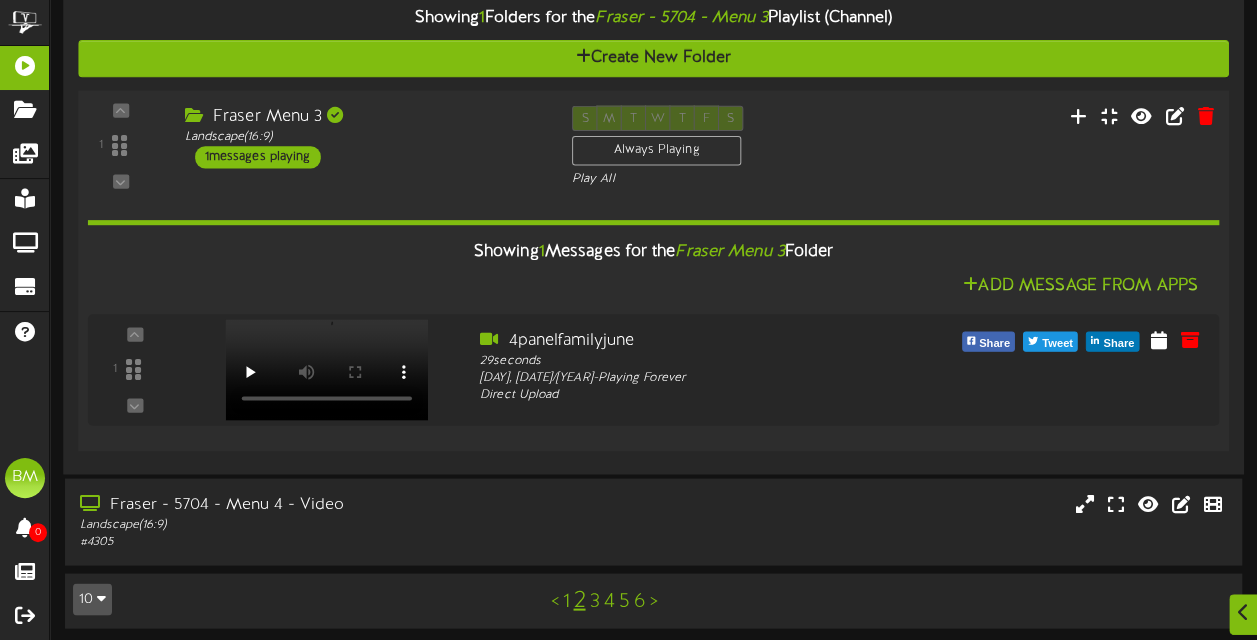 scroll, scrollTop: 1708, scrollLeft: 0, axis: vertical 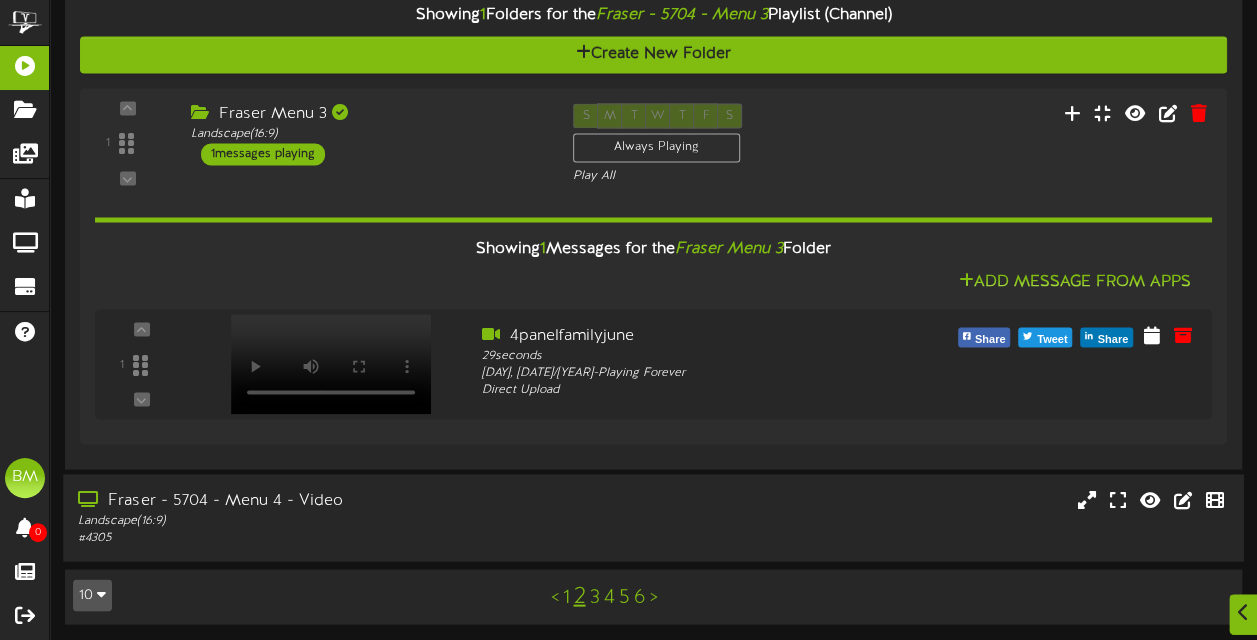 click on "Landscape  ( 16:9 )" at bounding box center [309, 520] 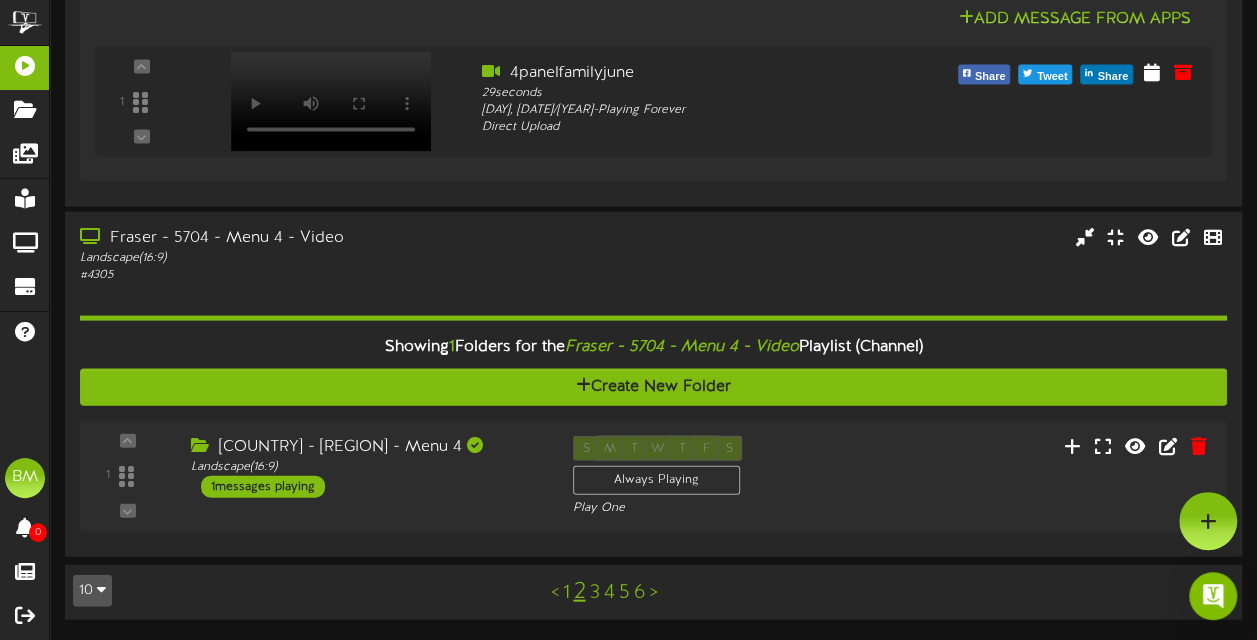 scroll, scrollTop: 1965, scrollLeft: 0, axis: vertical 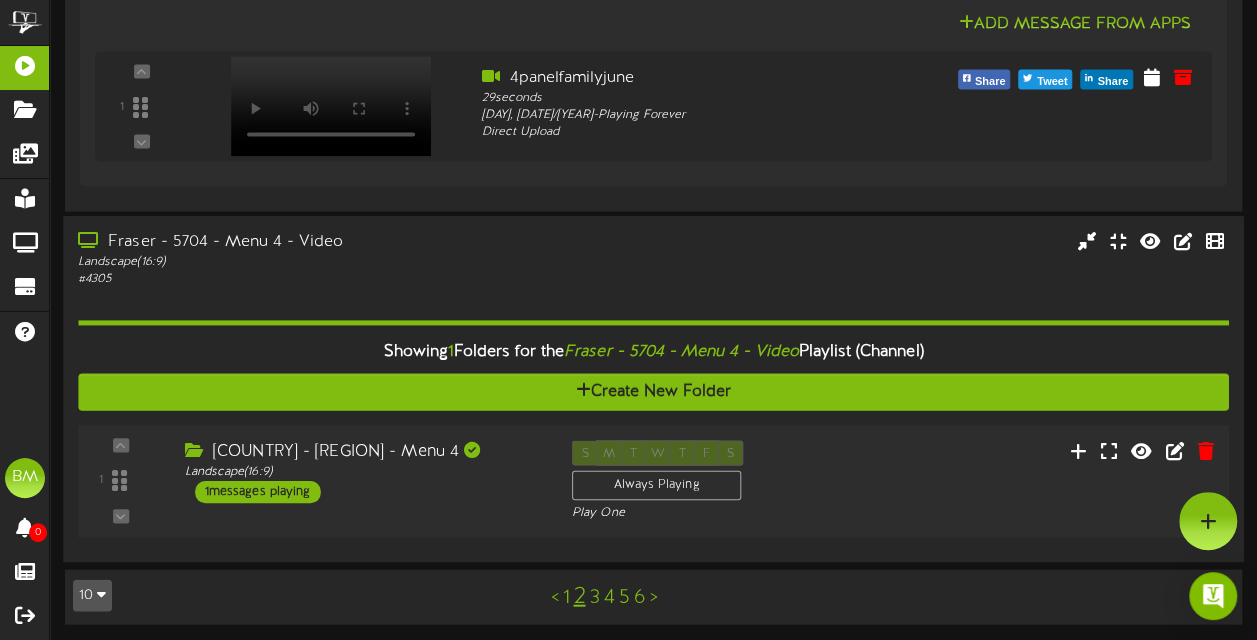 click on "1  messages playing" at bounding box center [258, 492] 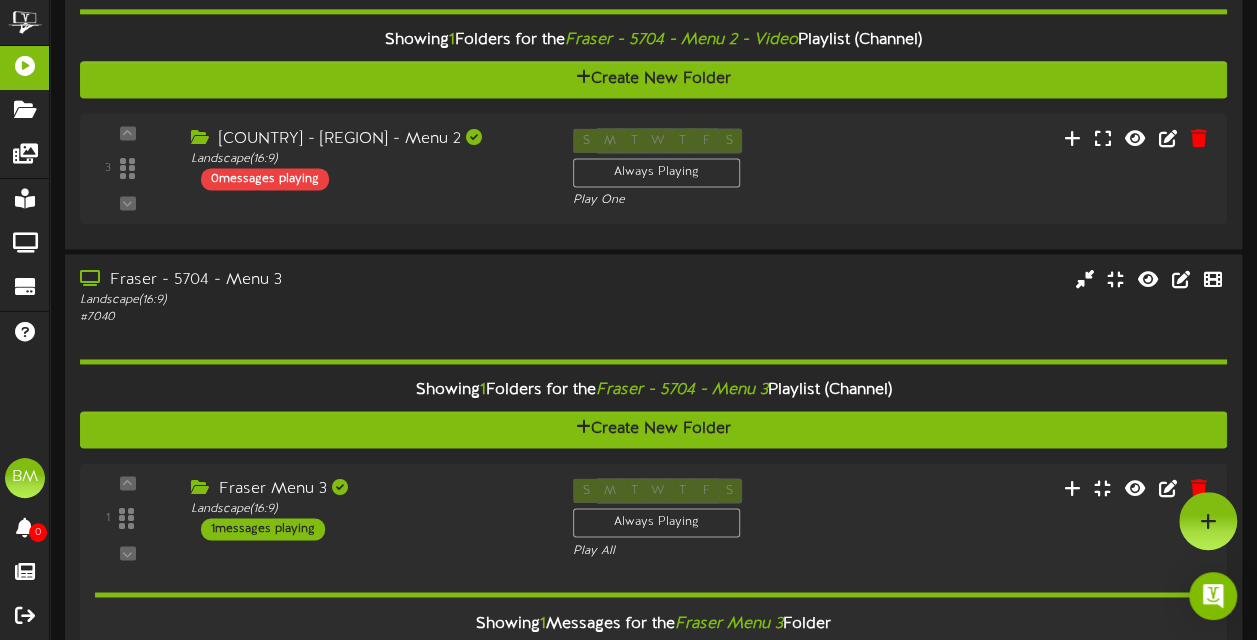 scroll, scrollTop: 1208, scrollLeft: 0, axis: vertical 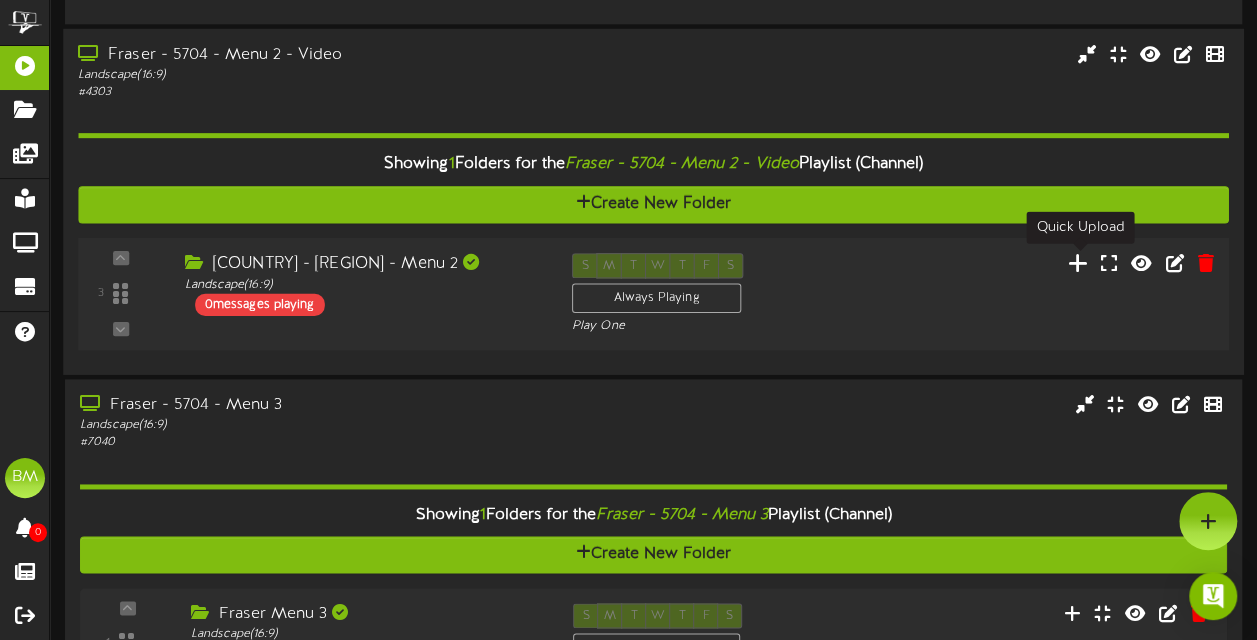 click at bounding box center [1078, 263] 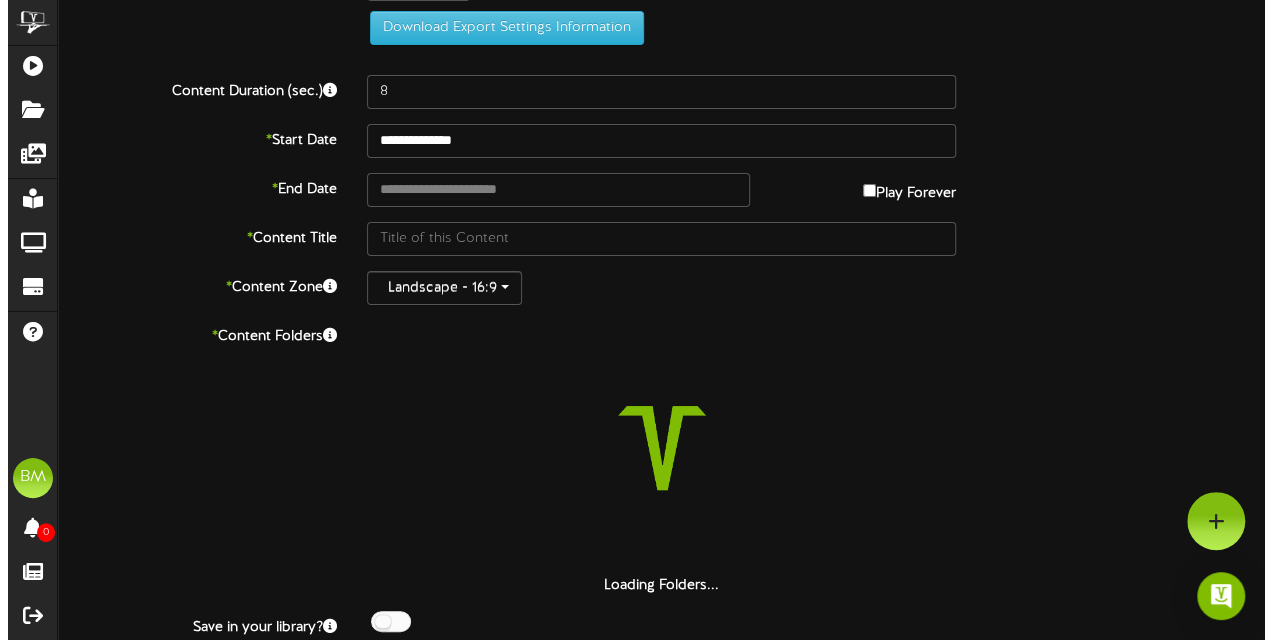 scroll, scrollTop: 0, scrollLeft: 0, axis: both 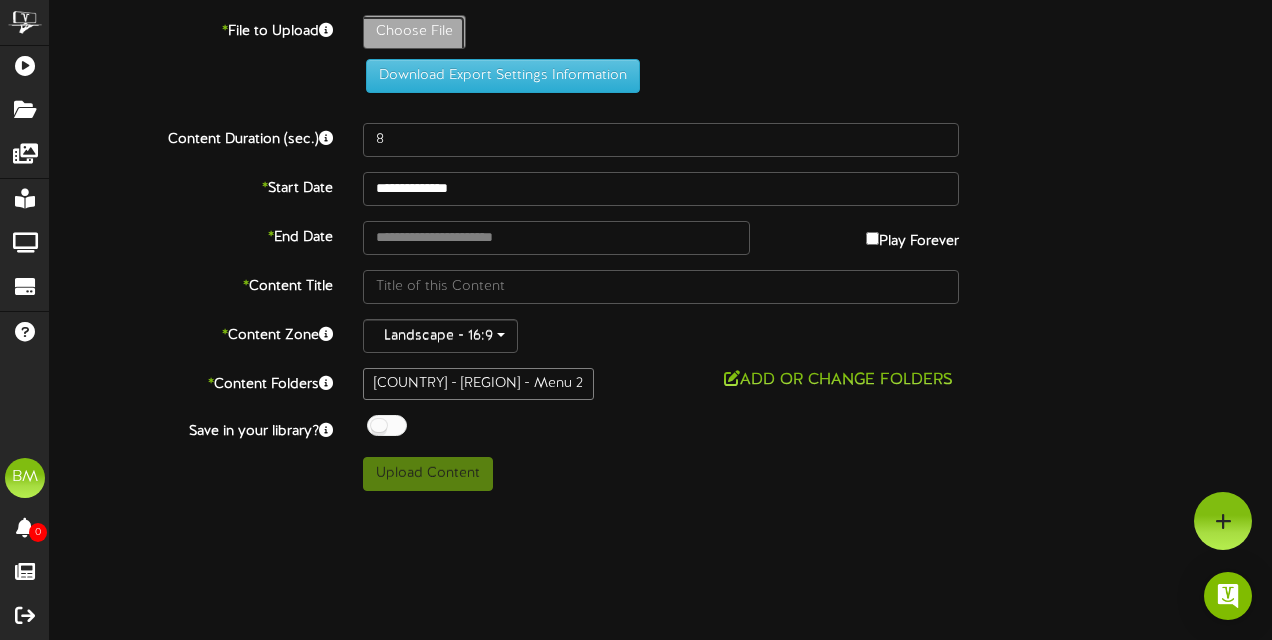 click on "Choose File" at bounding box center [-623, 87] 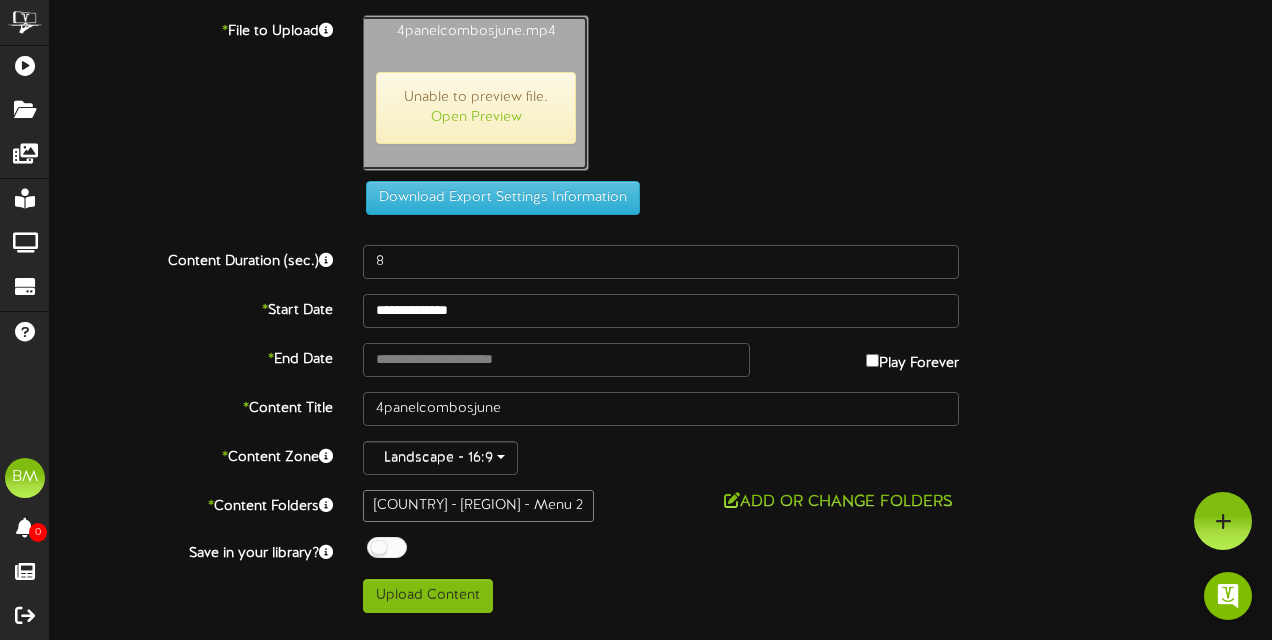 type on "15" 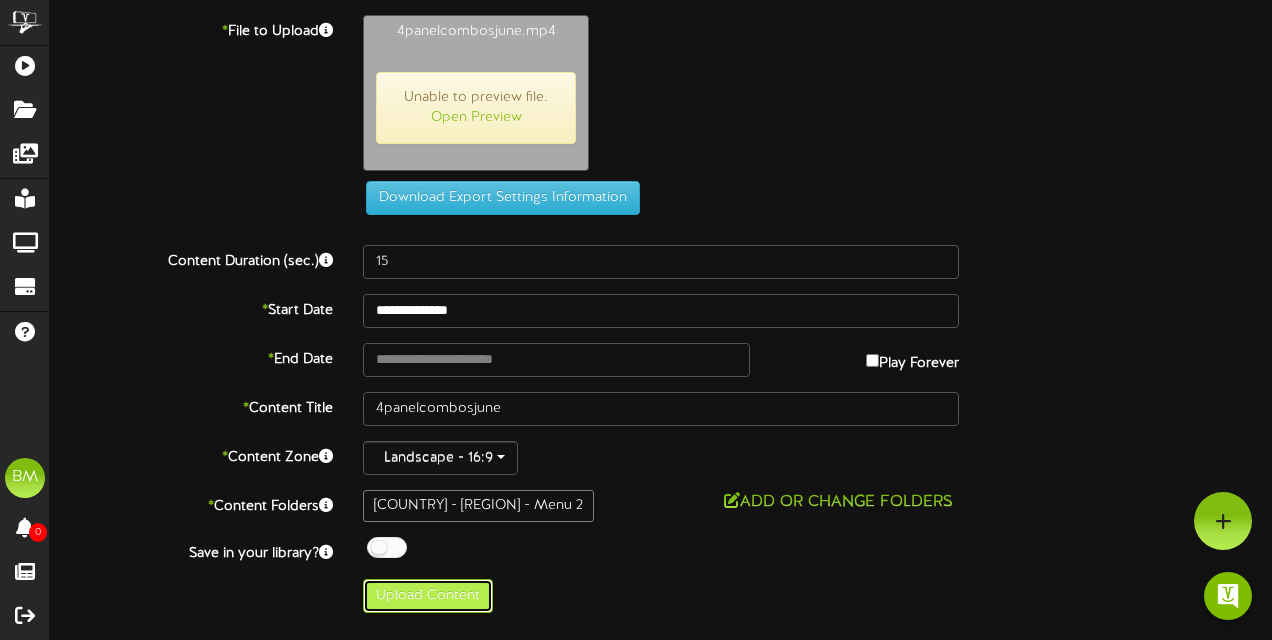click on "Upload Content" at bounding box center (428, 596) 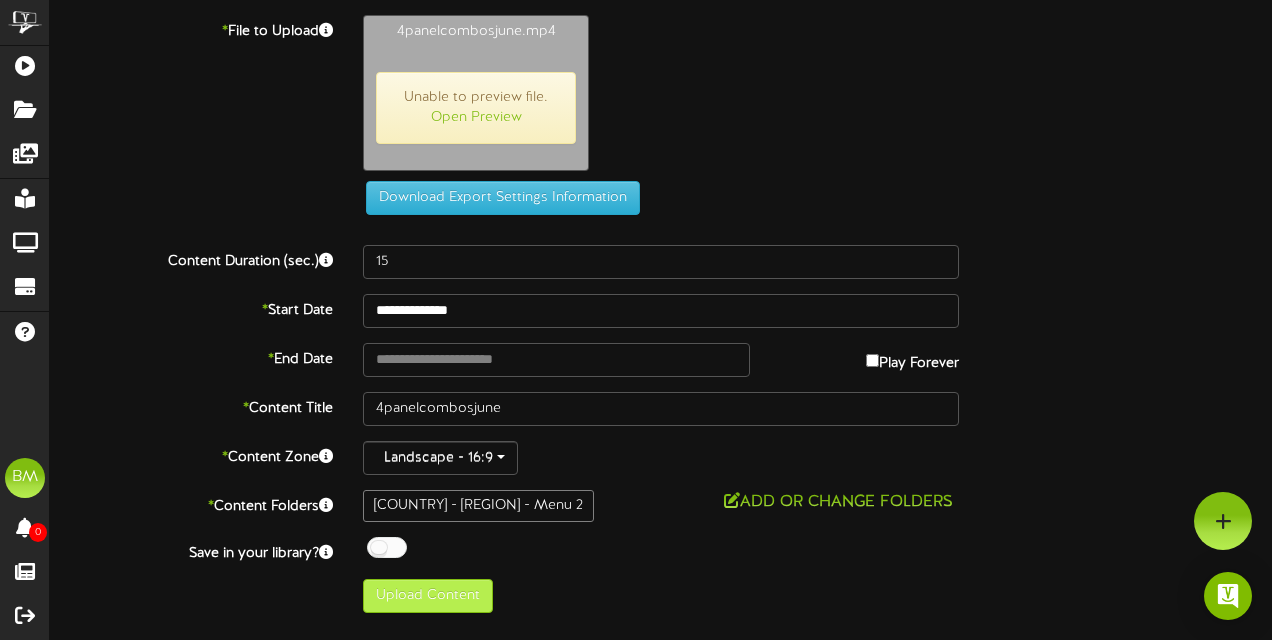 type on "**********" 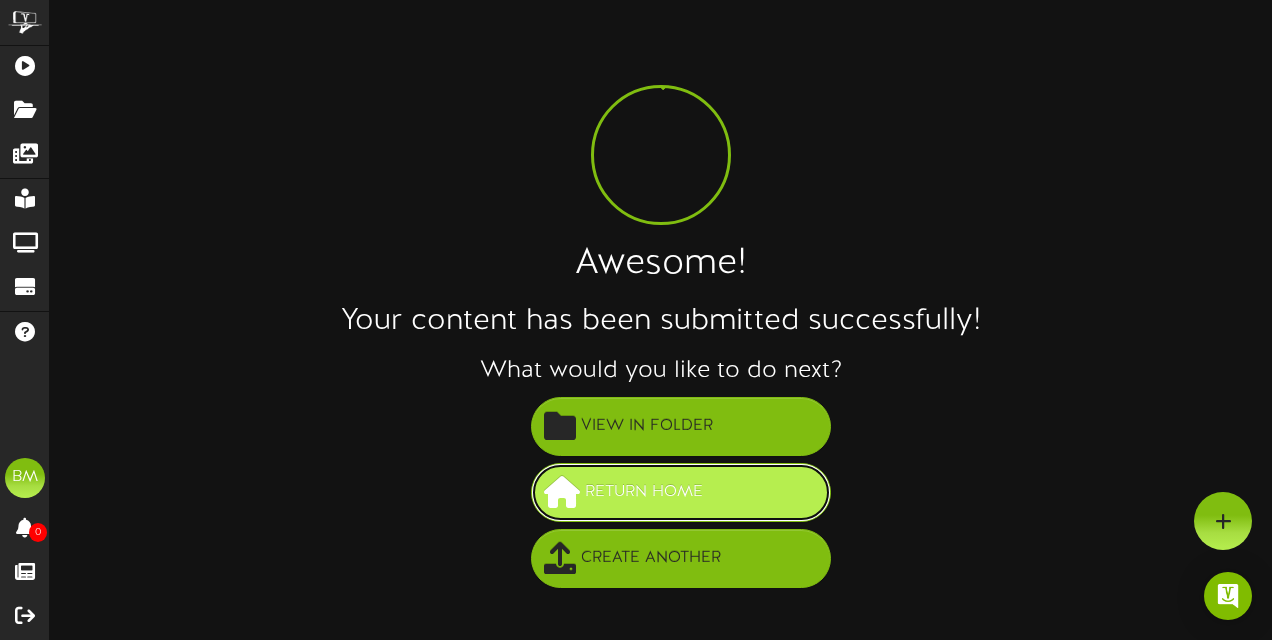 click on "Return Home" at bounding box center [644, 492] 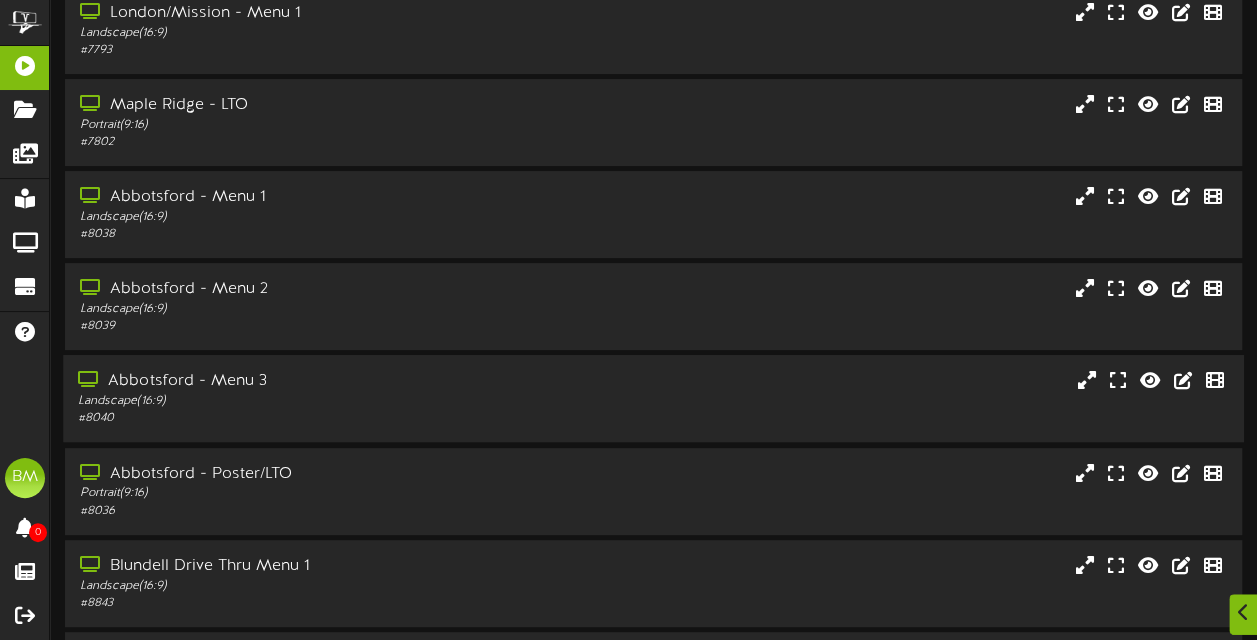 scroll, scrollTop: 295, scrollLeft: 0, axis: vertical 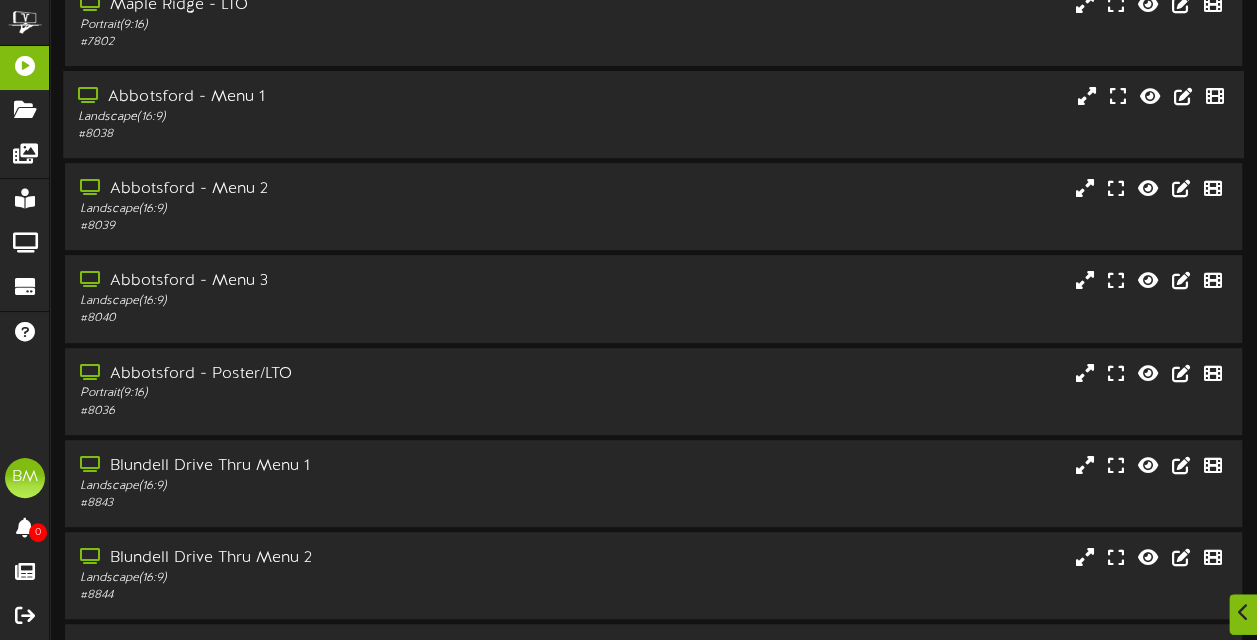 click on "Landscape  ( 16:9 )" at bounding box center (309, 117) 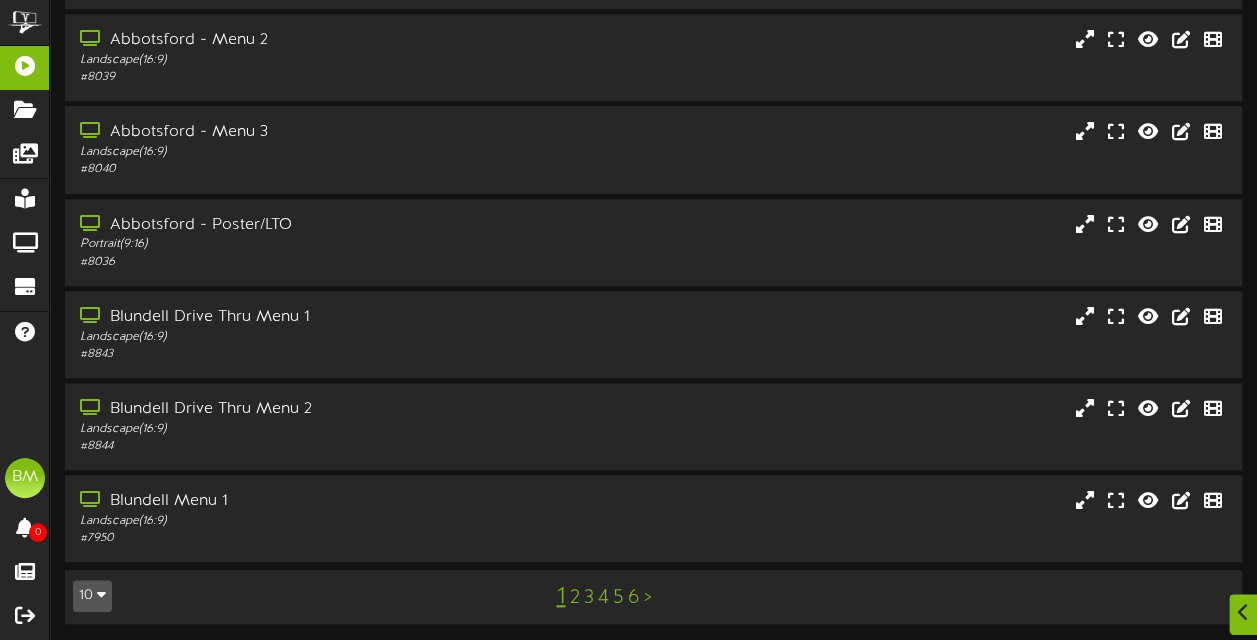 scroll, scrollTop: 707, scrollLeft: 0, axis: vertical 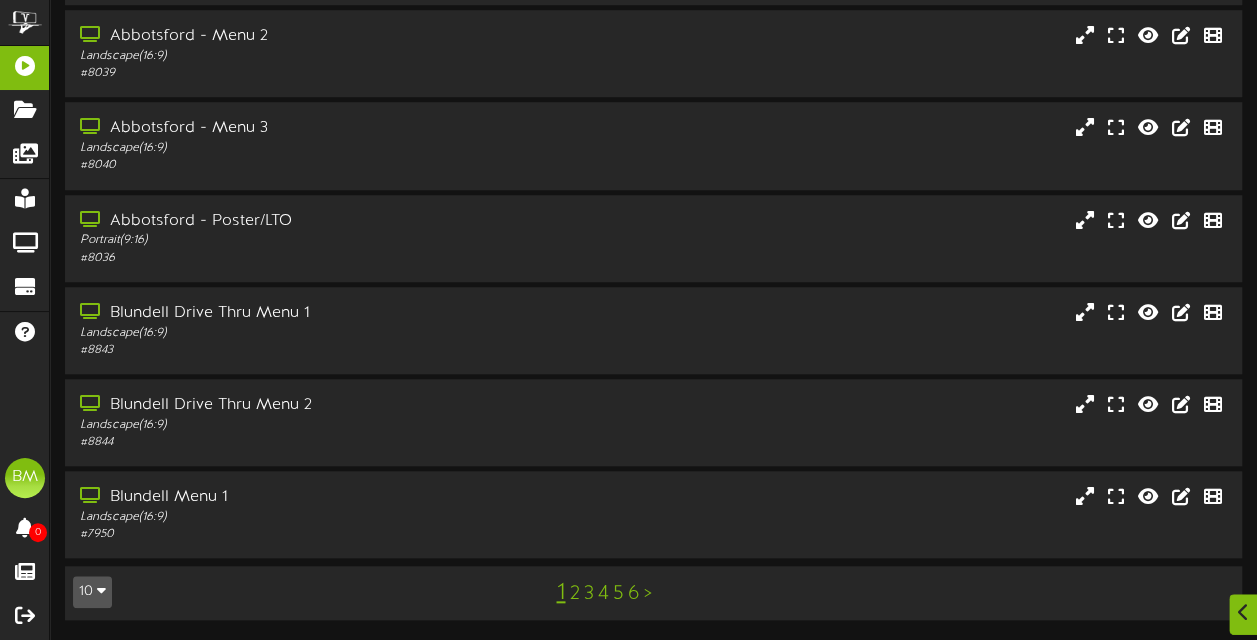 click on "2" at bounding box center [574, 594] 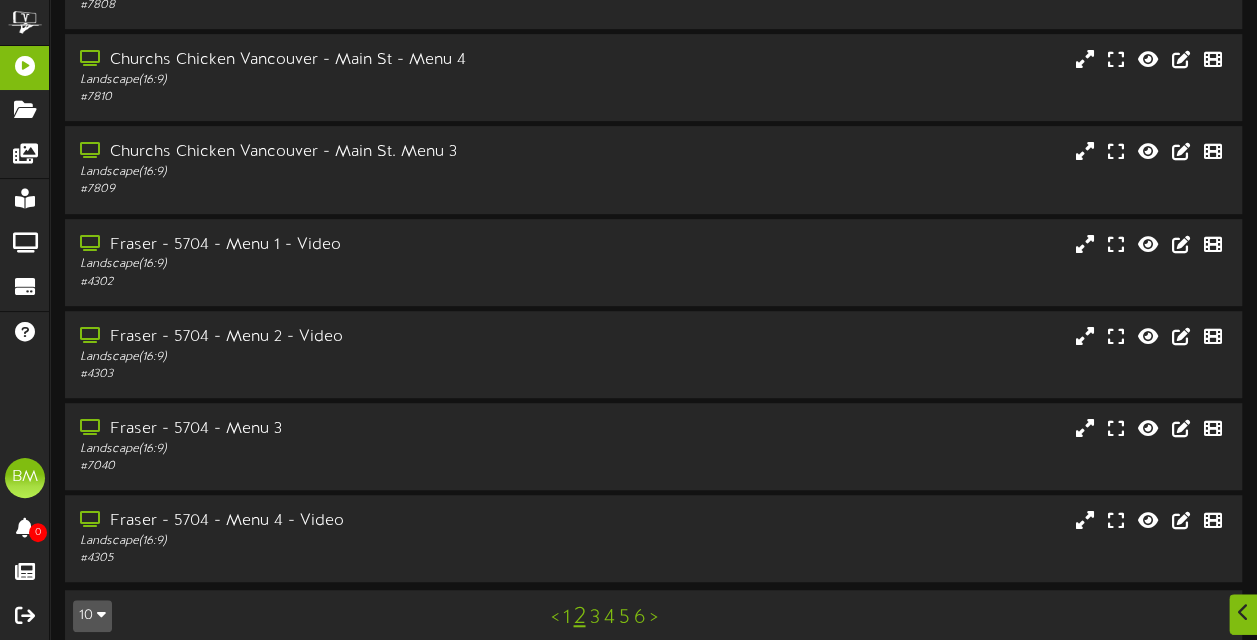 scroll, scrollTop: 451, scrollLeft: 0, axis: vertical 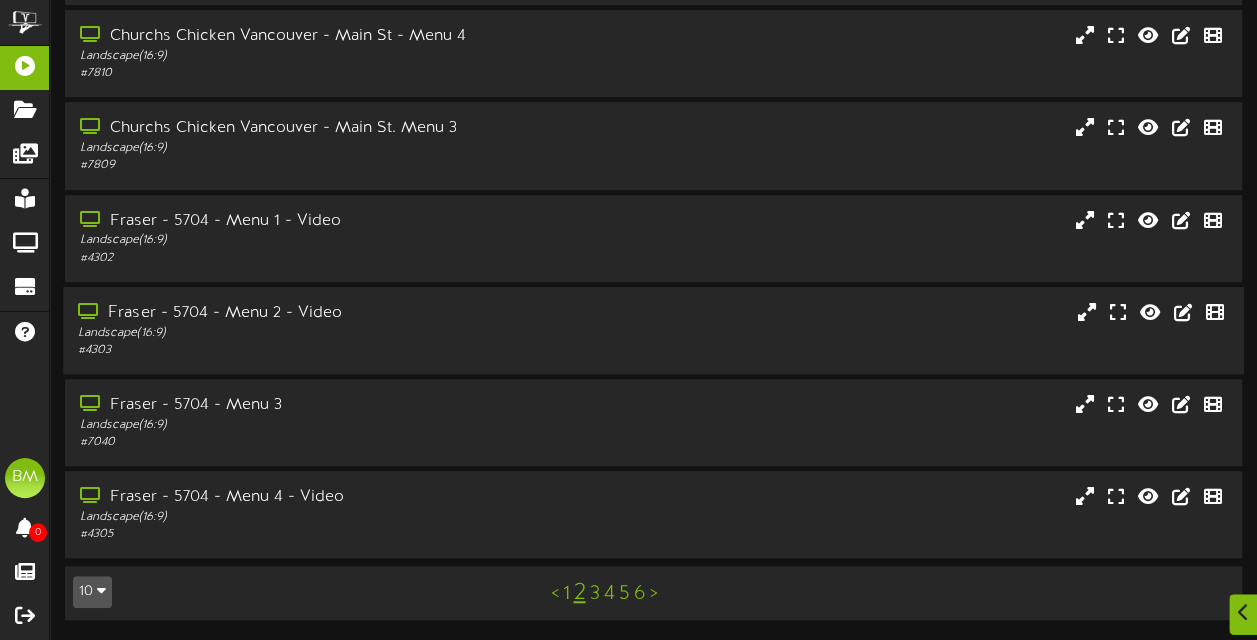 click on "Landscape  ( 16:9 )" at bounding box center (309, 333) 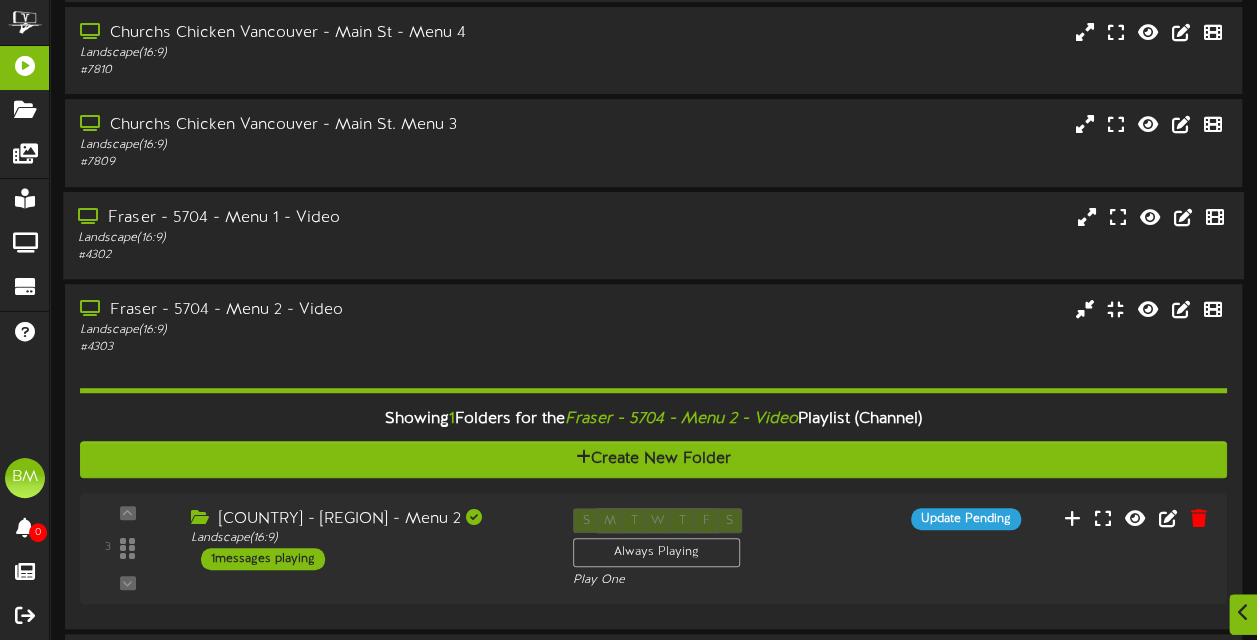 click on "# [NUMBER]" at bounding box center (309, 255) 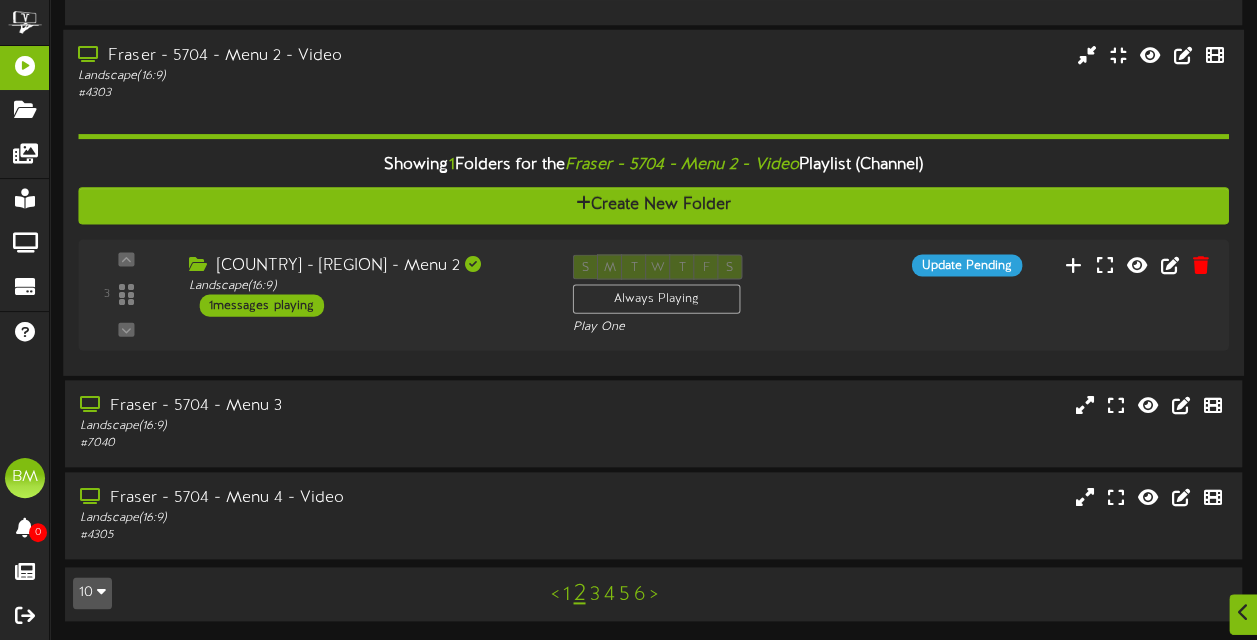 scroll, scrollTop: 964, scrollLeft: 0, axis: vertical 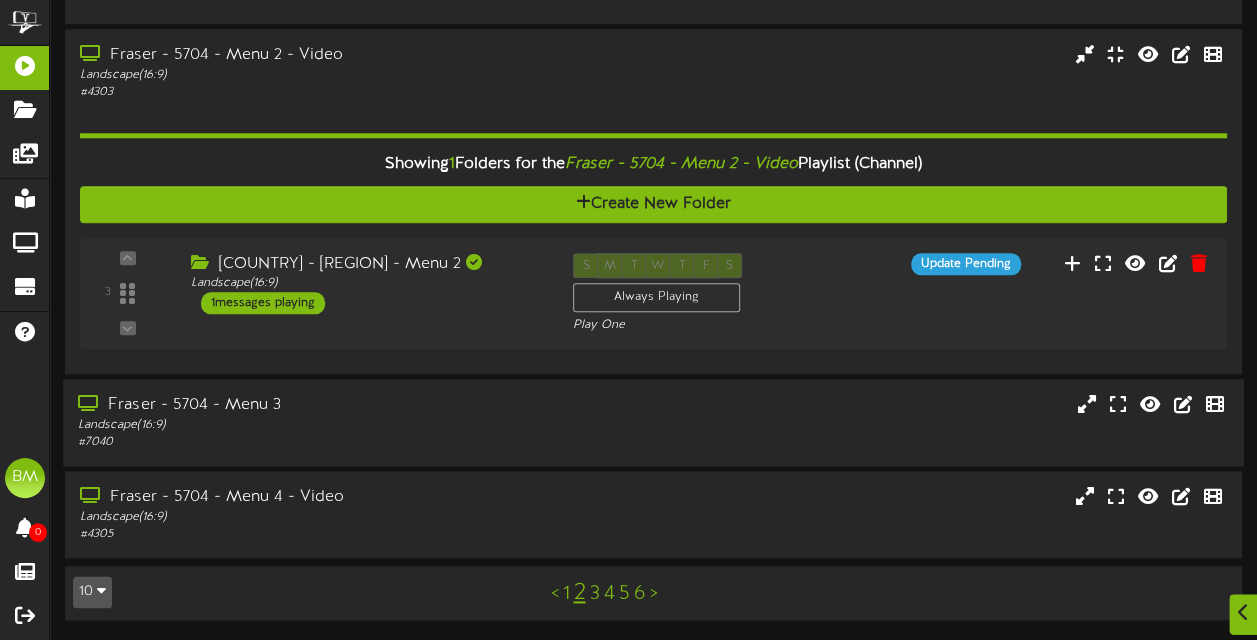 click on "# [NUMBER]" at bounding box center [309, 442] 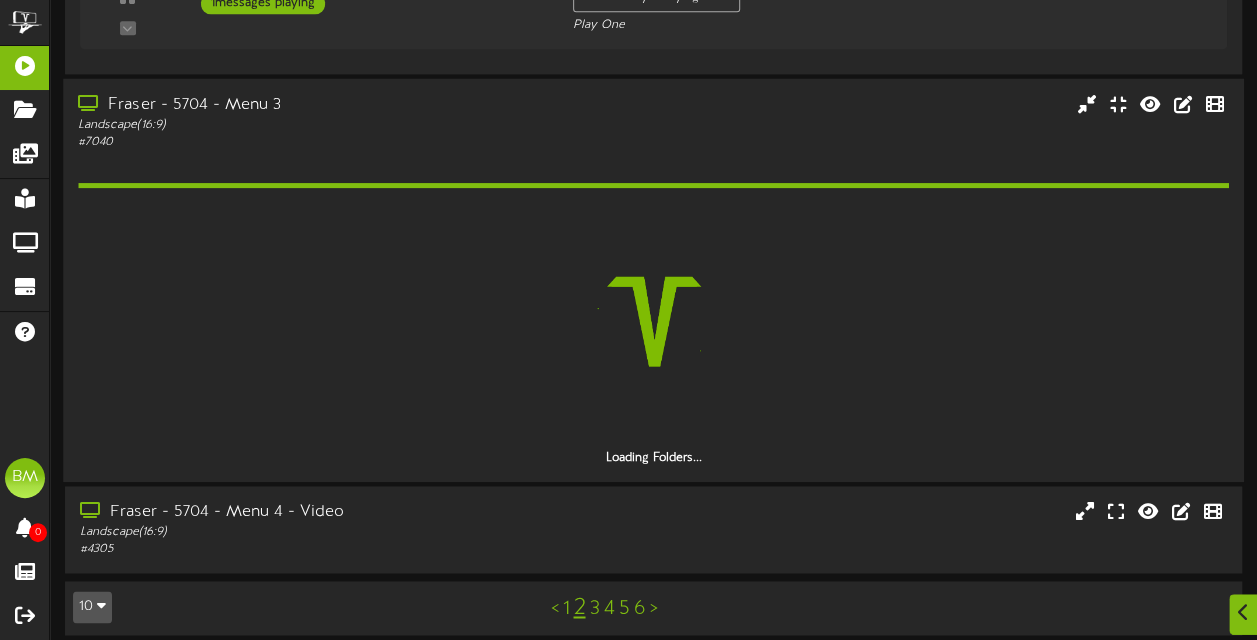 scroll, scrollTop: 1220, scrollLeft: 0, axis: vertical 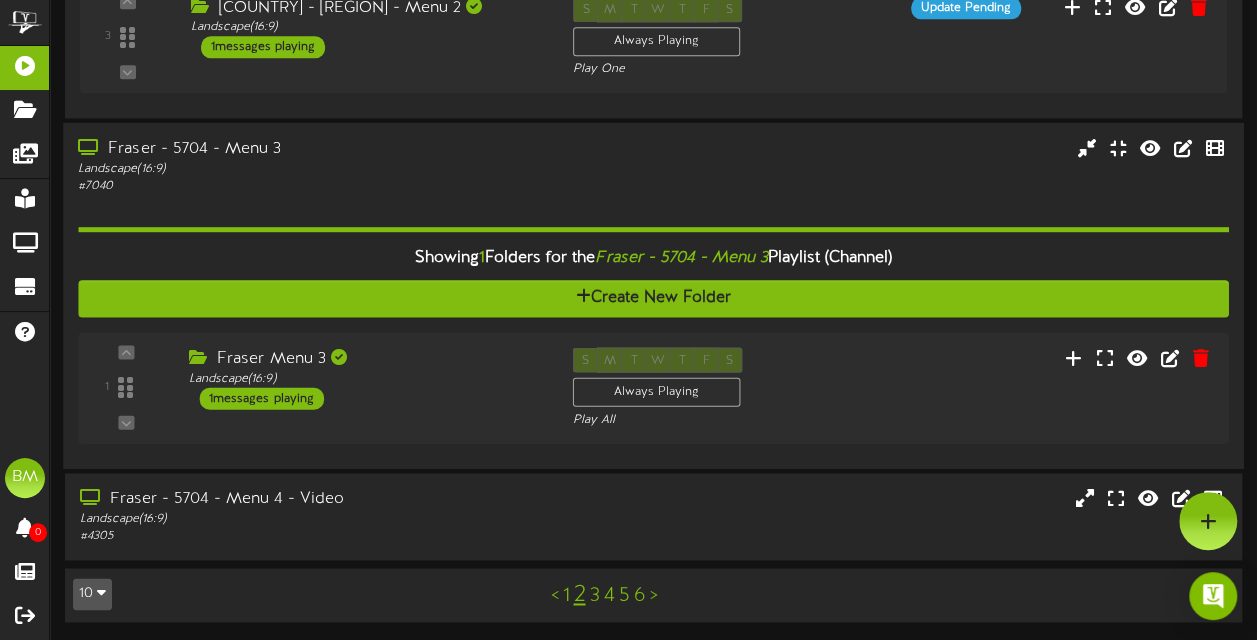 click on "3" at bounding box center (594, 596) 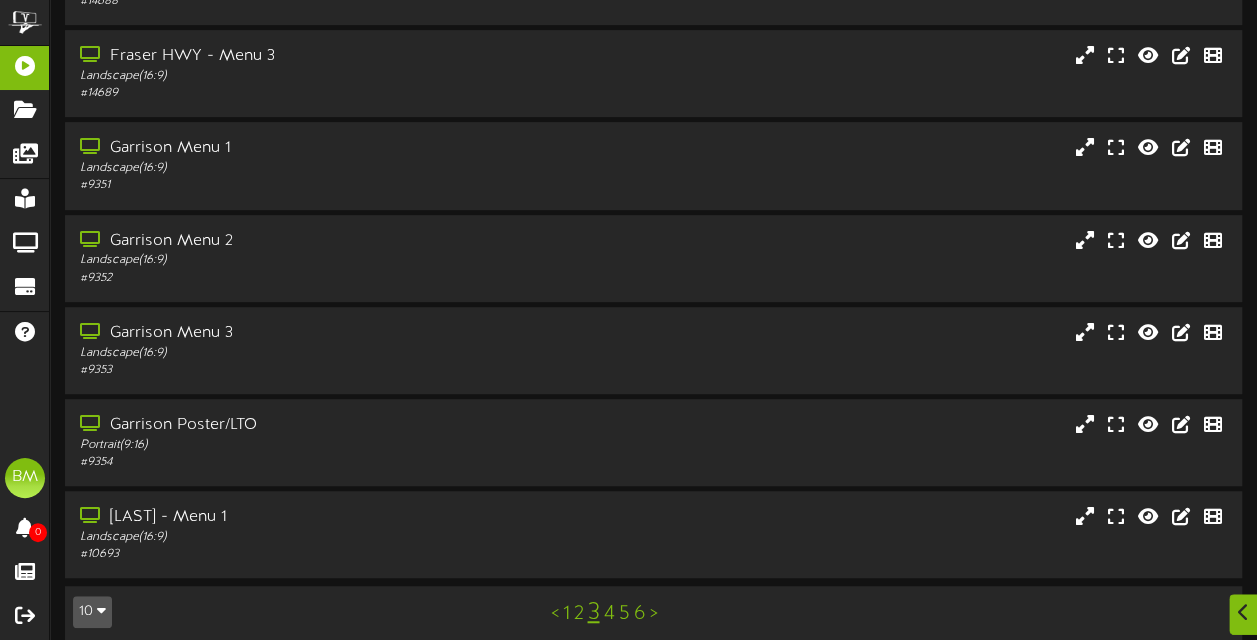 scroll, scrollTop: 451, scrollLeft: 0, axis: vertical 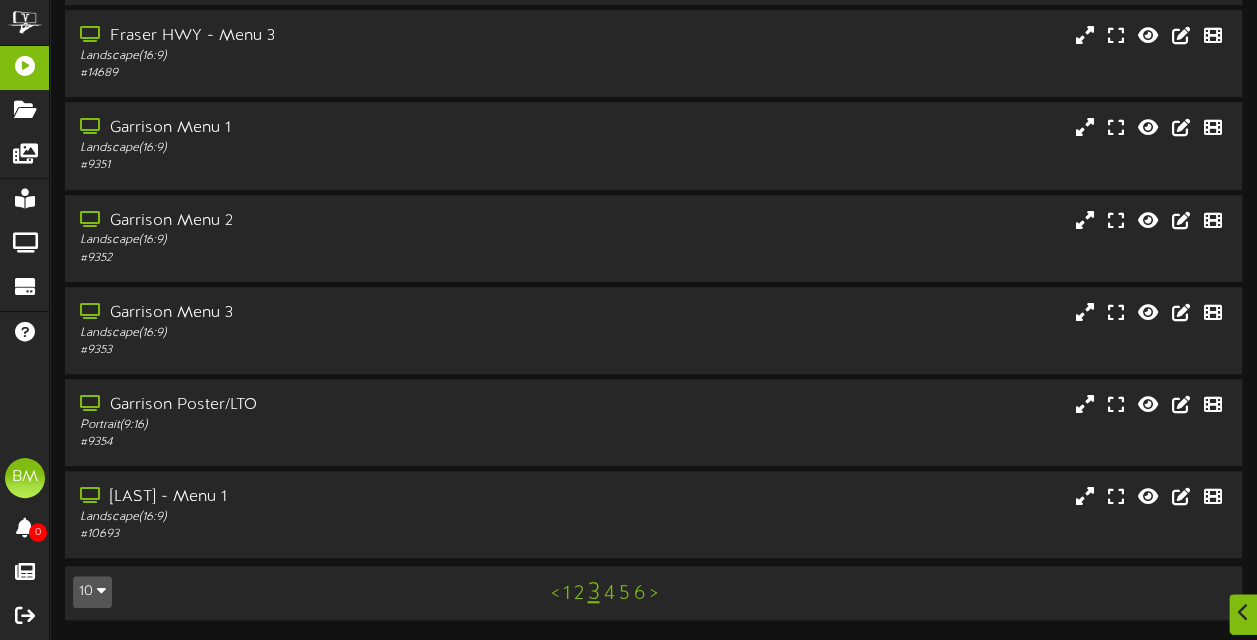 click on "4" at bounding box center (608, 594) 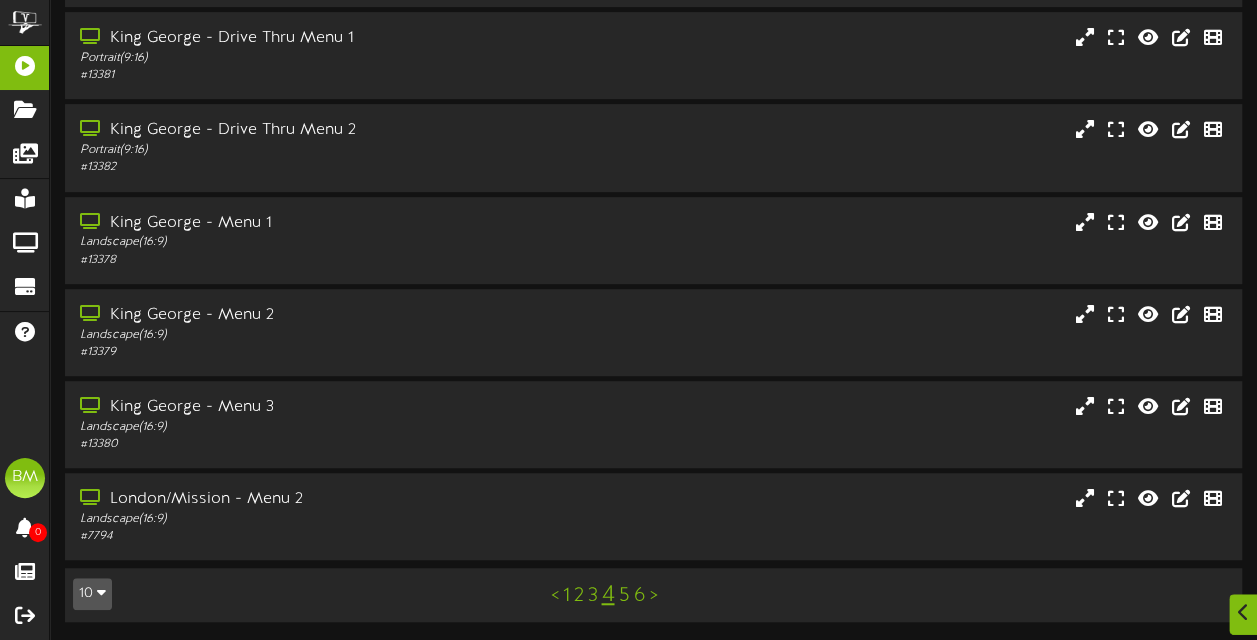 scroll, scrollTop: 451, scrollLeft: 0, axis: vertical 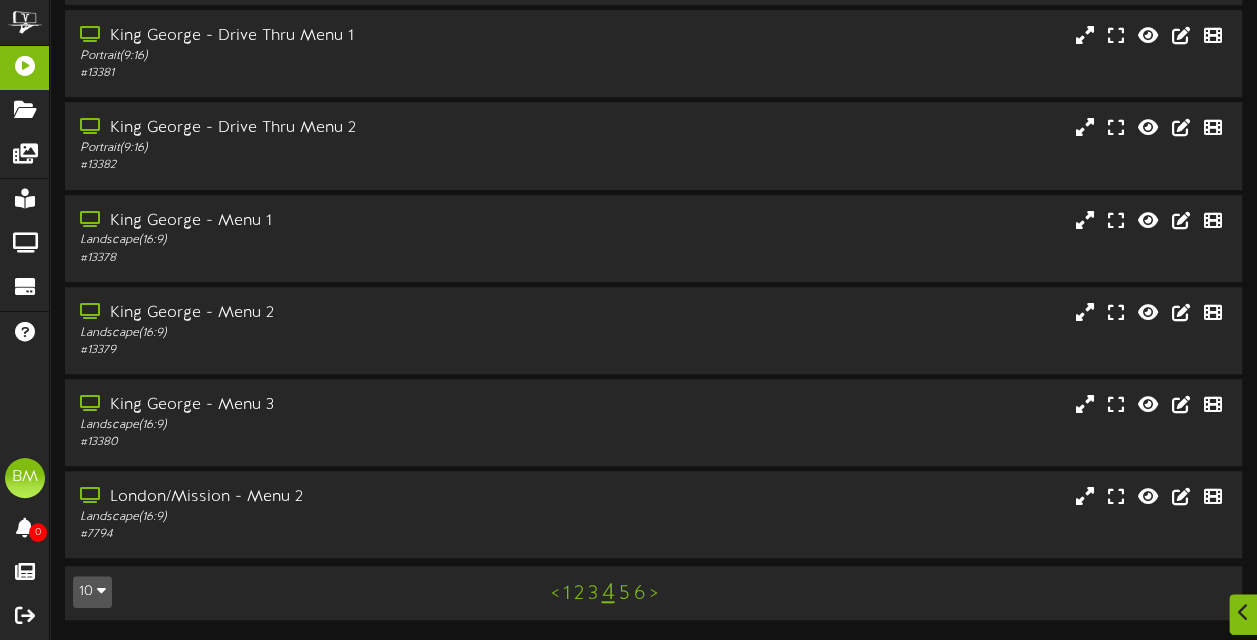 click on "5" at bounding box center [623, 594] 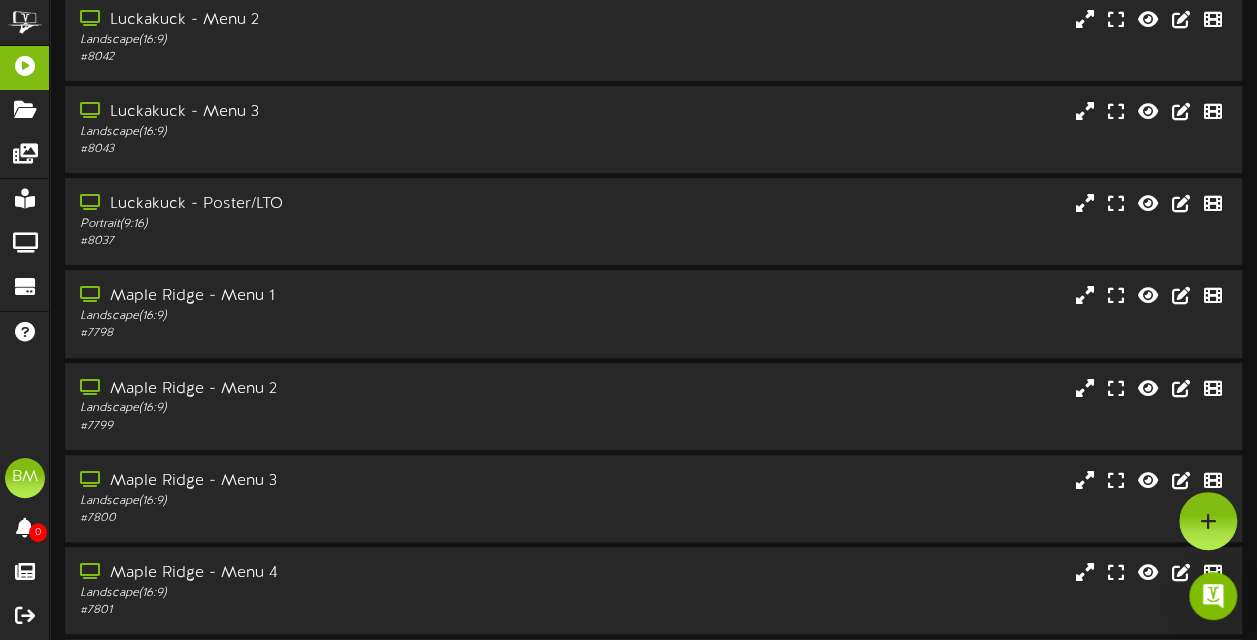 scroll, scrollTop: 278, scrollLeft: 0, axis: vertical 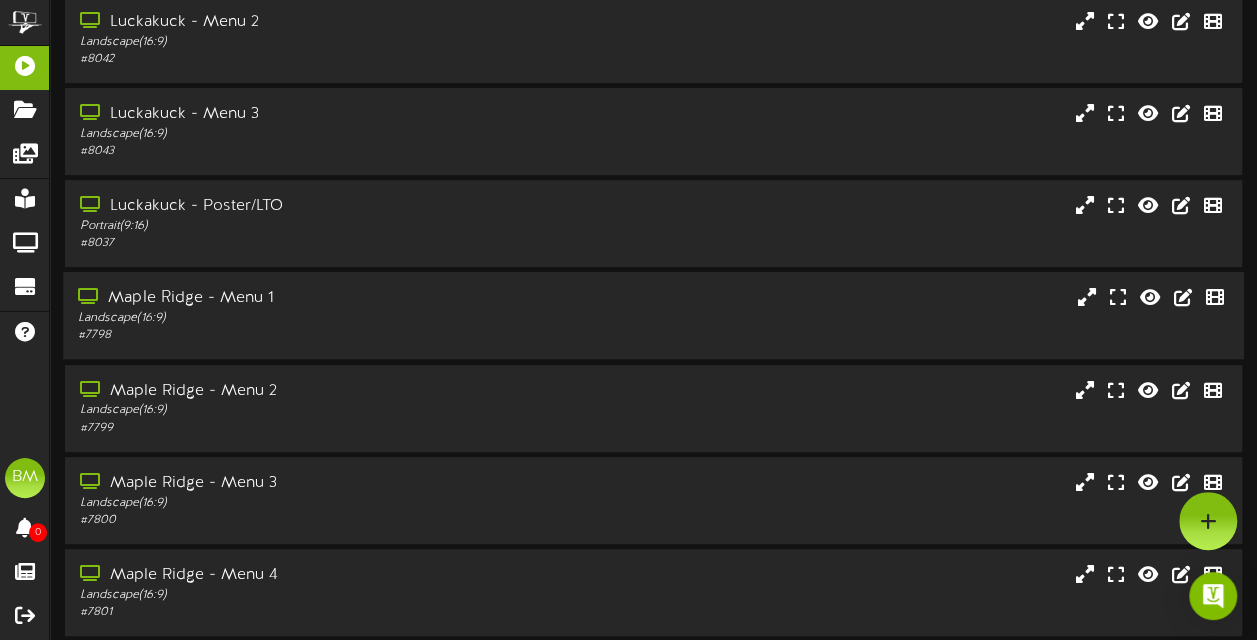 click on "# 7798" at bounding box center [309, 335] 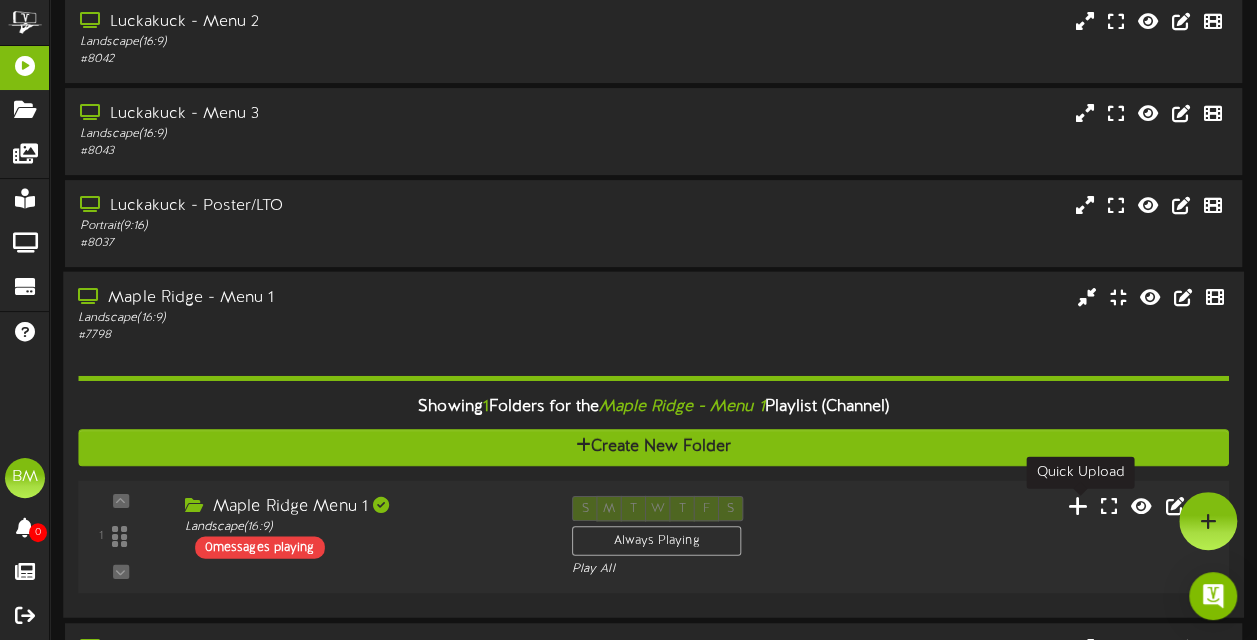 click at bounding box center [1078, 506] 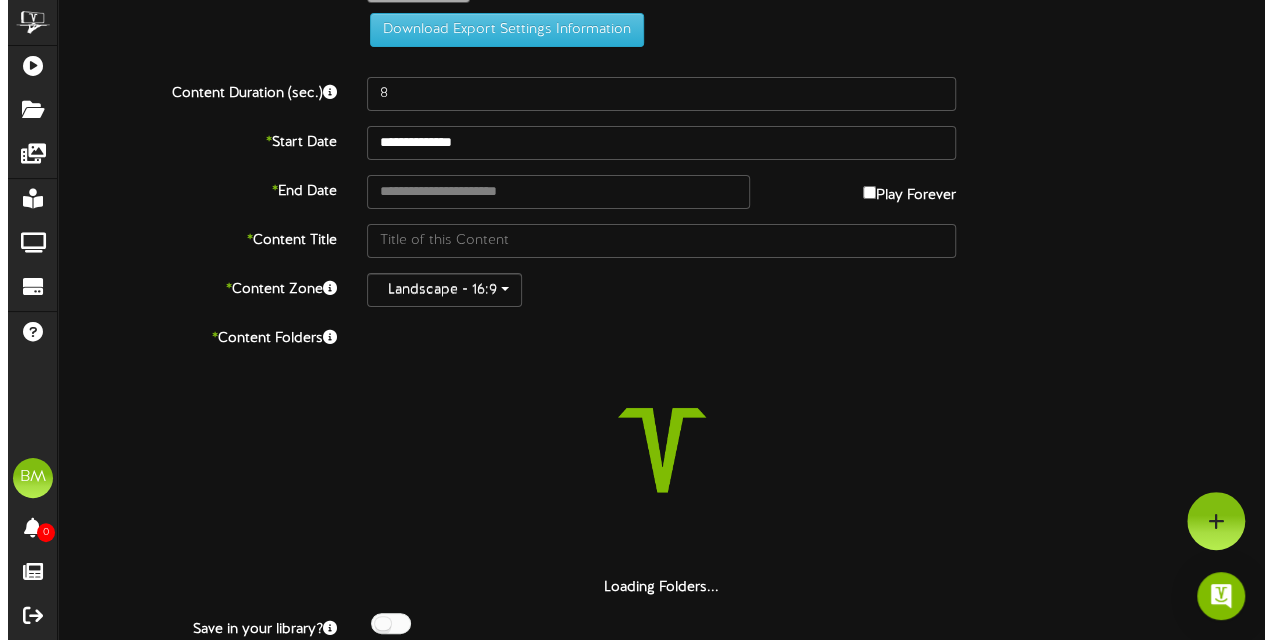 scroll, scrollTop: 0, scrollLeft: 0, axis: both 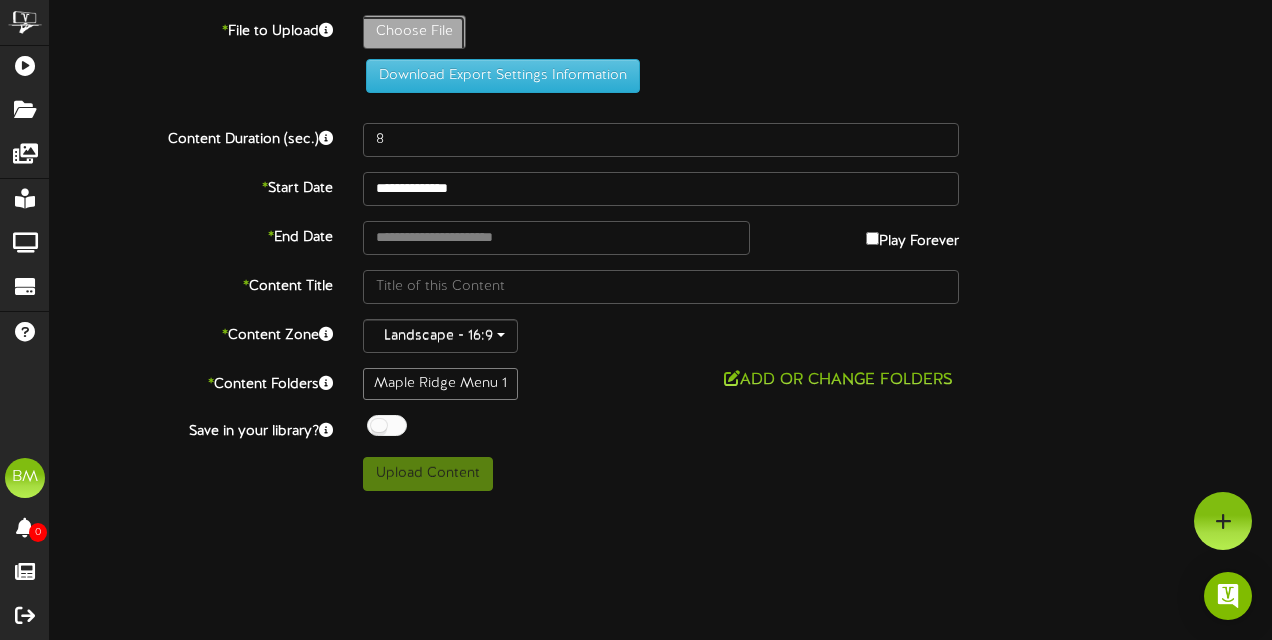 click on "Choose File" at bounding box center (-623, 87) 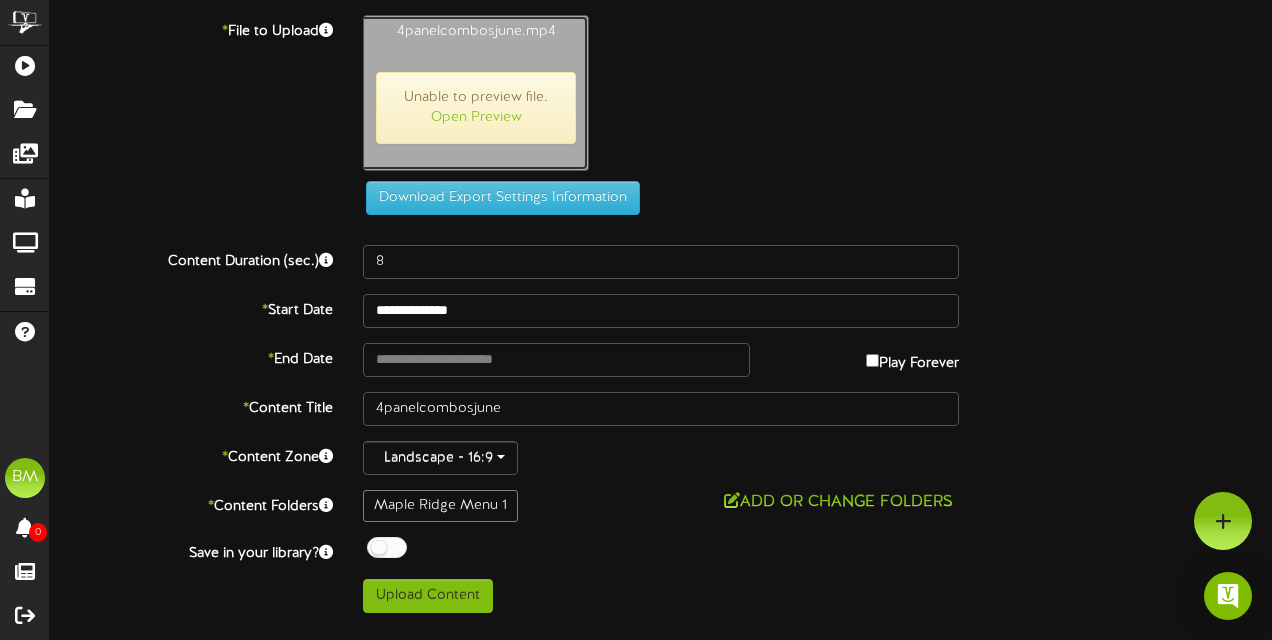 type on "15" 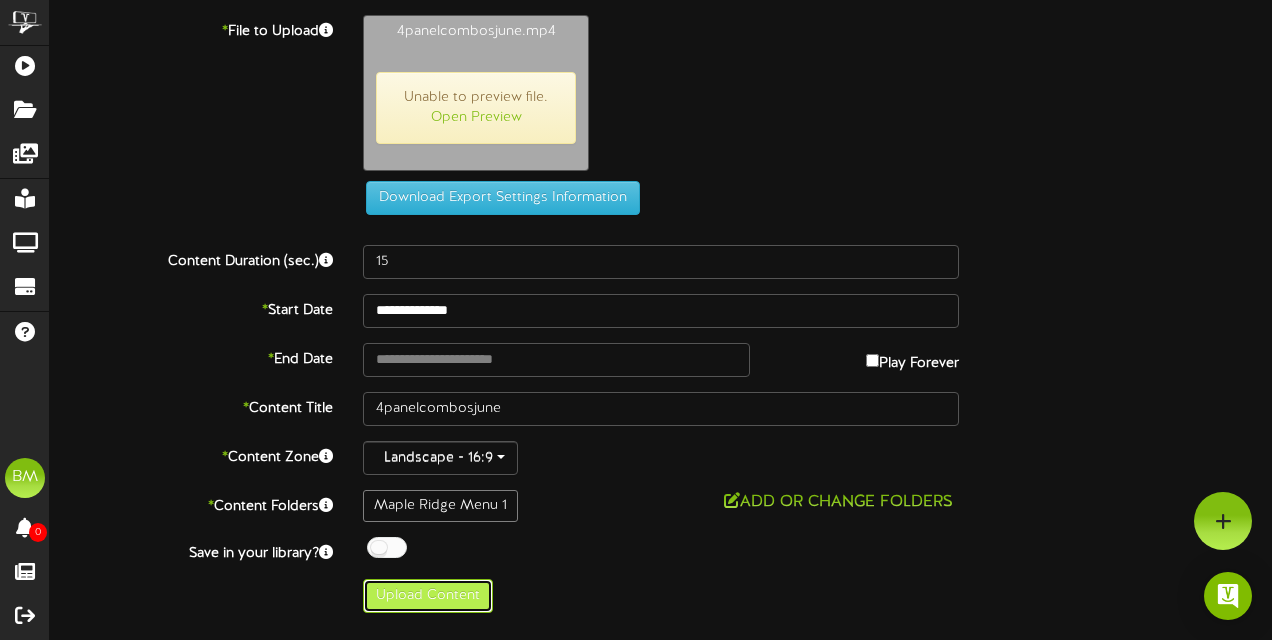 click on "Upload Content" at bounding box center [428, 596] 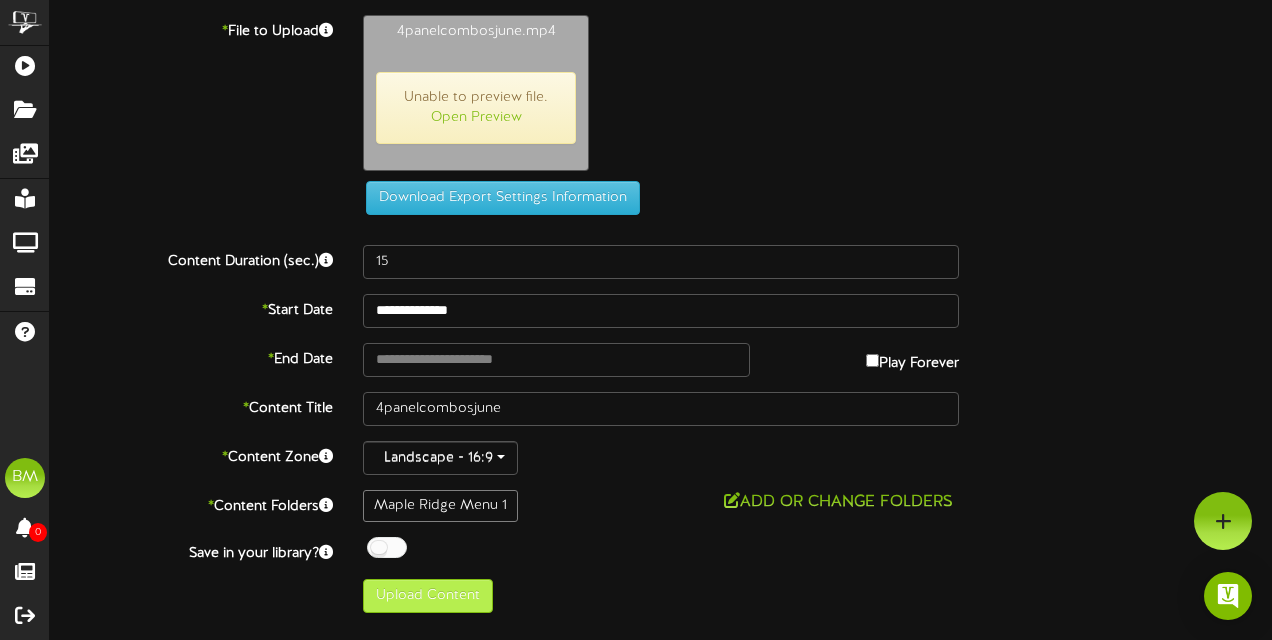 type on "**********" 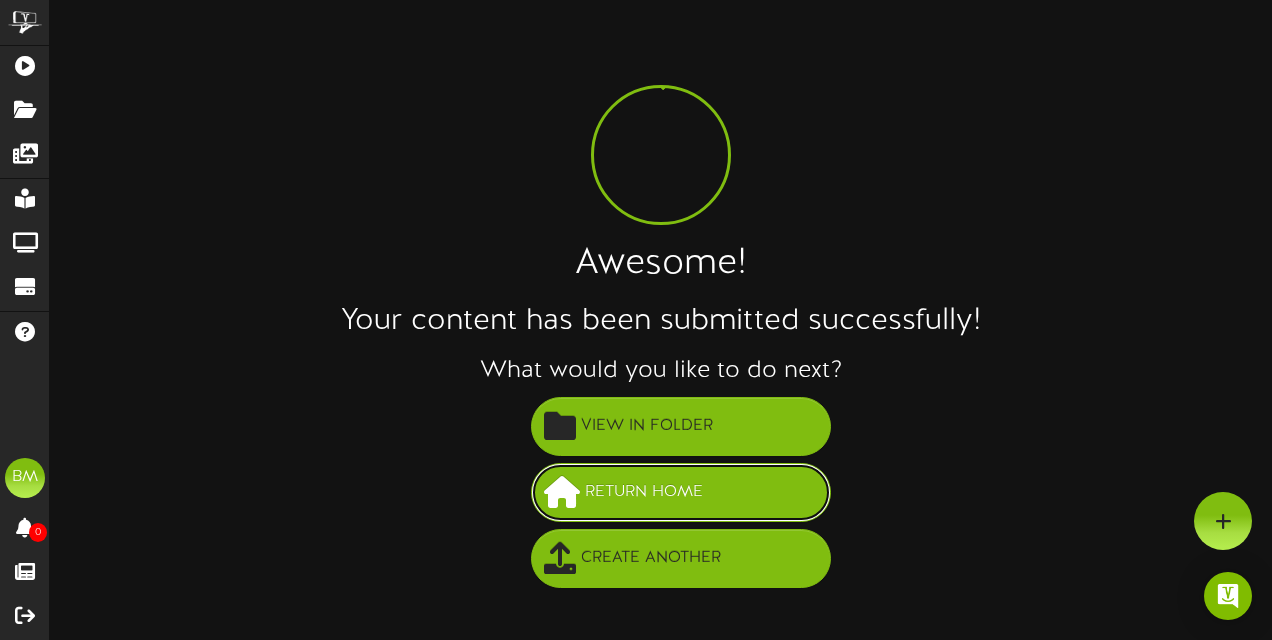 click on "Return Home" at bounding box center (681, 492) 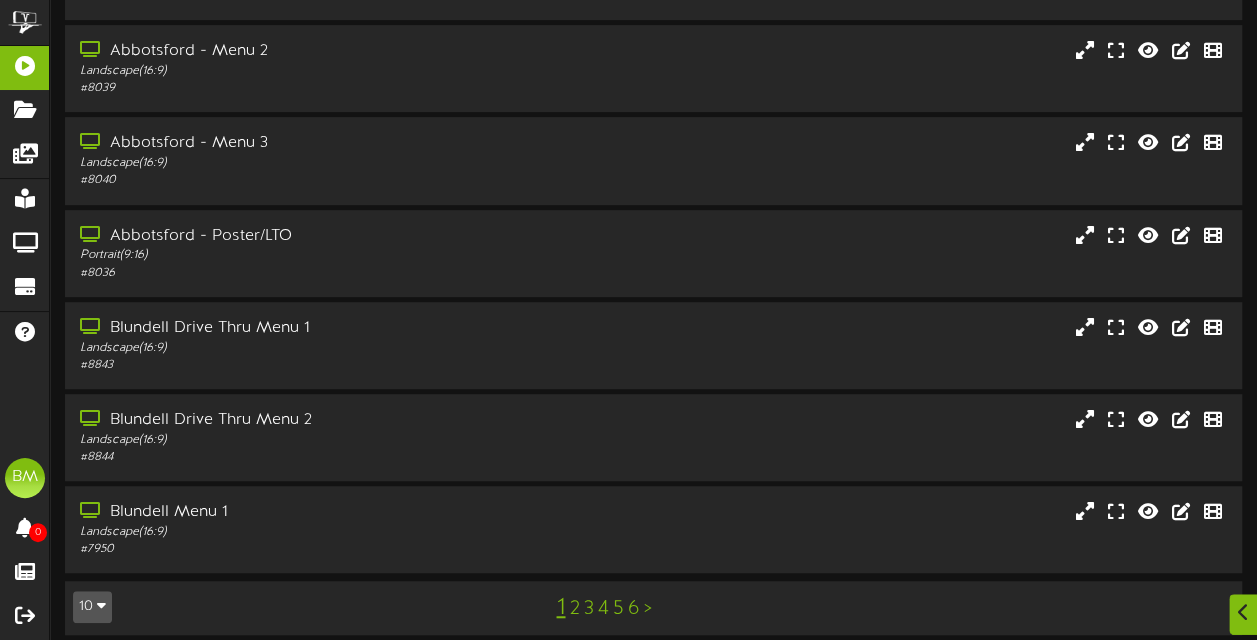 scroll, scrollTop: 451, scrollLeft: 0, axis: vertical 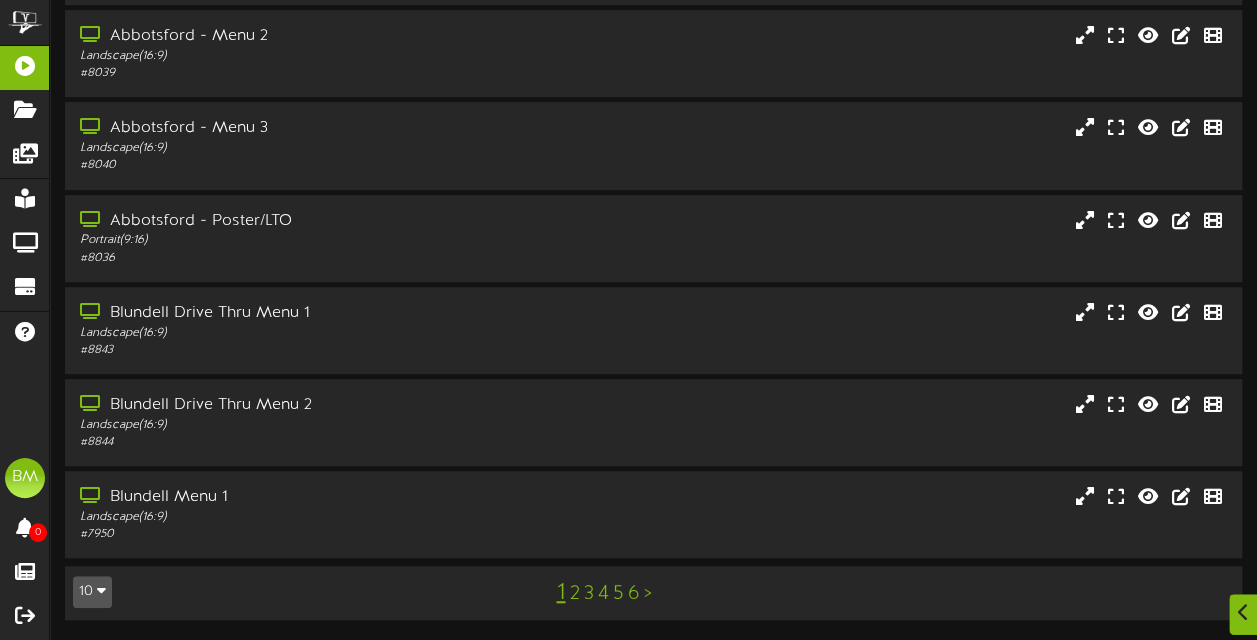 click on "2" at bounding box center (574, 594) 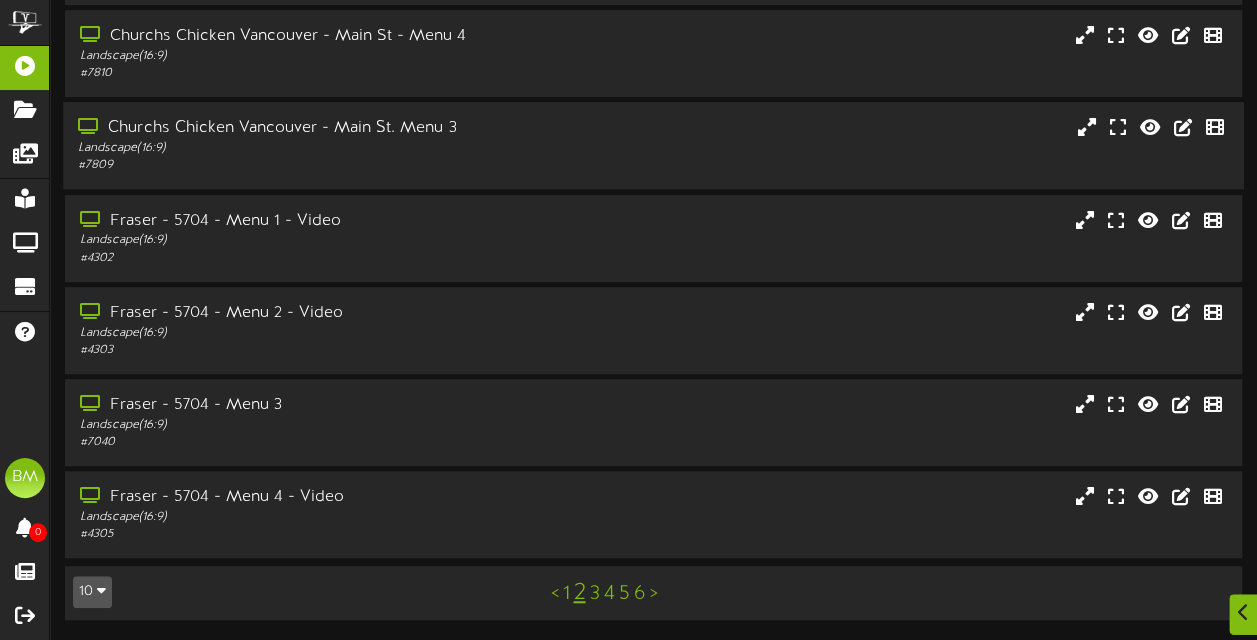 scroll, scrollTop: 451, scrollLeft: 0, axis: vertical 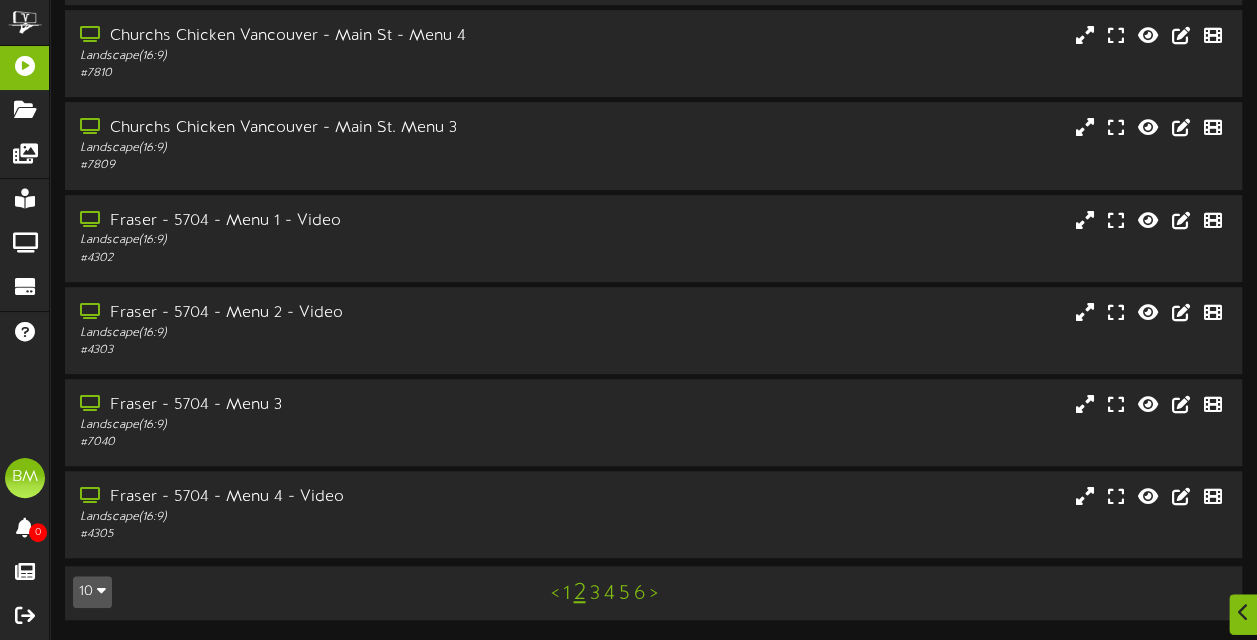 click on "3" at bounding box center (594, 594) 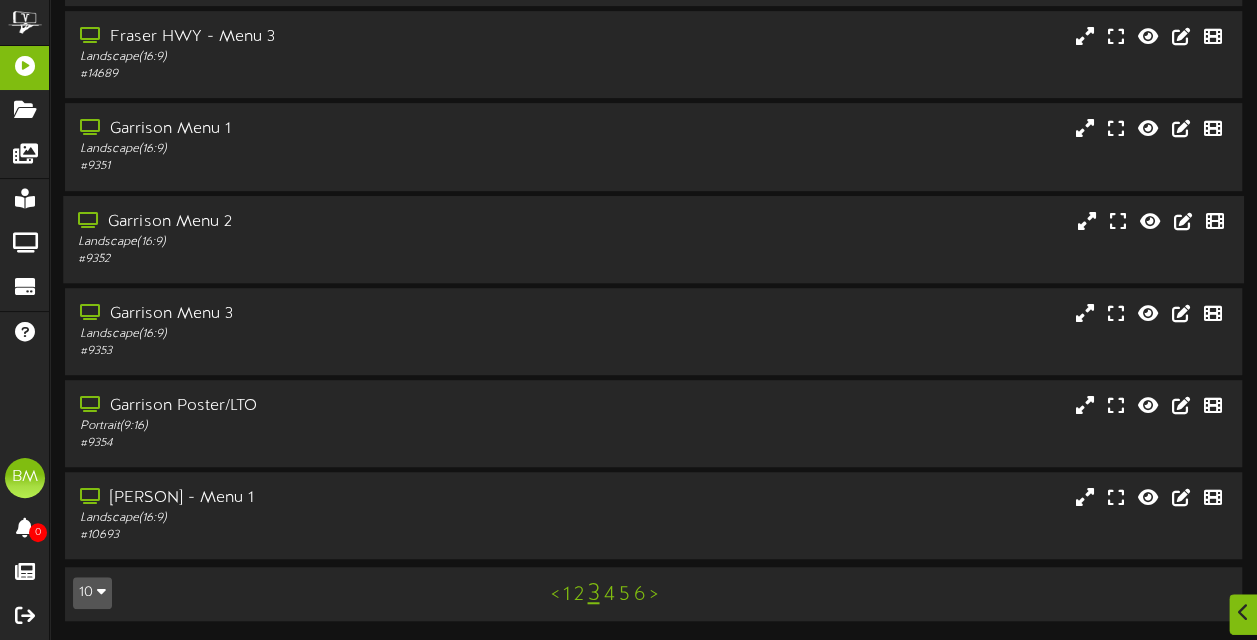 scroll, scrollTop: 451, scrollLeft: 0, axis: vertical 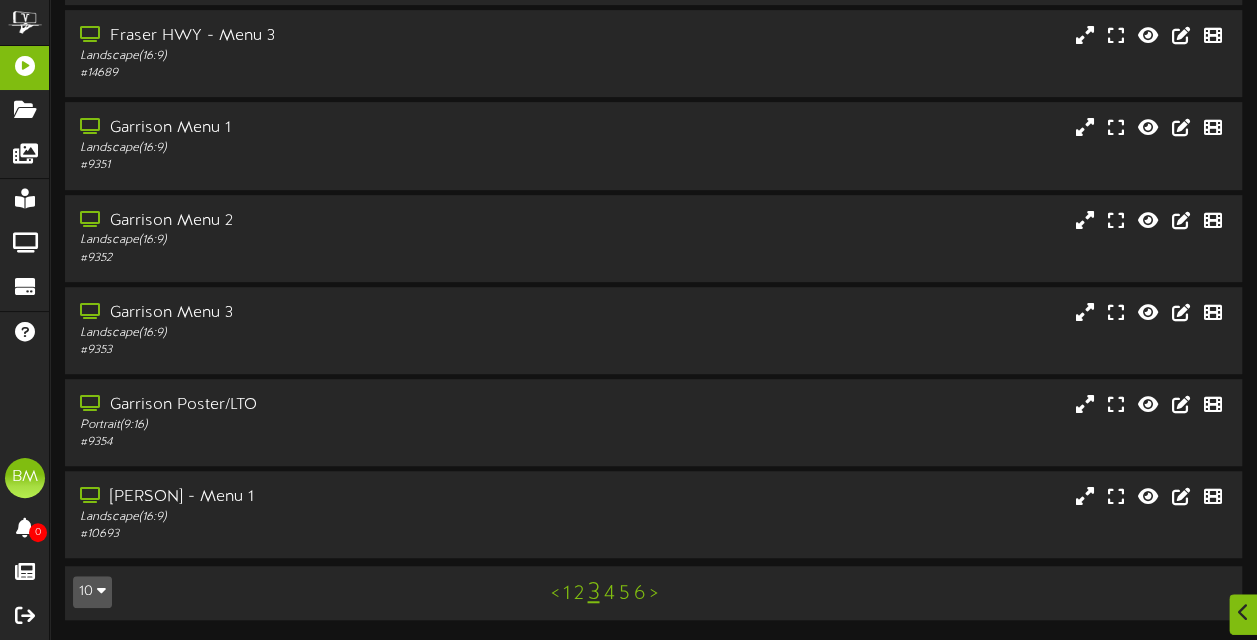 click on "4" at bounding box center (608, 594) 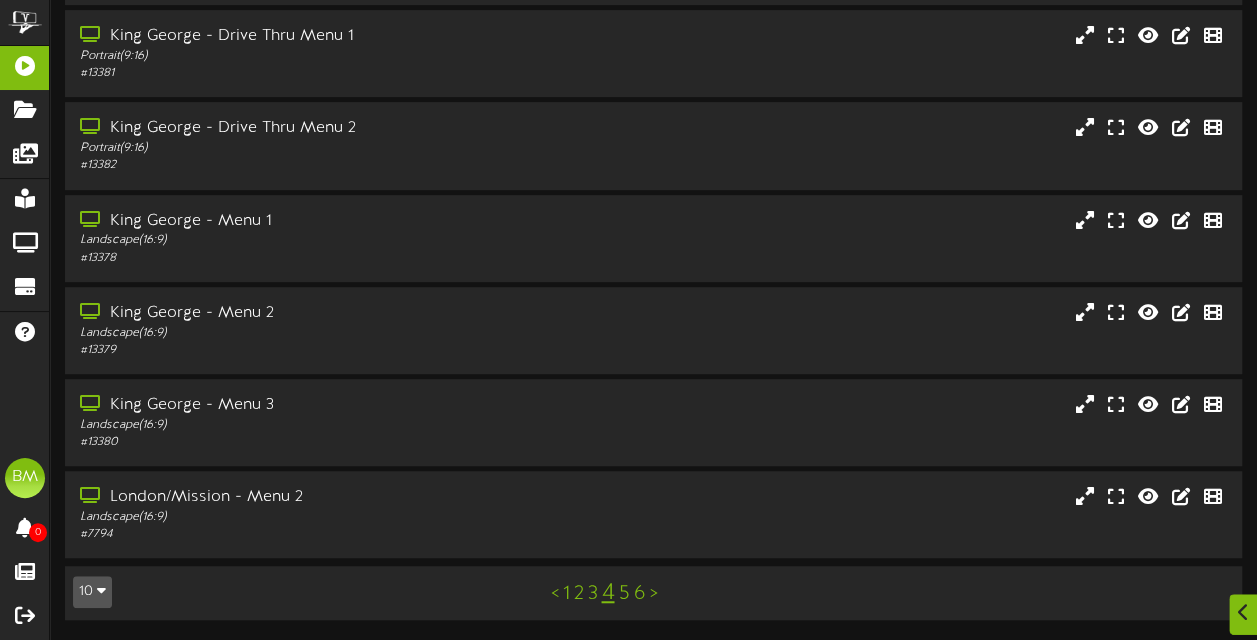 scroll, scrollTop: 451, scrollLeft: 0, axis: vertical 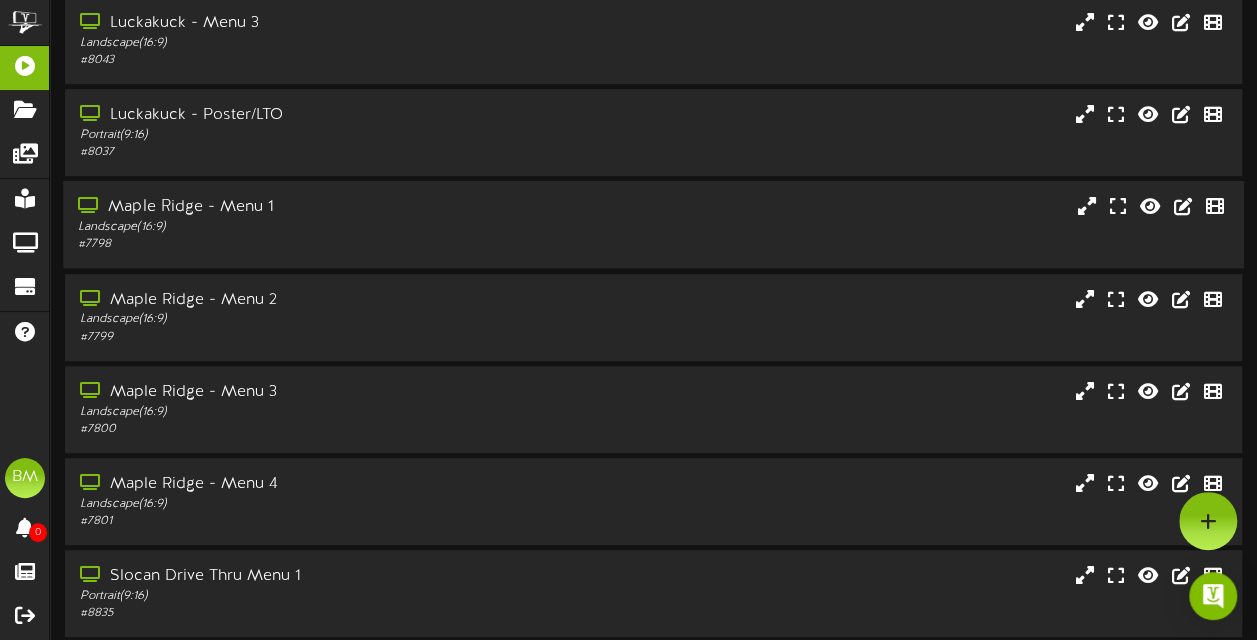 click on "Maple Ridge - Menu 1" at bounding box center [309, 207] 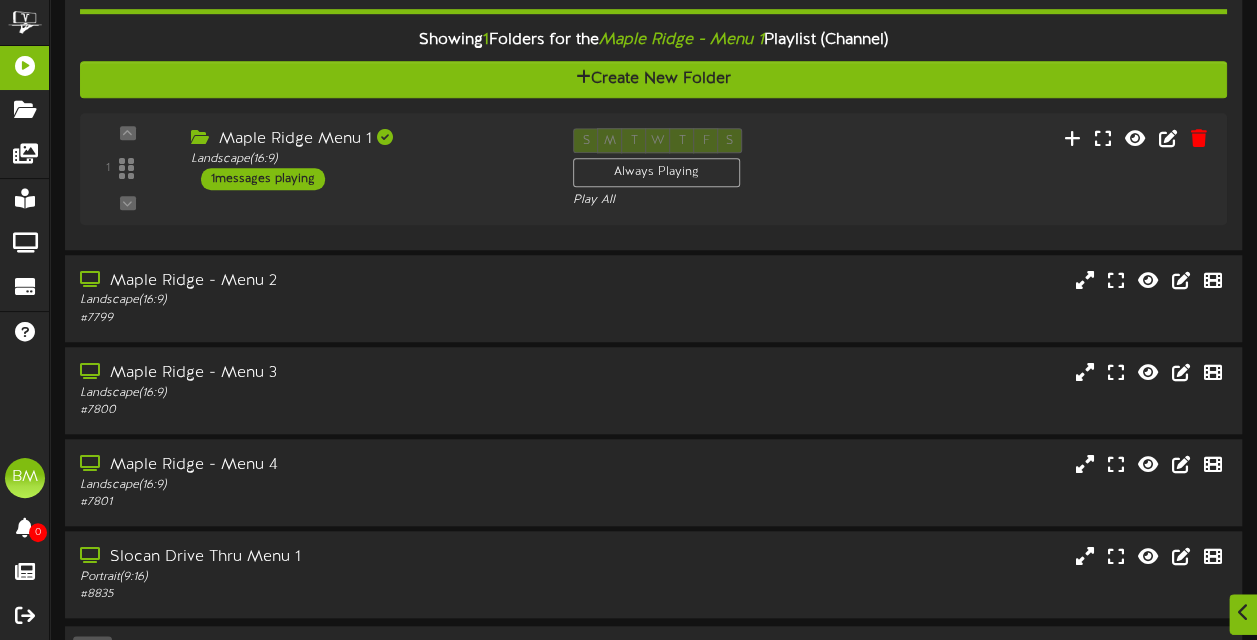 scroll, scrollTop: 657, scrollLeft: 0, axis: vertical 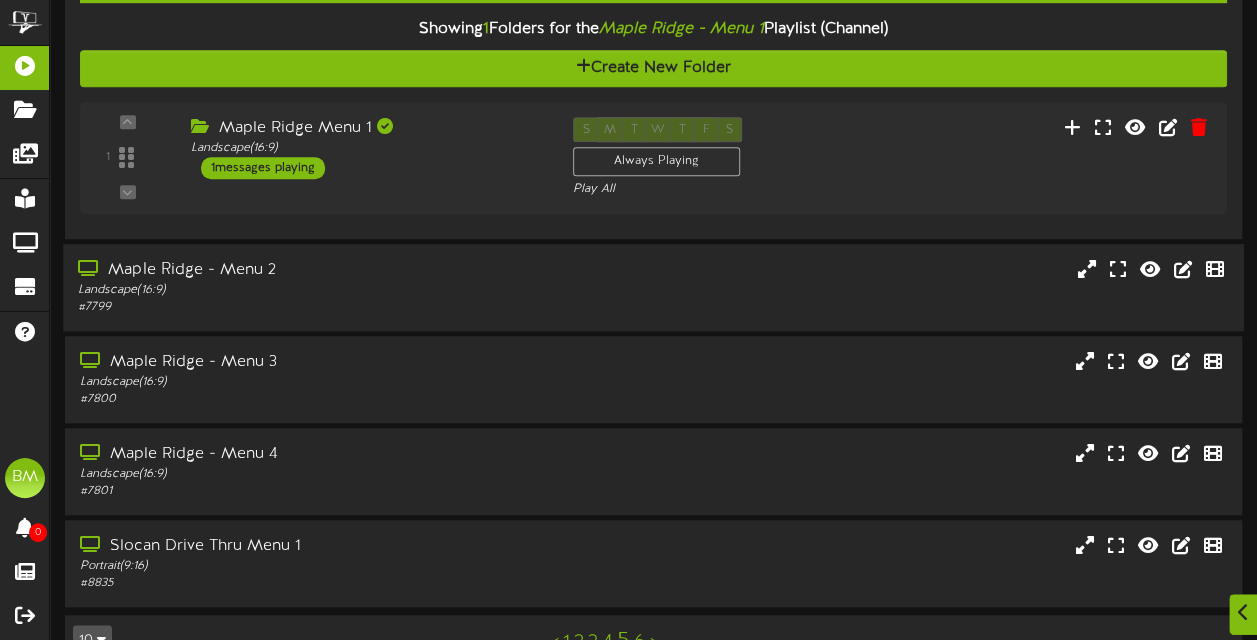 click on "# [NUMBER]" at bounding box center (309, 307) 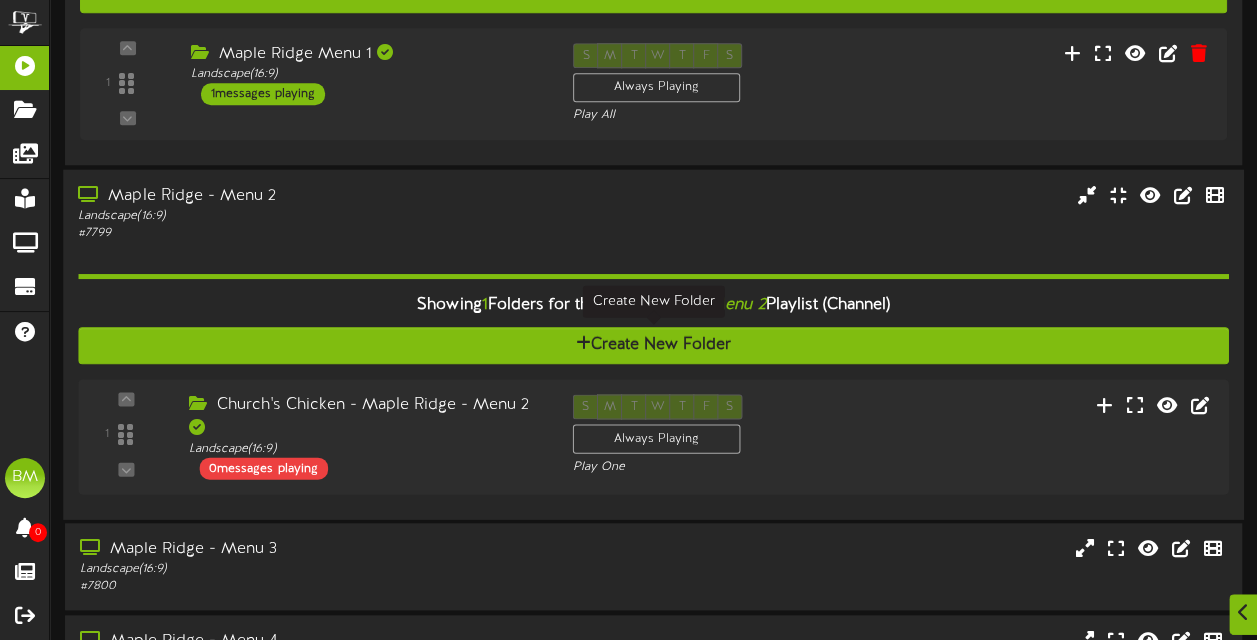 scroll, scrollTop: 757, scrollLeft: 0, axis: vertical 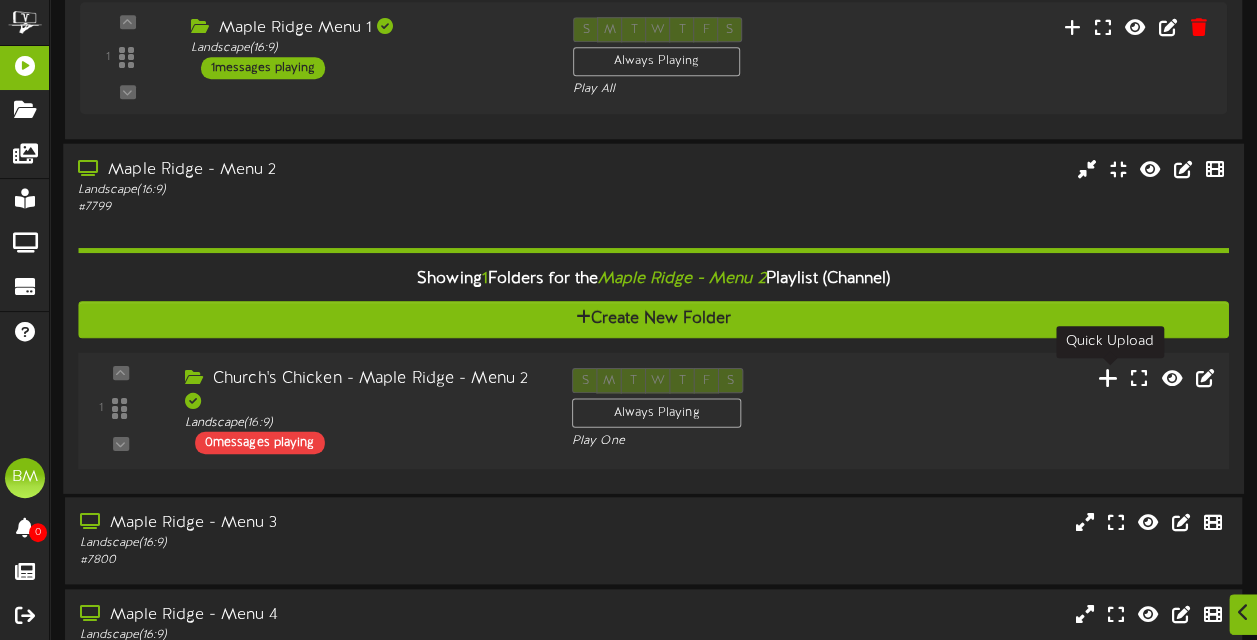 click at bounding box center (1108, 377) 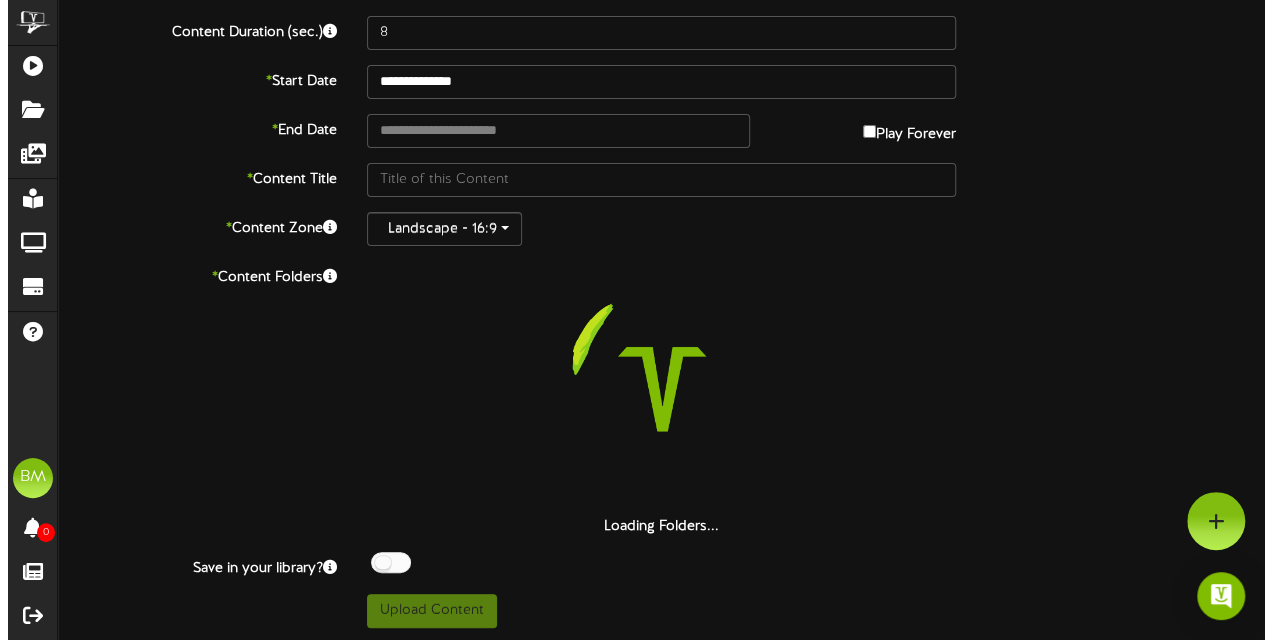 scroll, scrollTop: 0, scrollLeft: 0, axis: both 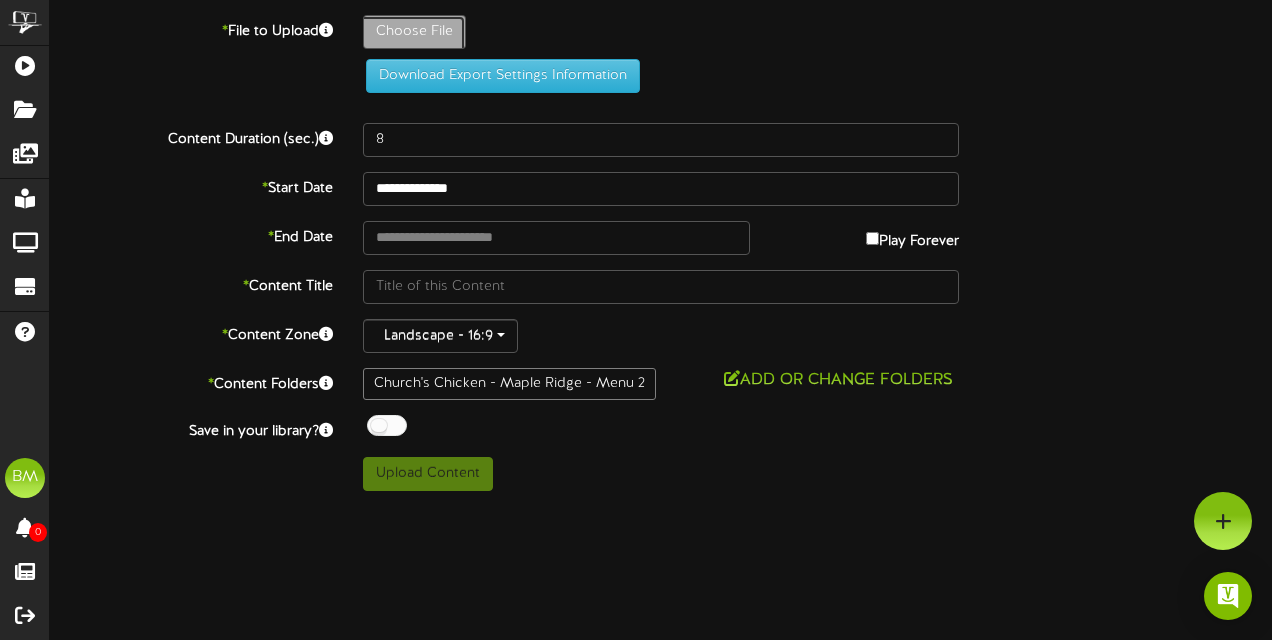 click on "Choose File" at bounding box center [-623, 87] 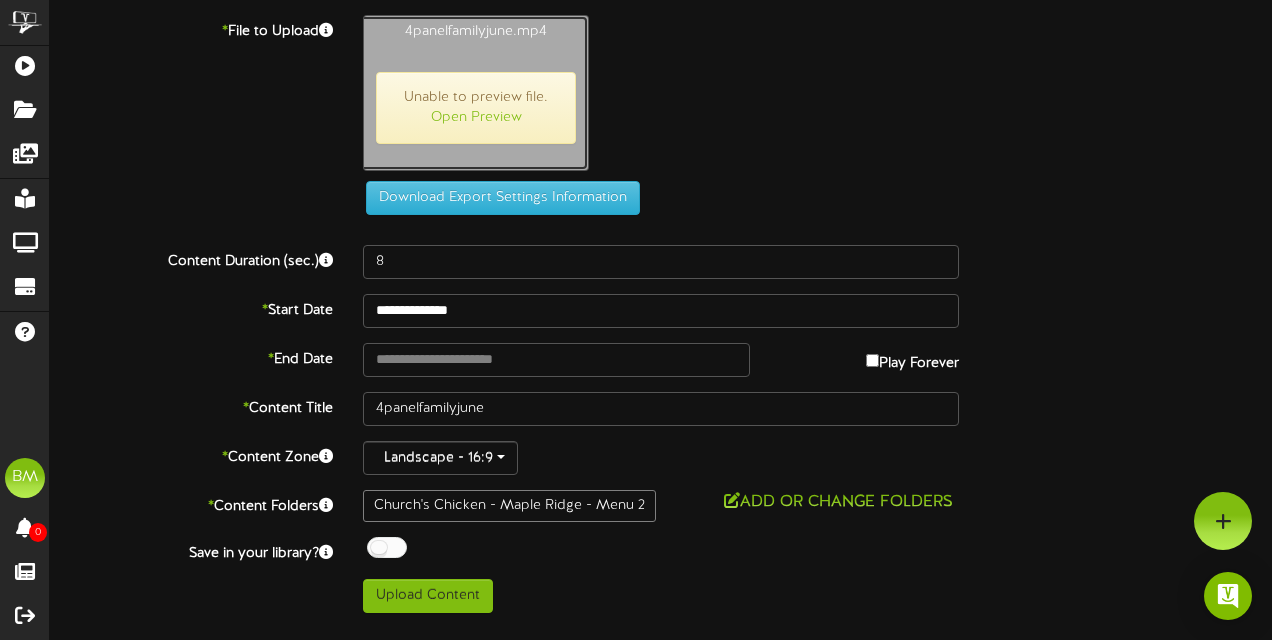 type on "29" 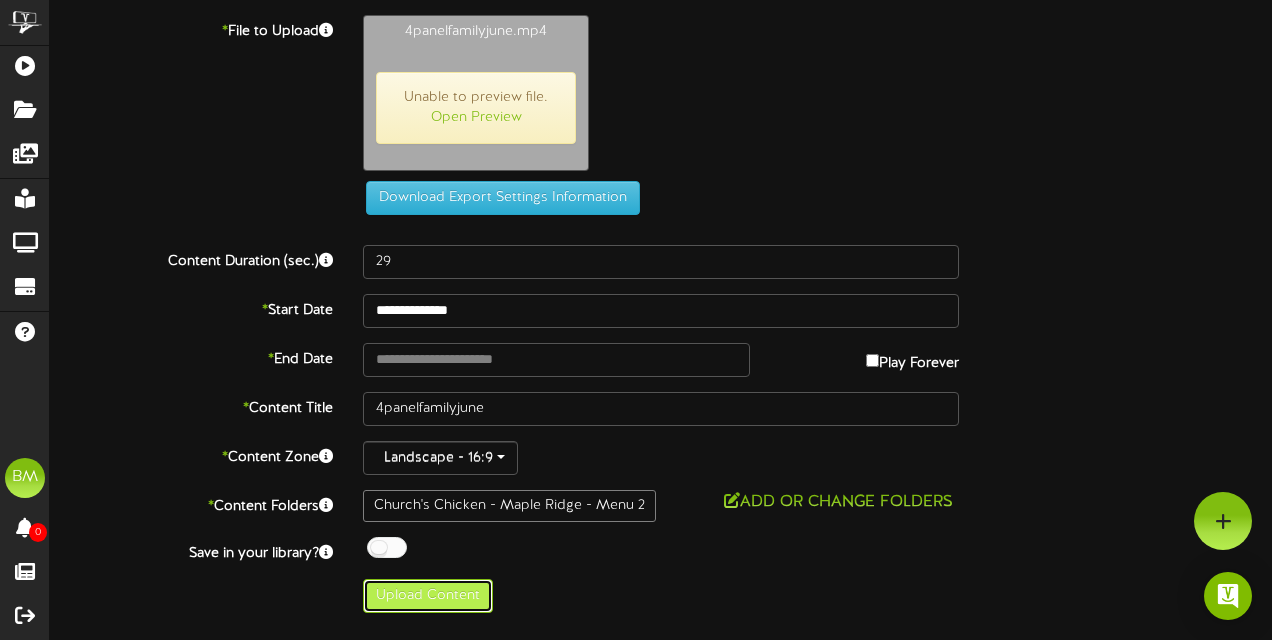 click on "Upload Content" at bounding box center [428, 596] 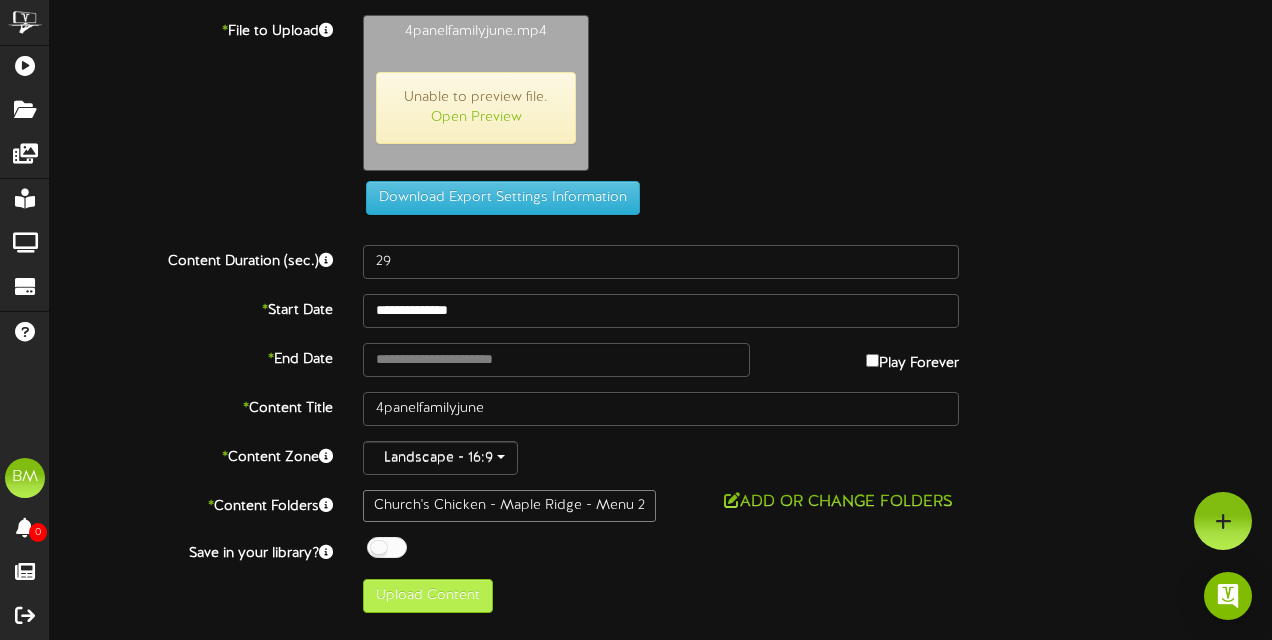 type on "**********" 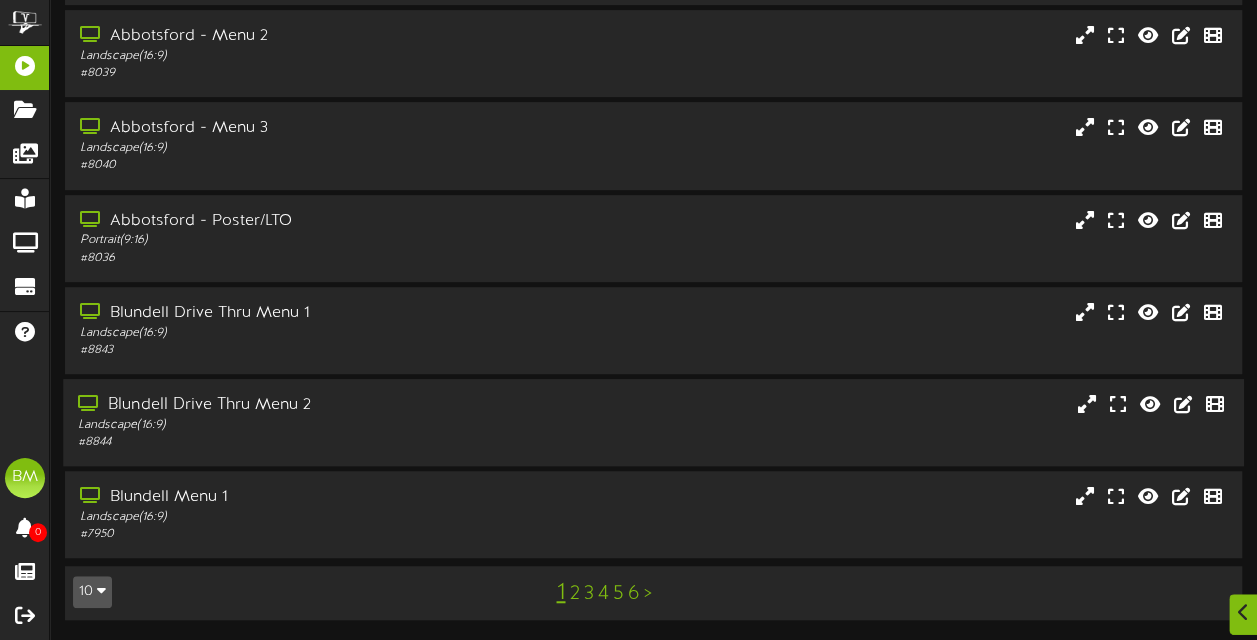 scroll, scrollTop: 451, scrollLeft: 0, axis: vertical 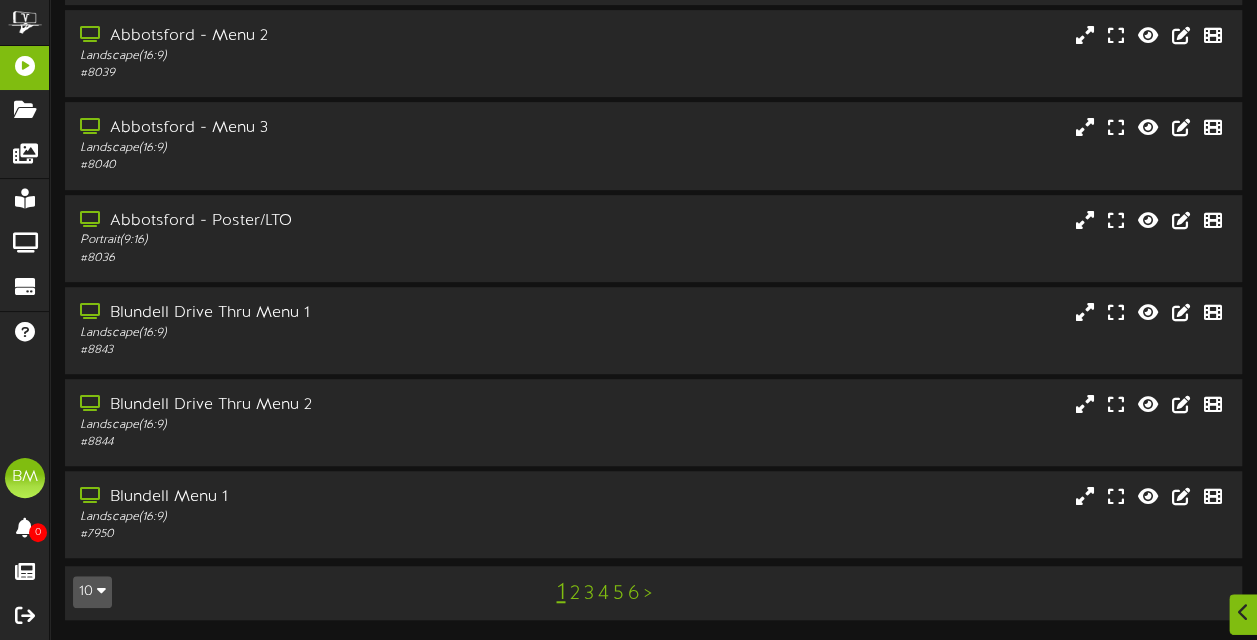 click on "4" at bounding box center [602, 594] 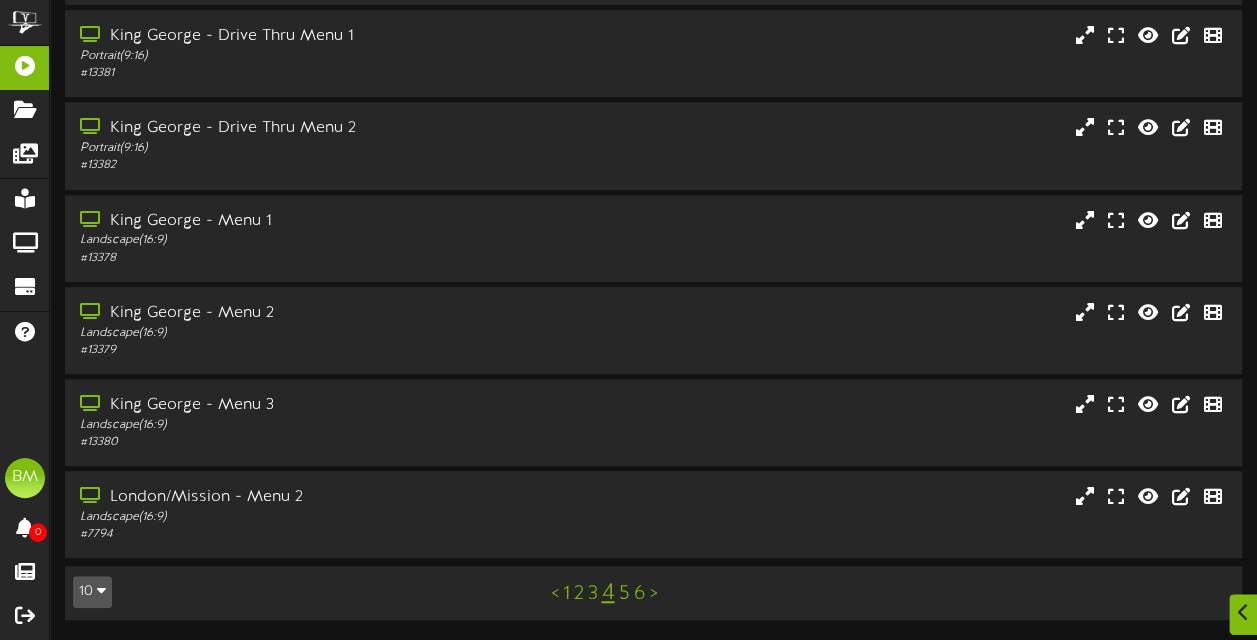 scroll, scrollTop: 451, scrollLeft: 0, axis: vertical 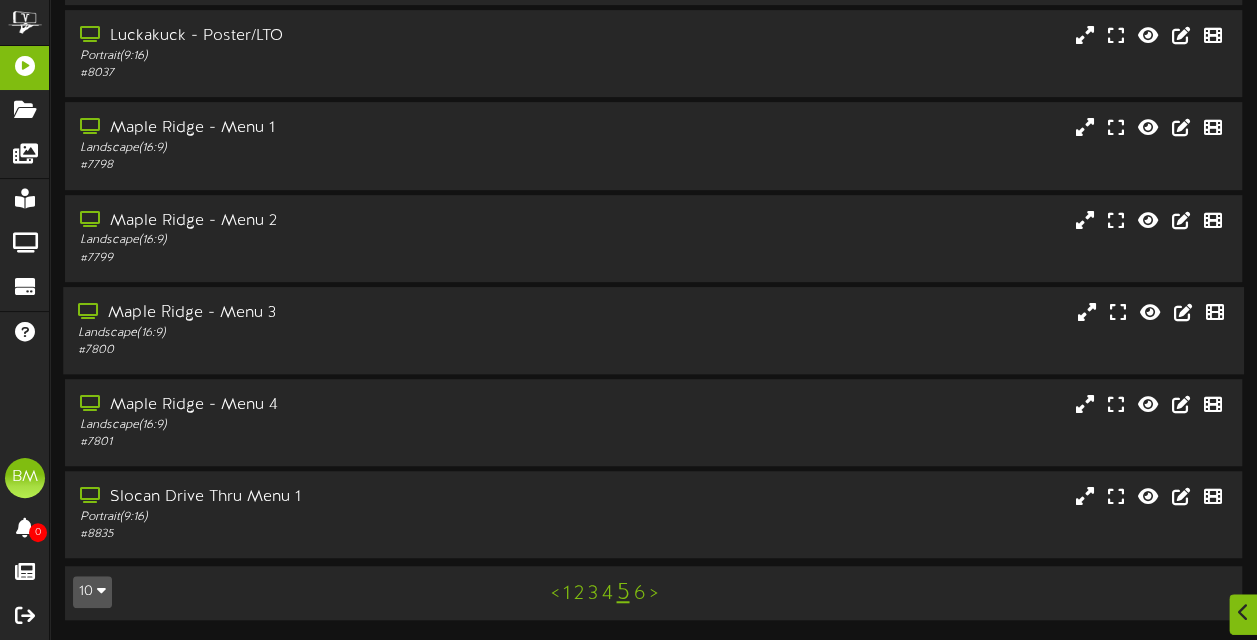 click on "Landscape  ( 16:9 )" at bounding box center (309, 333) 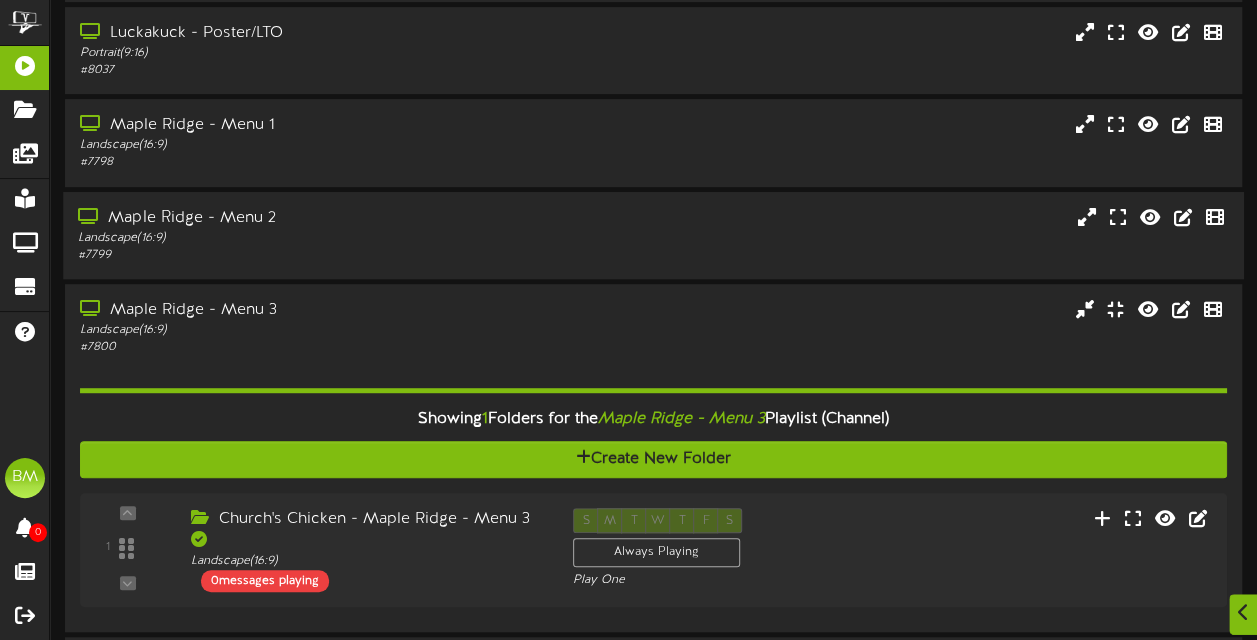 click on "Landscape  ( 16:9 )" at bounding box center (309, 237) 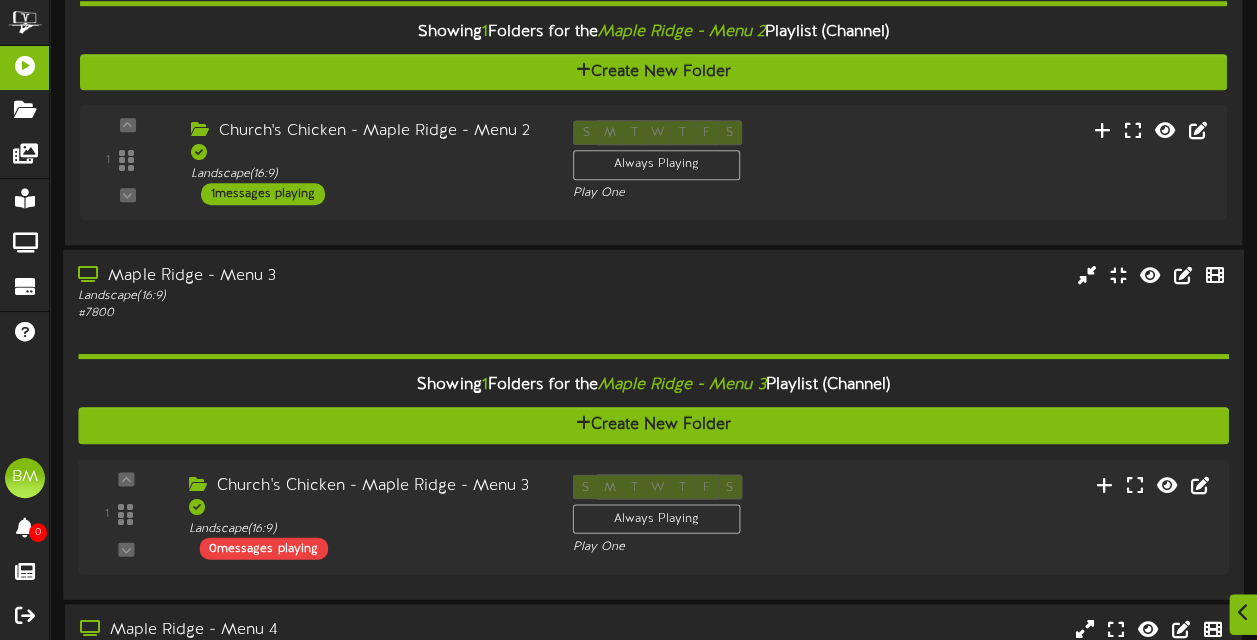 click on "# 7800" at bounding box center (309, 313) 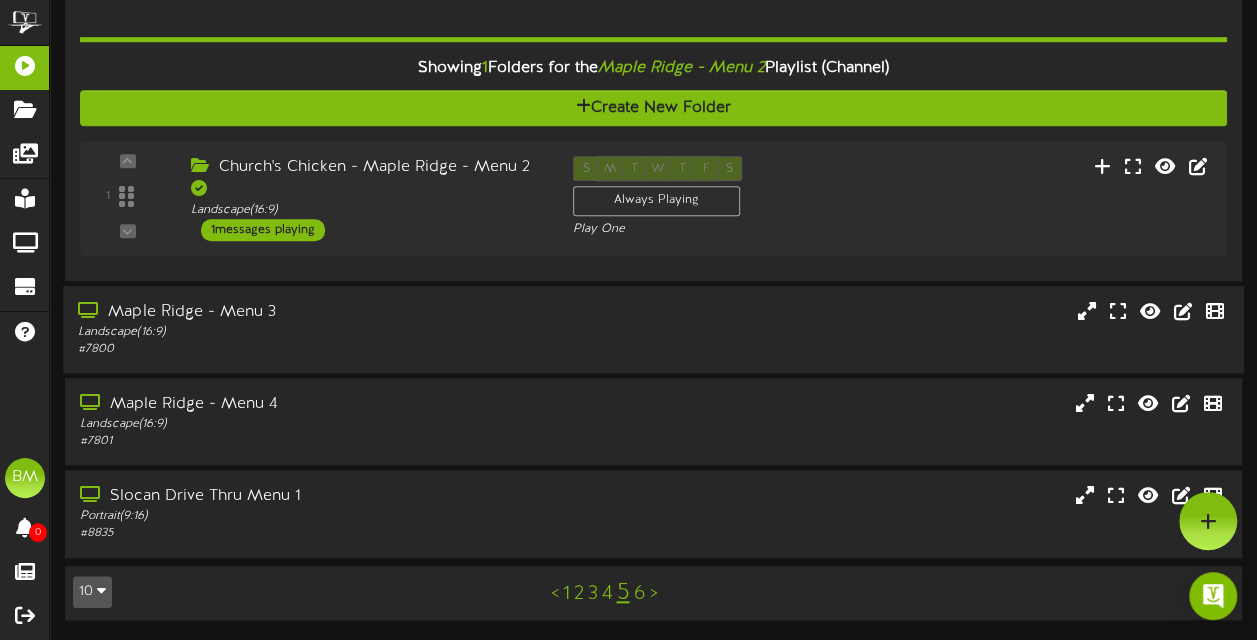 click on "Maple Ridge - Menu 3" at bounding box center (309, 312) 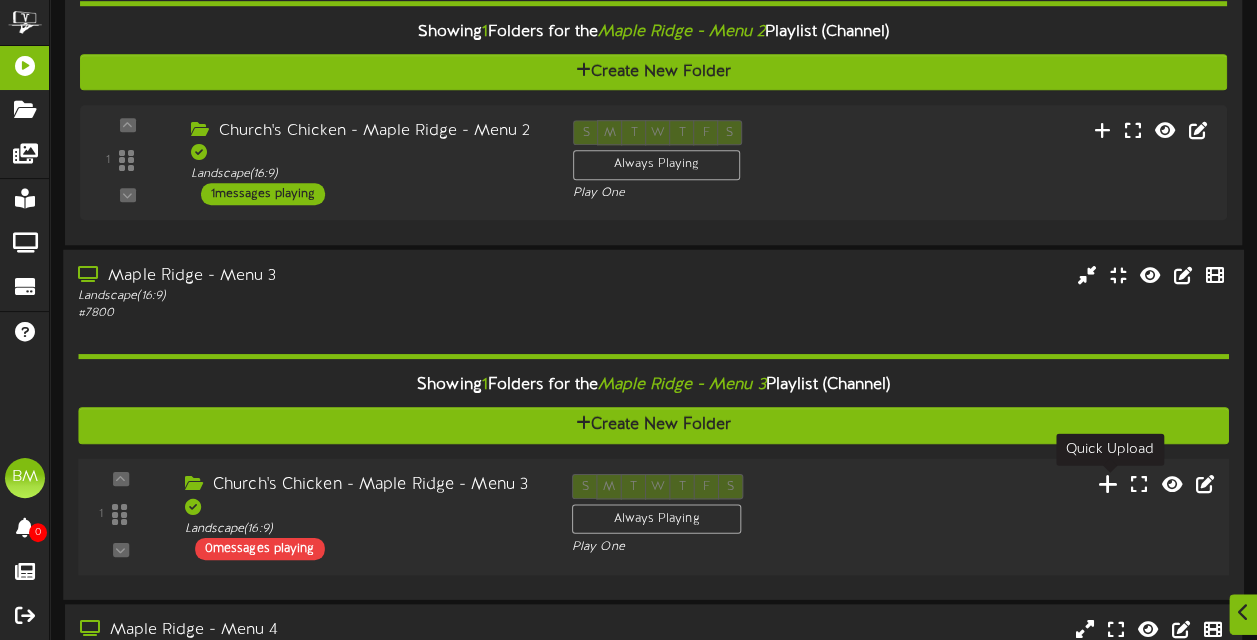 click at bounding box center [1108, 483] 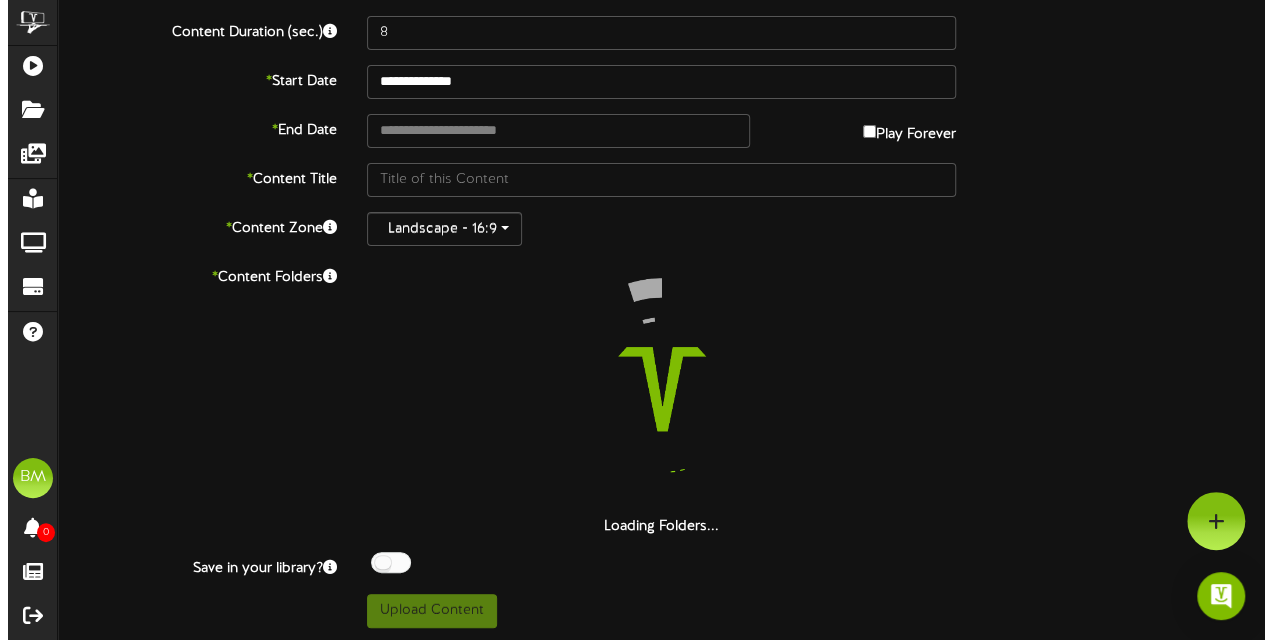 scroll, scrollTop: 0, scrollLeft: 0, axis: both 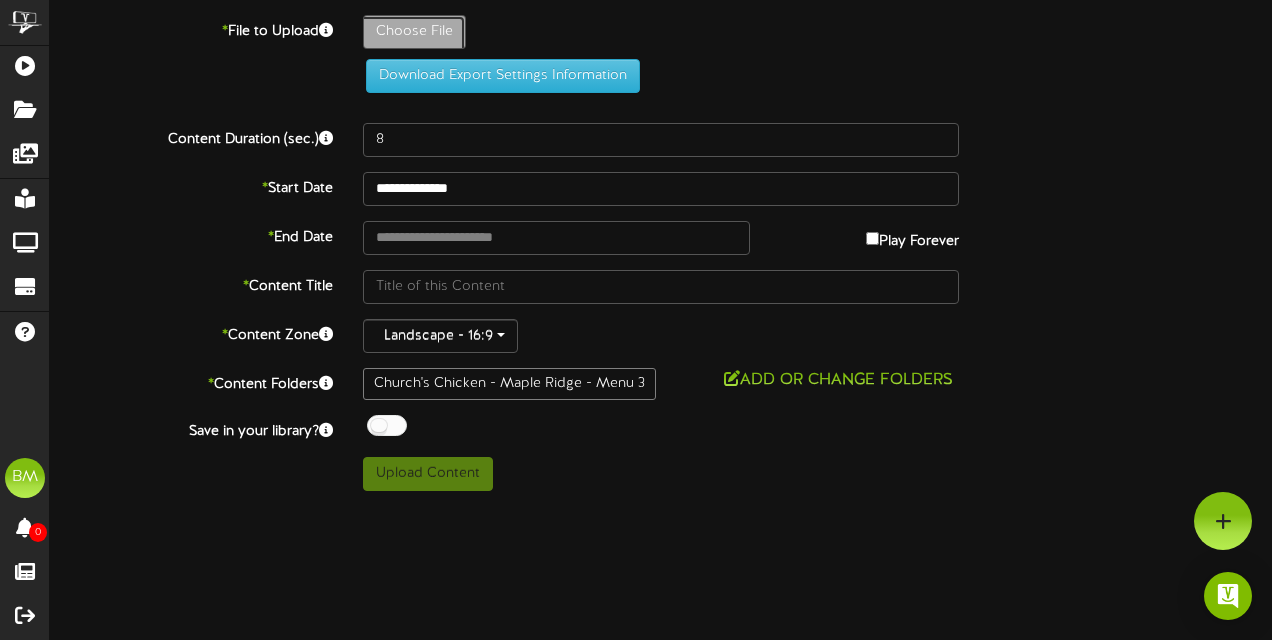 click on "Choose File" at bounding box center [-623, 87] 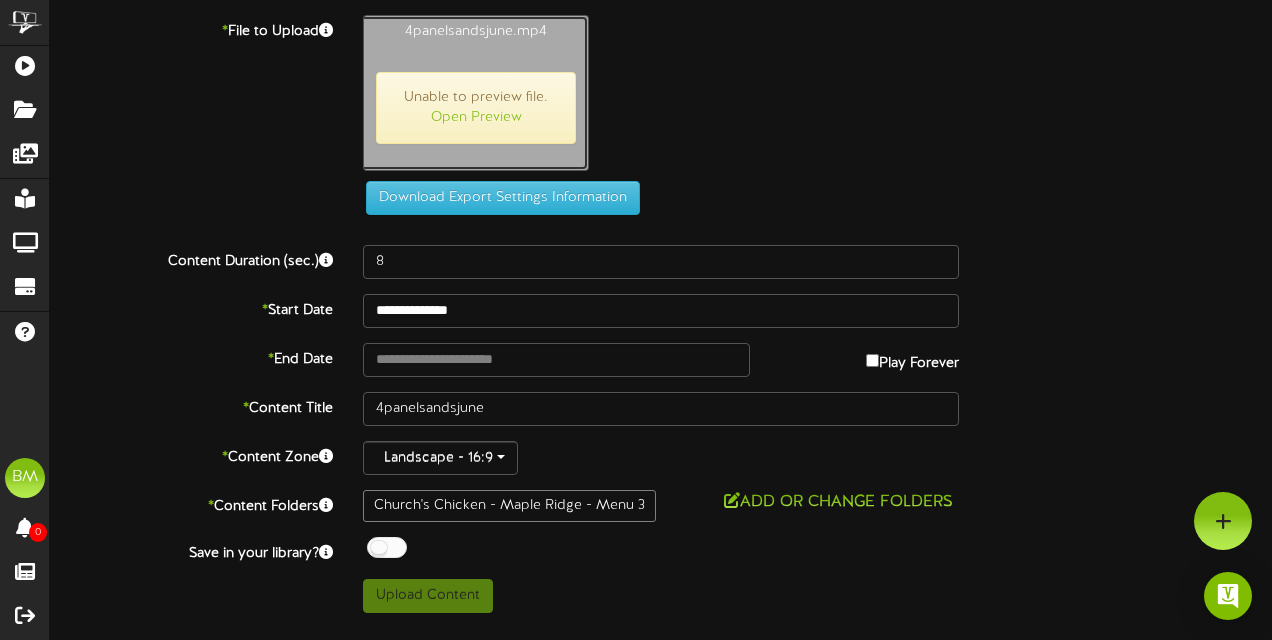 type on "29" 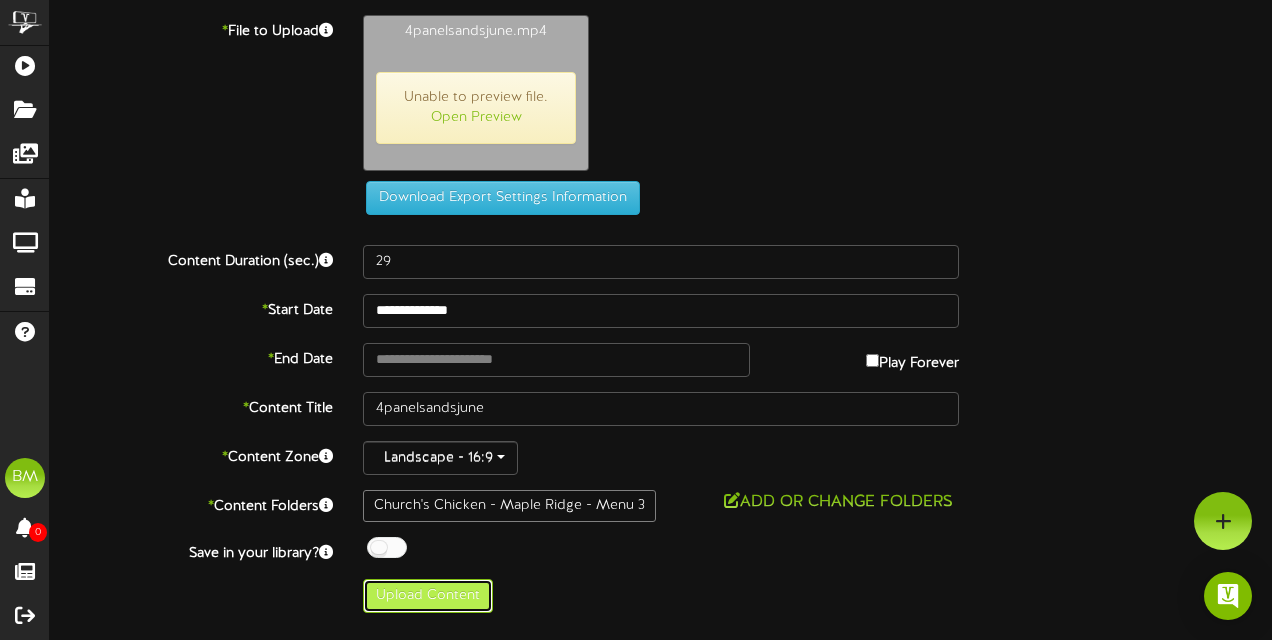 click on "Upload Content" at bounding box center (428, 596) 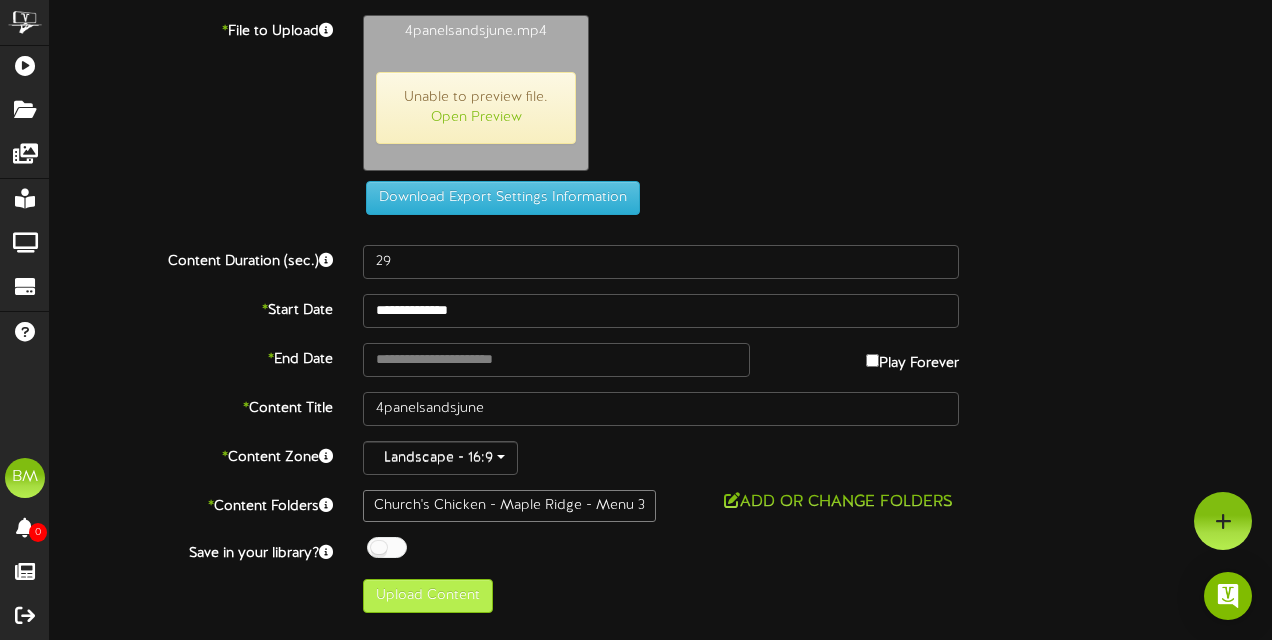 type on "**********" 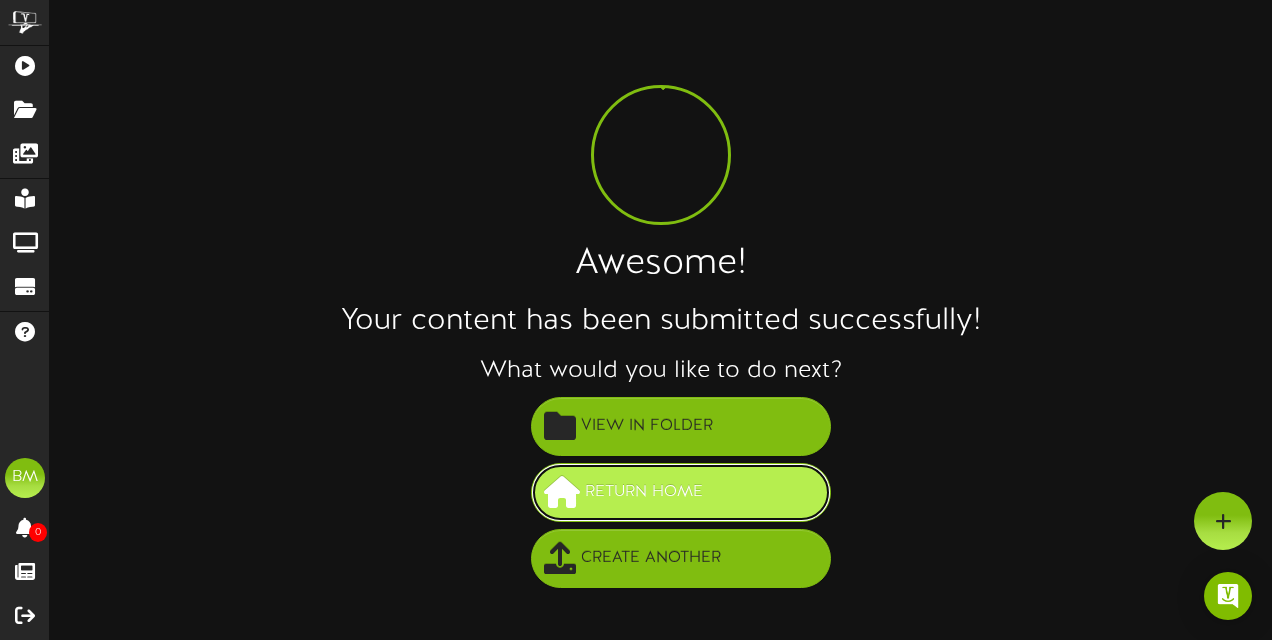 click on "Return Home" at bounding box center (681, 492) 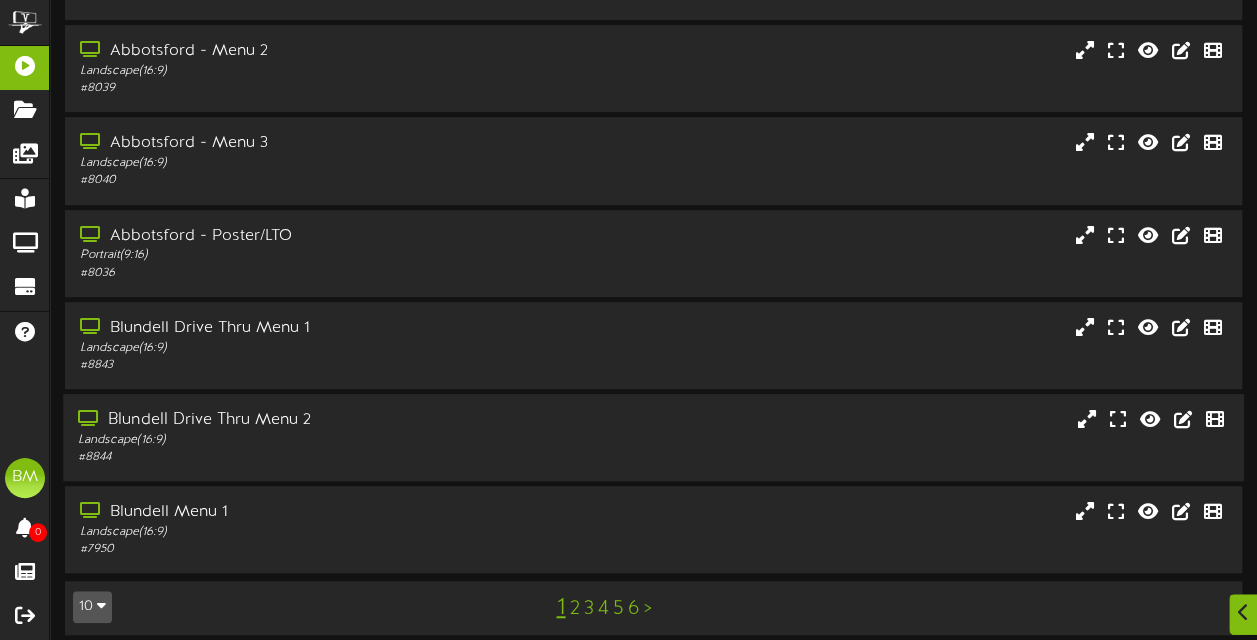 scroll, scrollTop: 451, scrollLeft: 0, axis: vertical 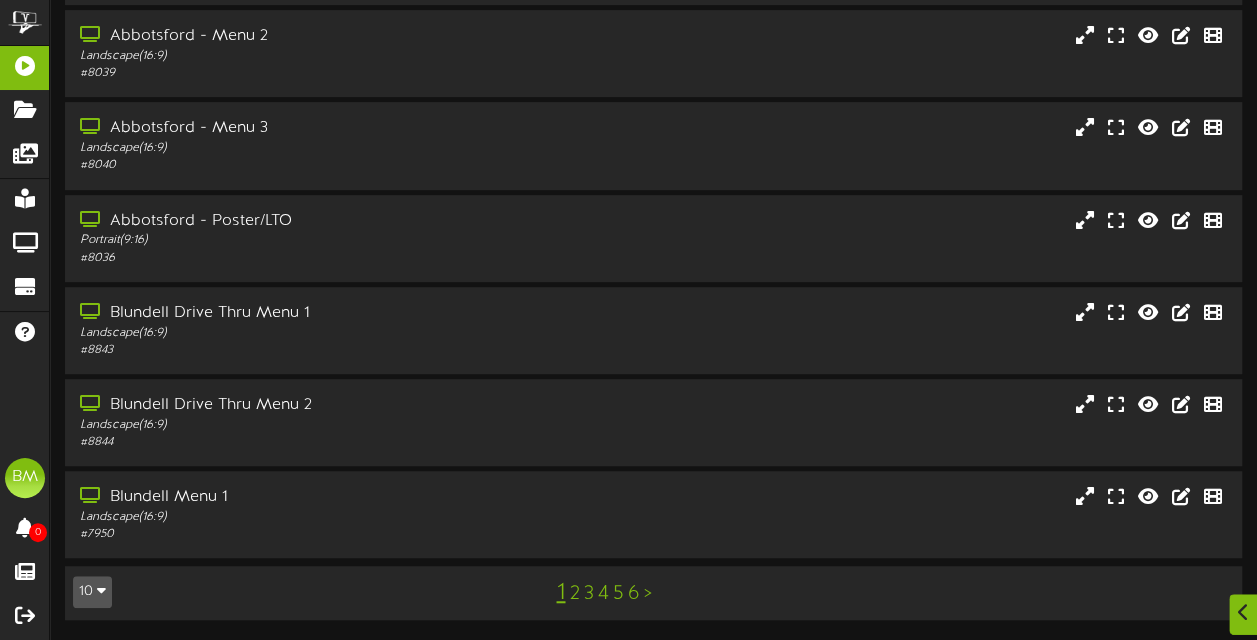click on "4" at bounding box center [602, 594] 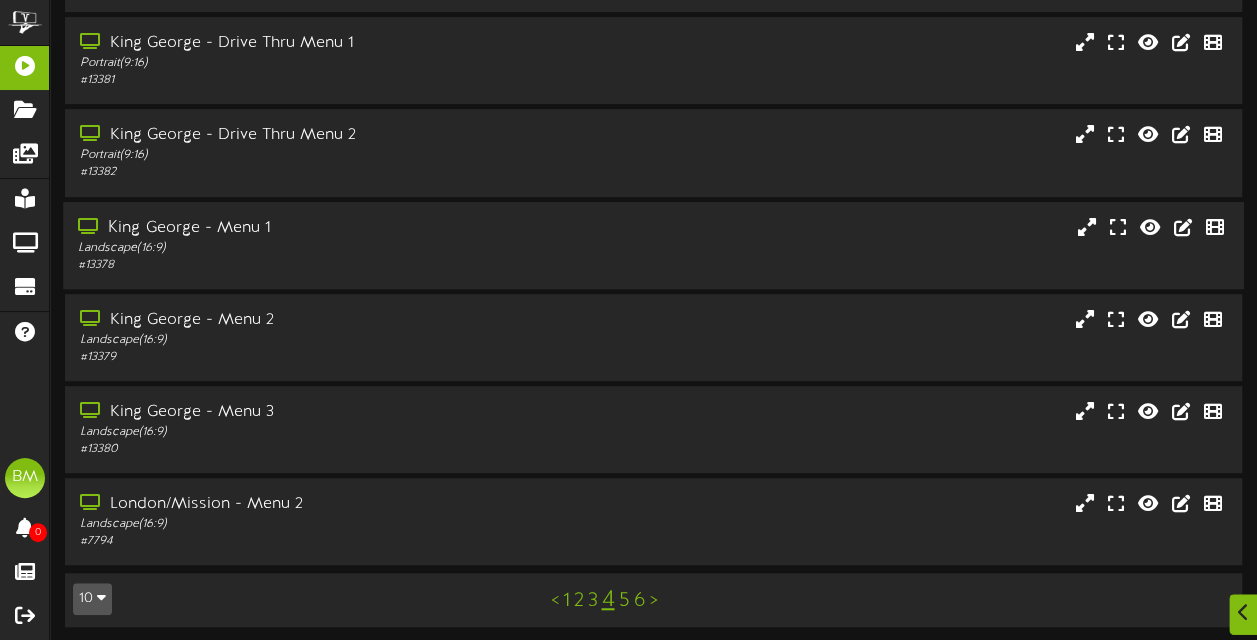 scroll, scrollTop: 451, scrollLeft: 0, axis: vertical 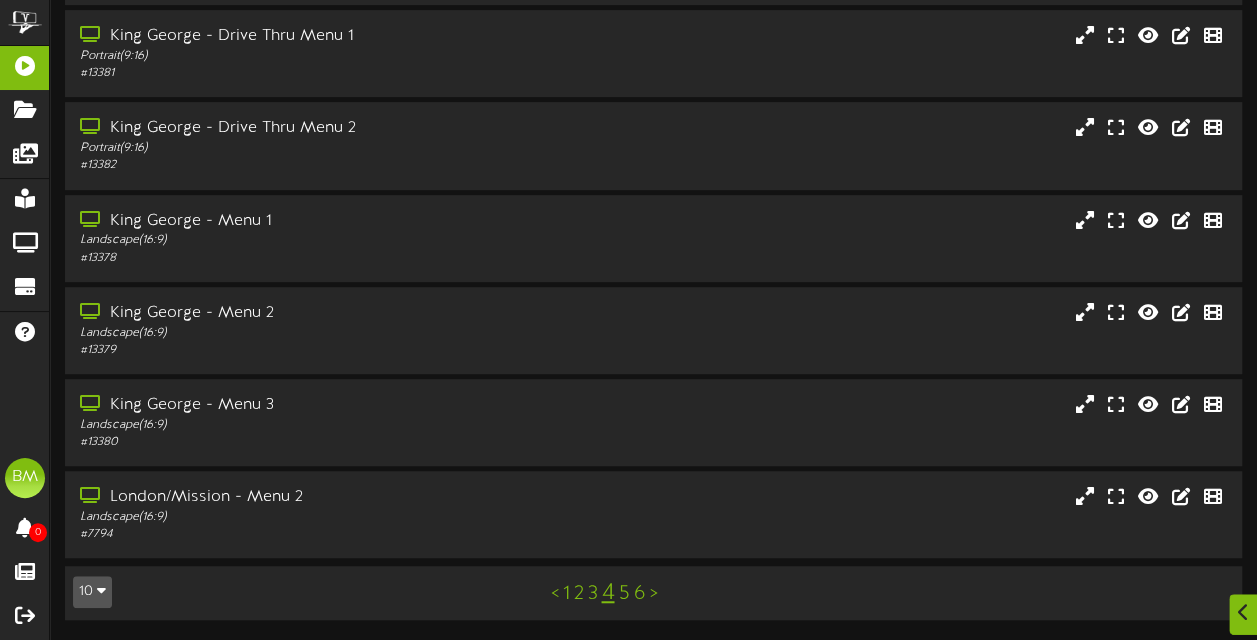 click on "5" at bounding box center (623, 594) 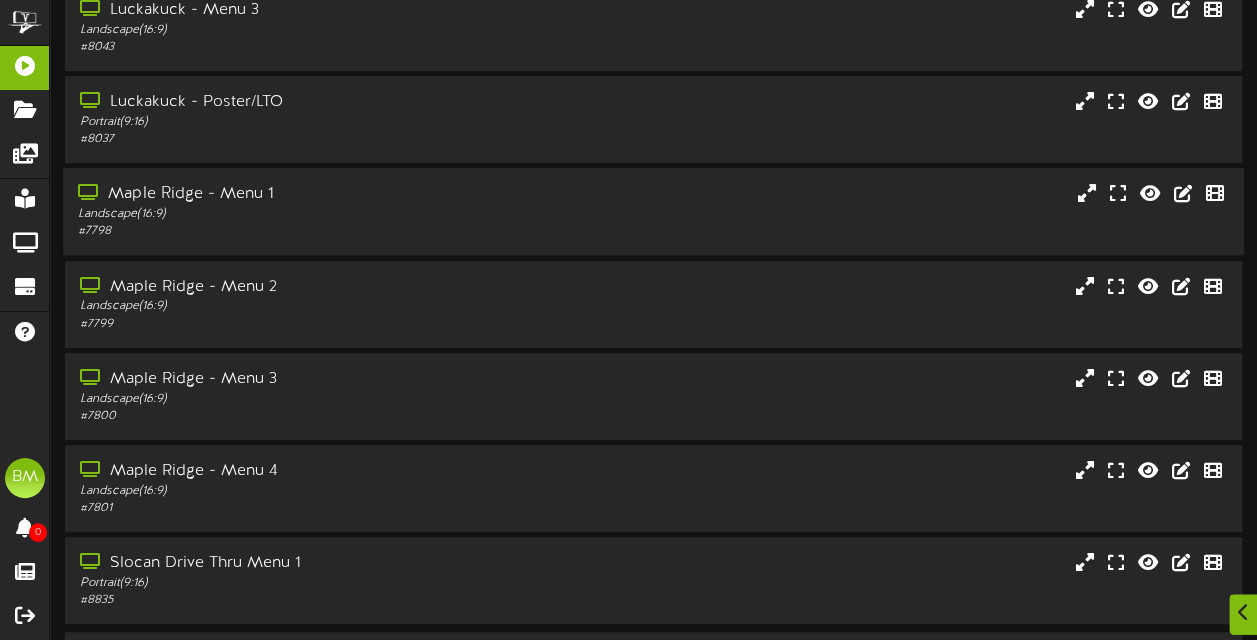 scroll, scrollTop: 389, scrollLeft: 0, axis: vertical 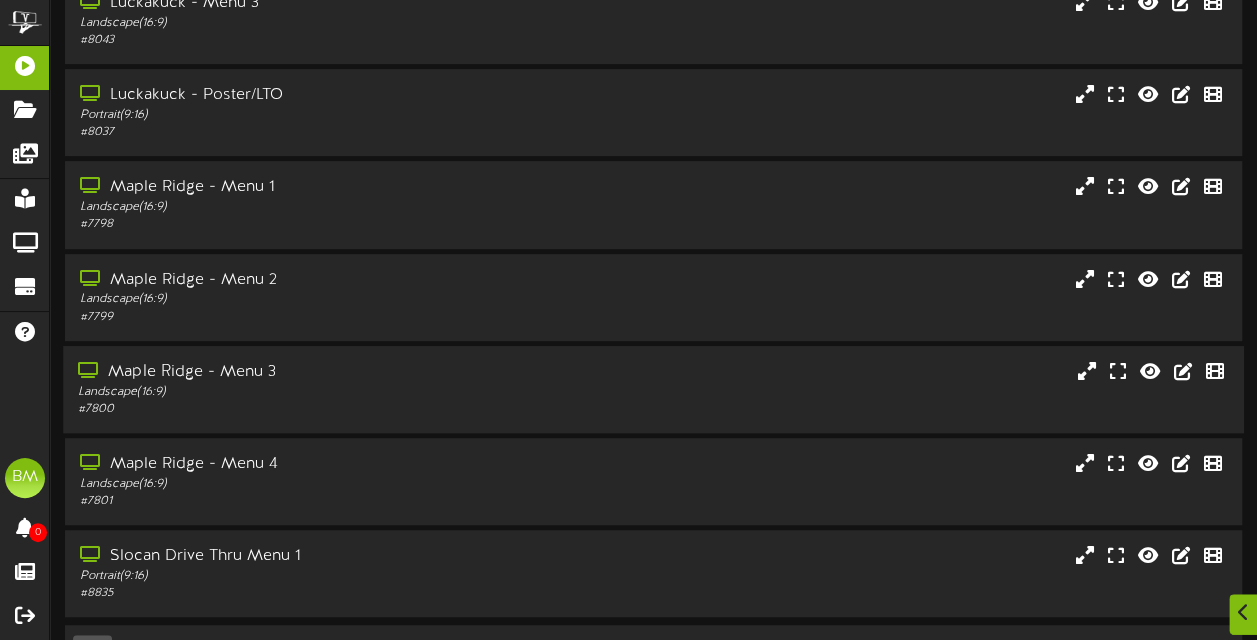 click on "Landscape  ( 16:9 )" at bounding box center (309, 392) 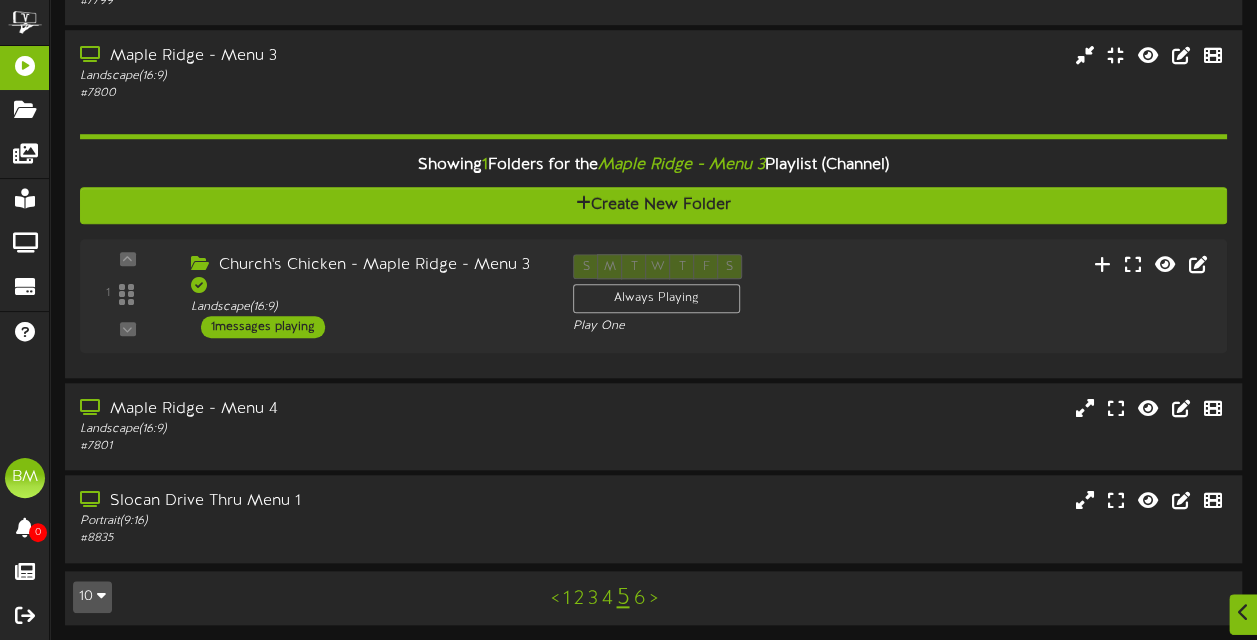 scroll, scrollTop: 712, scrollLeft: 0, axis: vertical 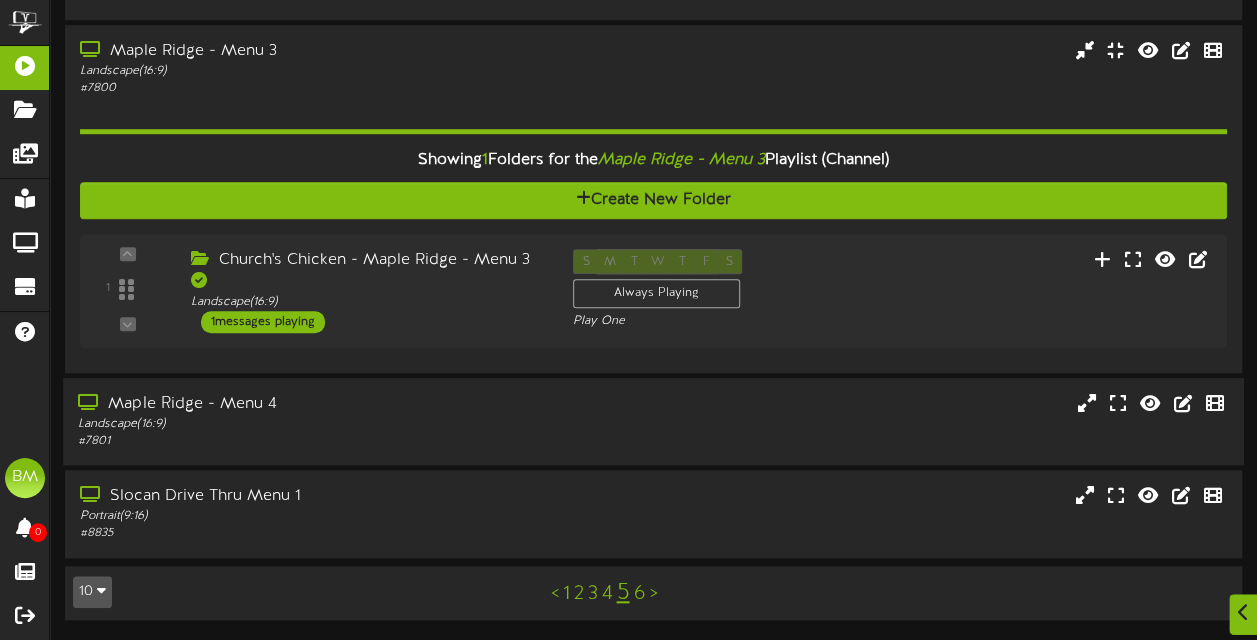 click on "# [NUMBER]" at bounding box center (309, 441) 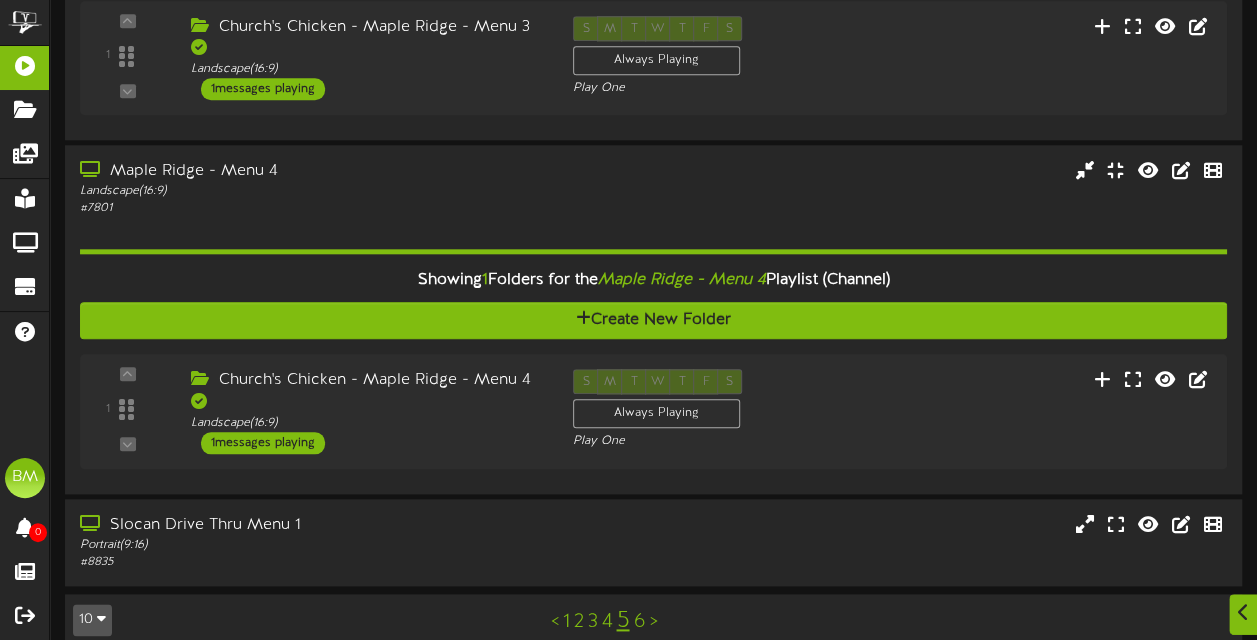 scroll, scrollTop: 972, scrollLeft: 0, axis: vertical 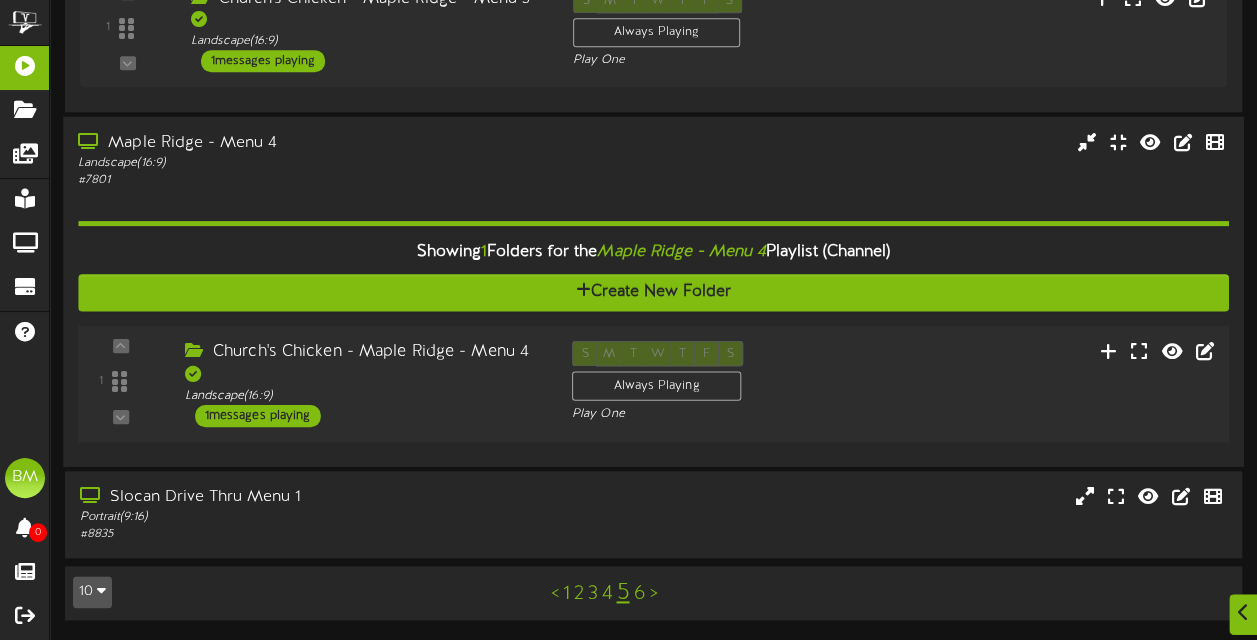 click on "1  messages playing" at bounding box center (258, 416) 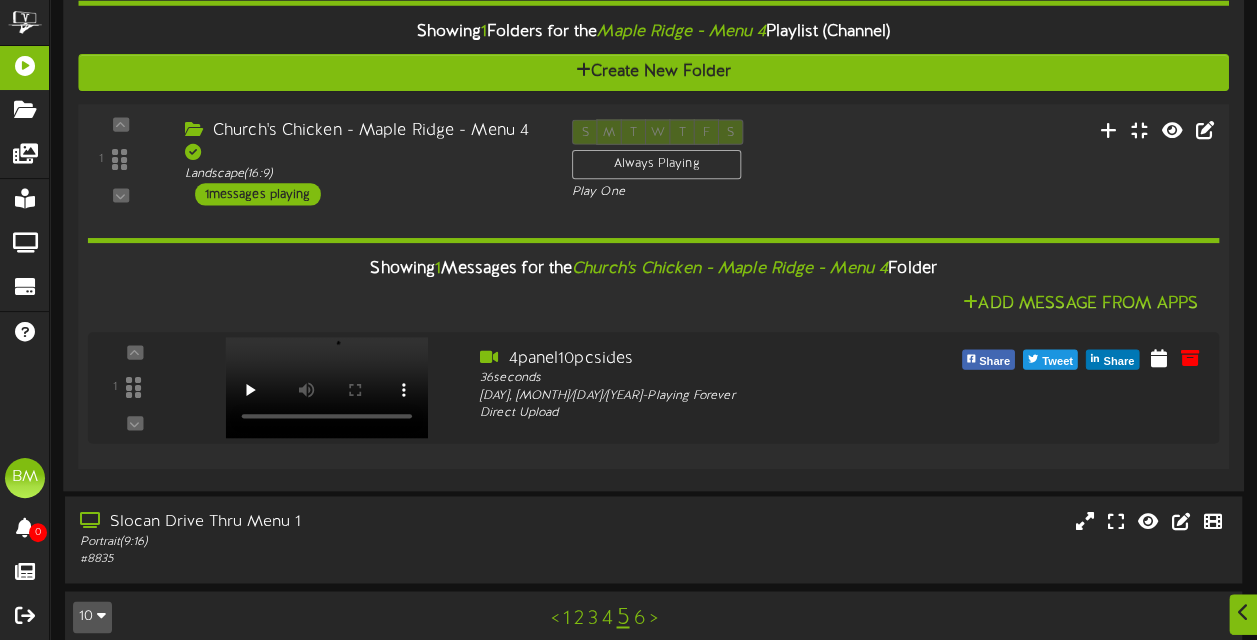 scroll, scrollTop: 1216, scrollLeft: 0, axis: vertical 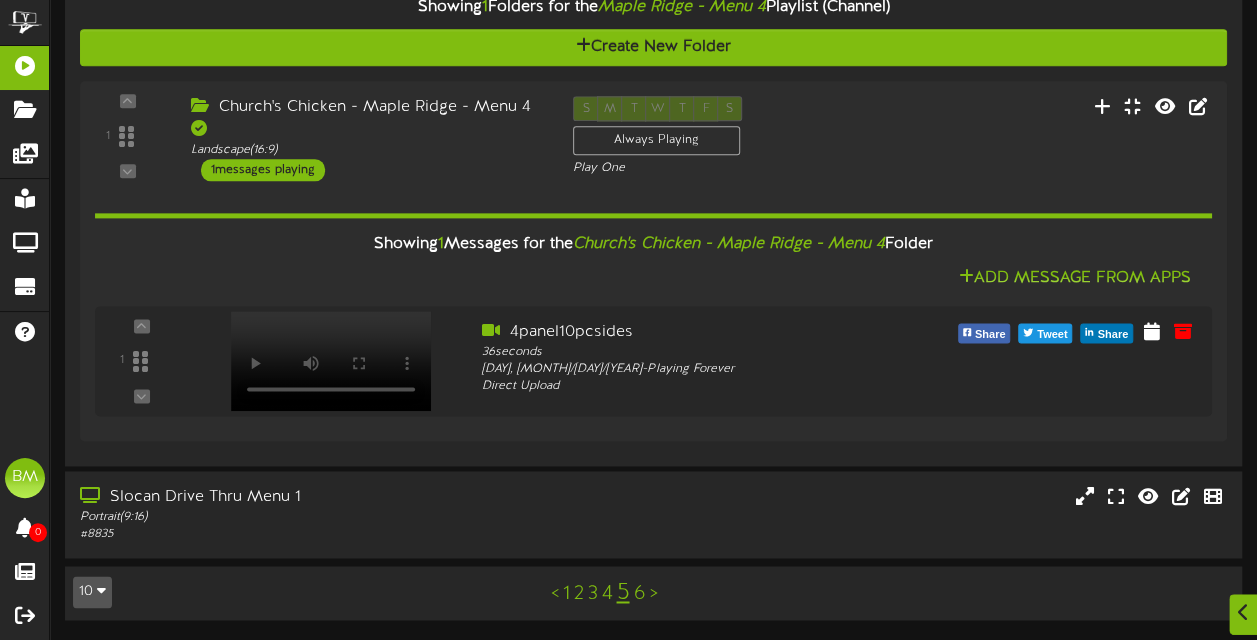 click on "6" at bounding box center (639, 594) 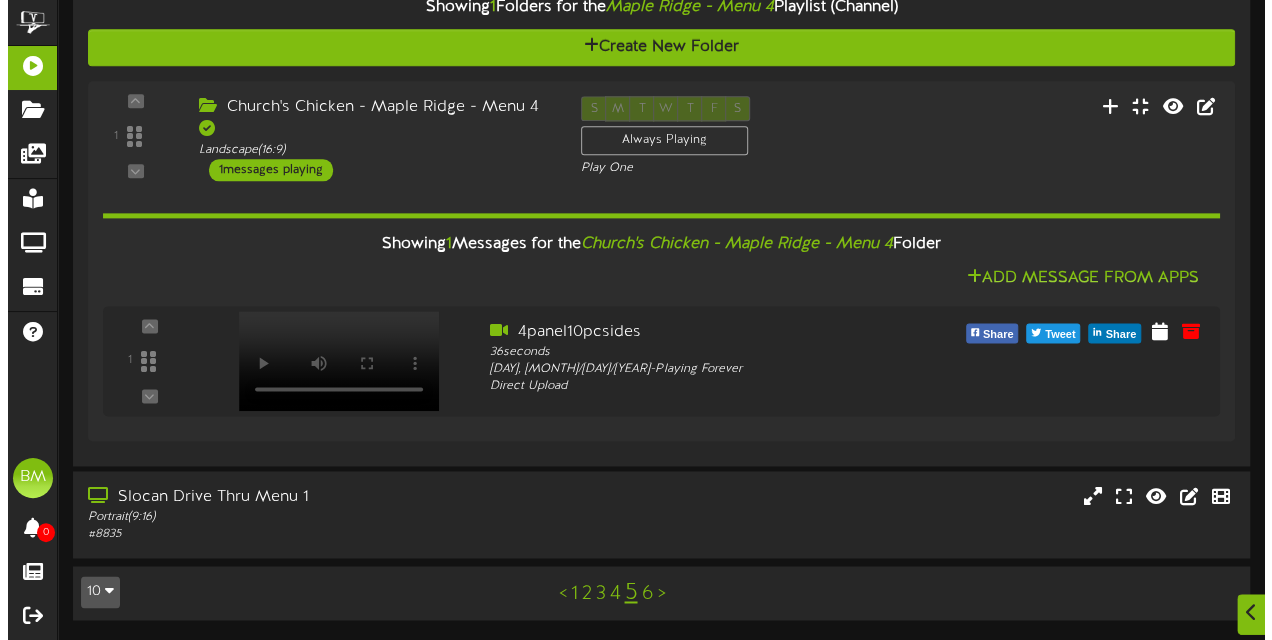 scroll, scrollTop: 0, scrollLeft: 0, axis: both 